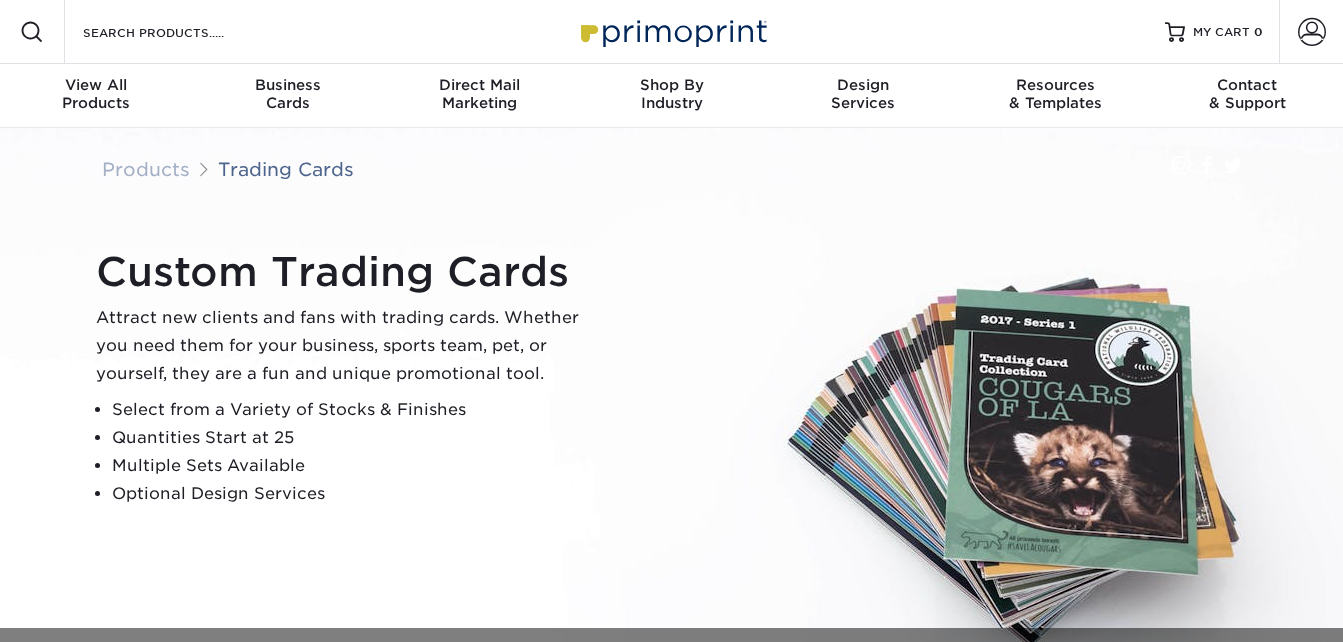 scroll, scrollTop: 0, scrollLeft: 0, axis: both 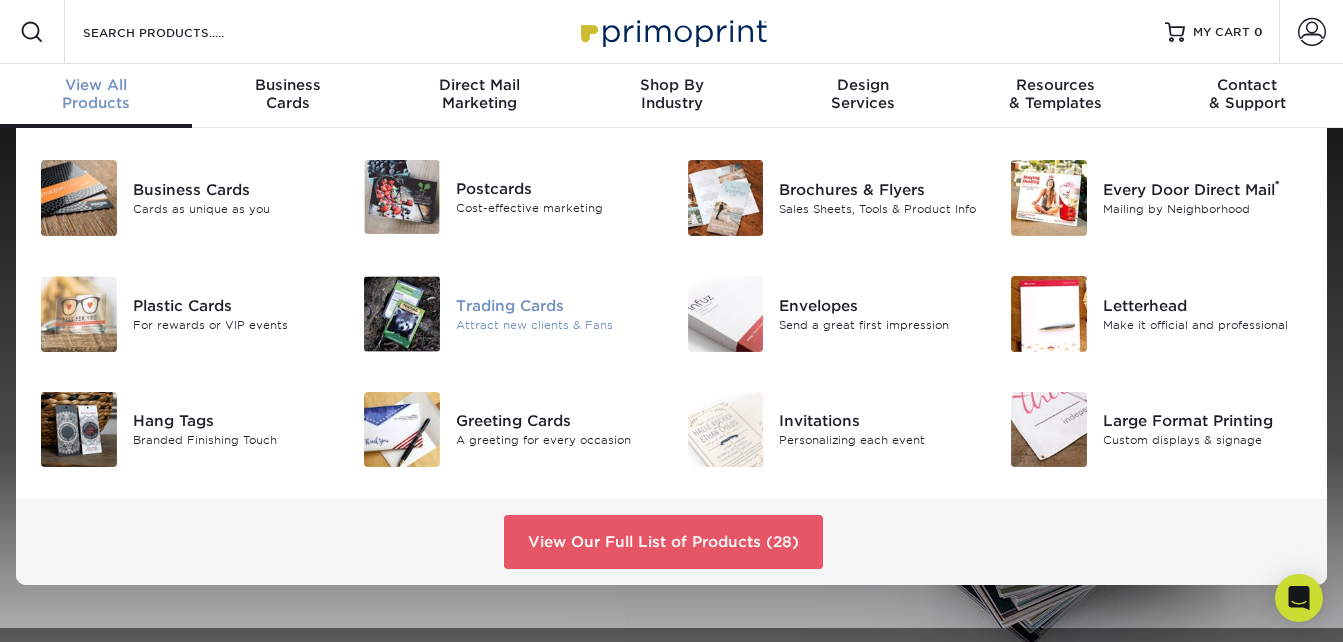 click on "Trading Cards" at bounding box center (556, 305) 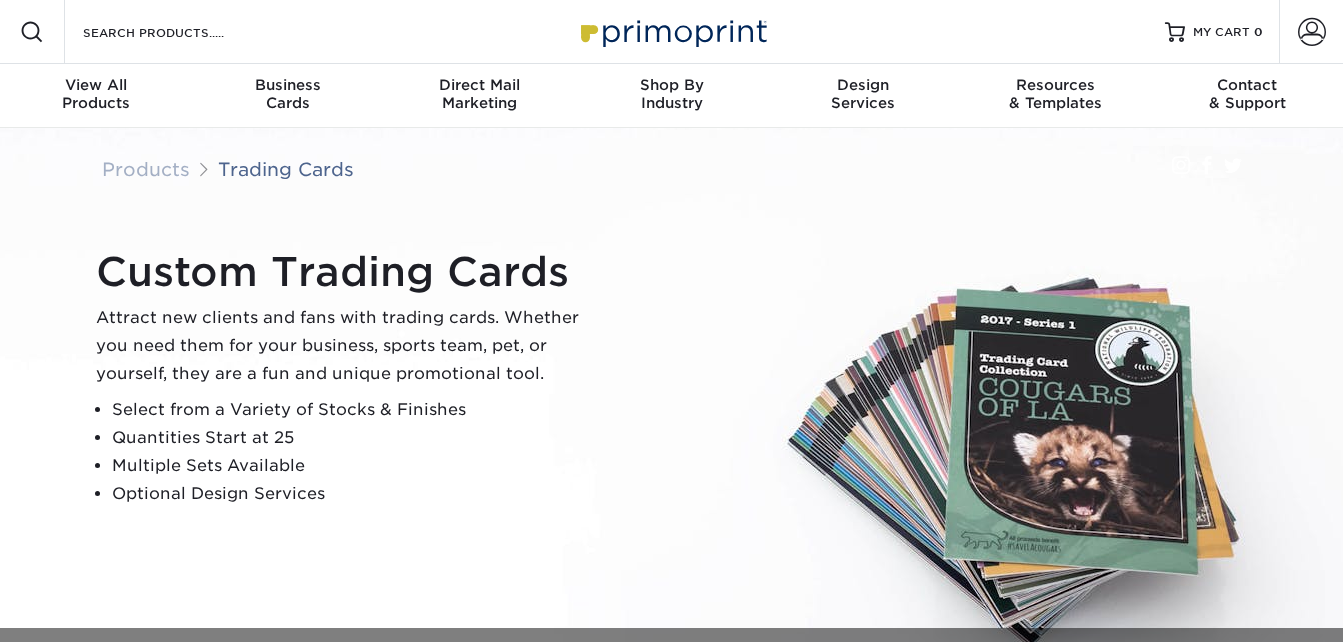 scroll, scrollTop: 0, scrollLeft: 0, axis: both 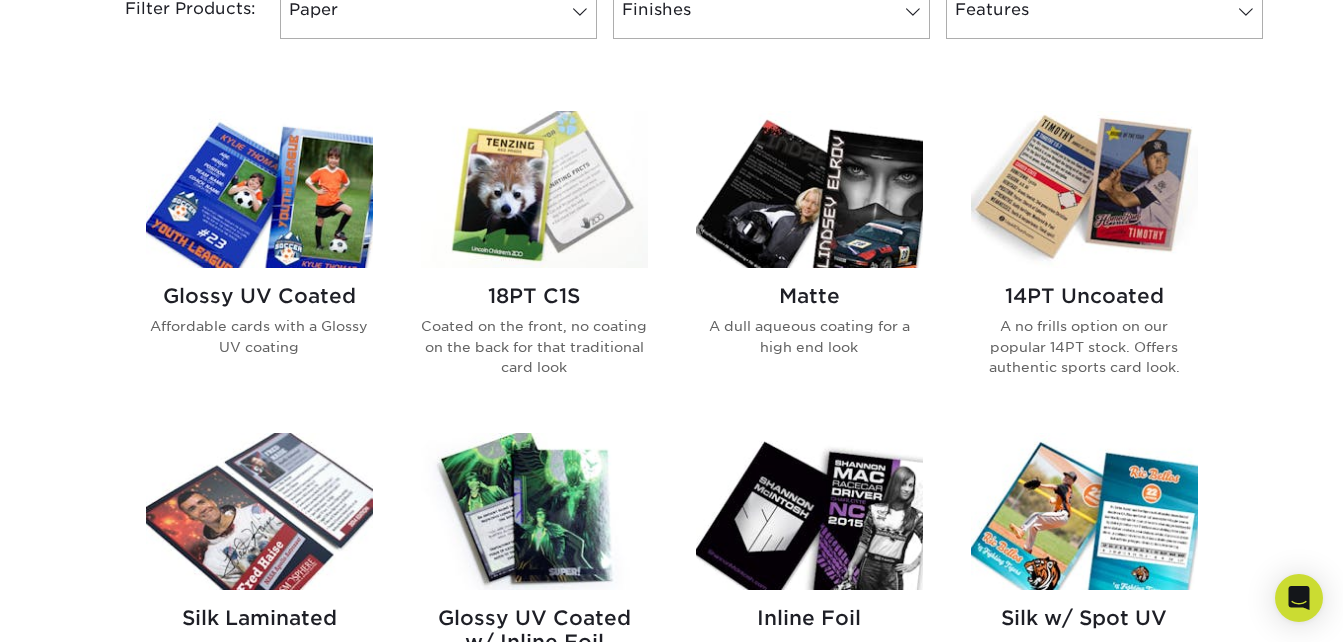 click at bounding box center [259, 189] 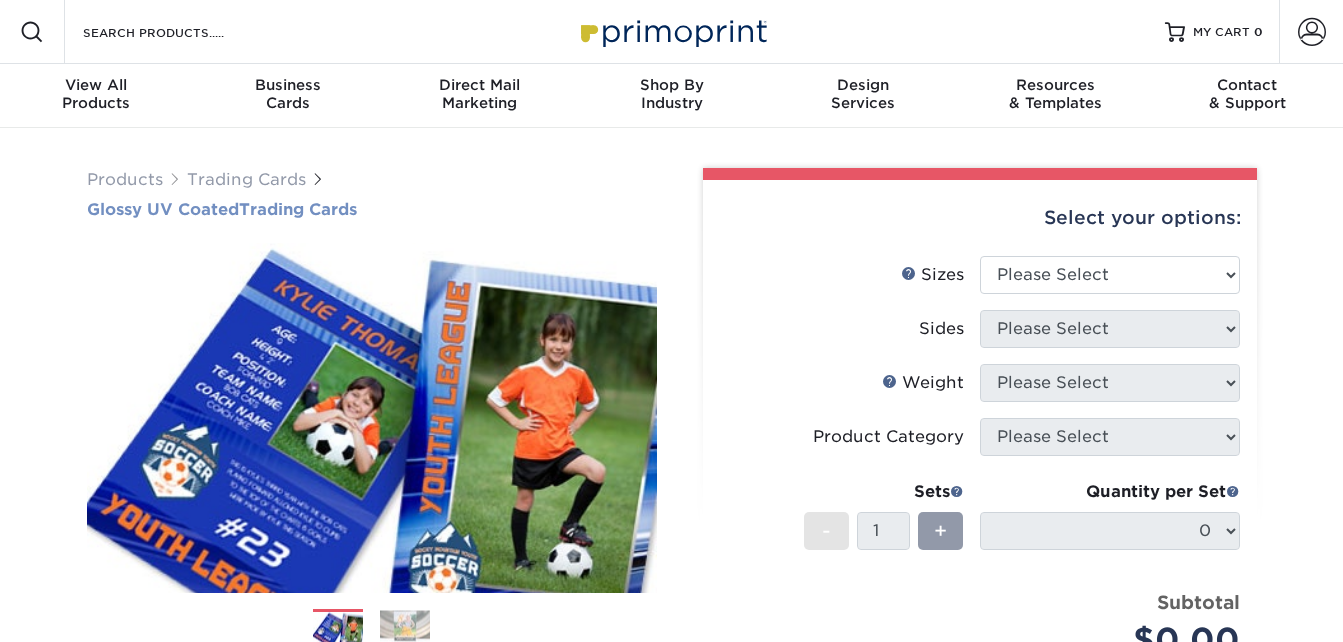scroll, scrollTop: 0, scrollLeft: 0, axis: both 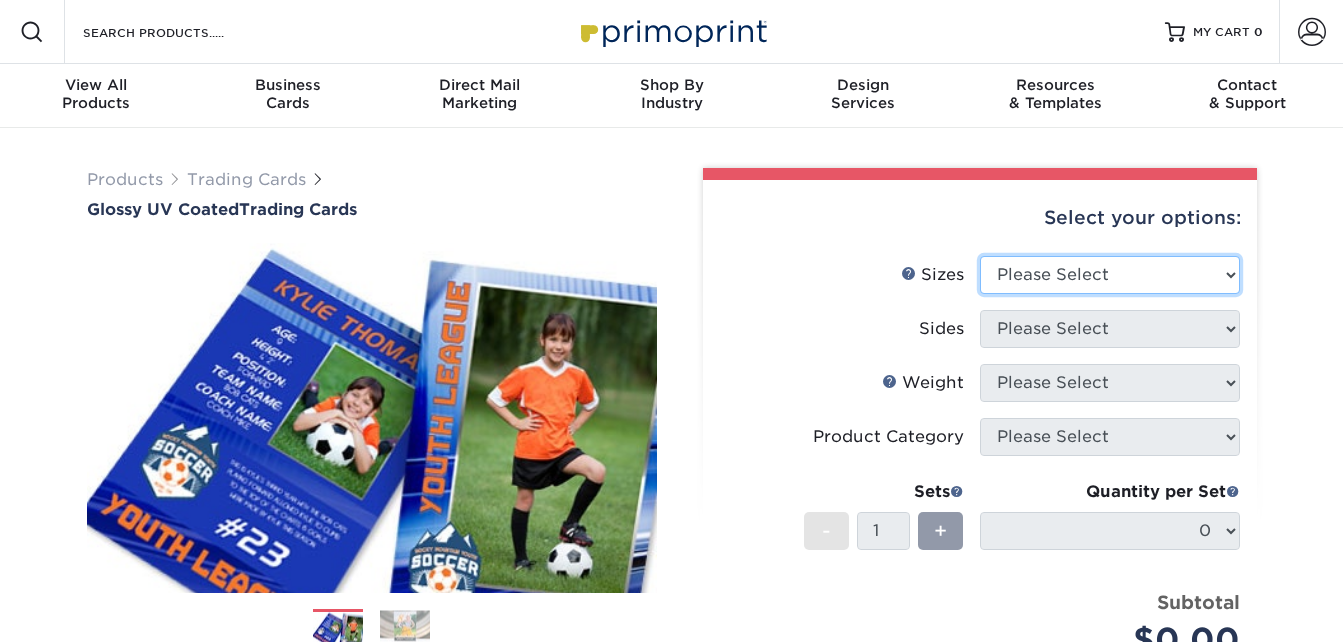 click on "Please Select
2.5" x 3.5"" at bounding box center (1110, 275) 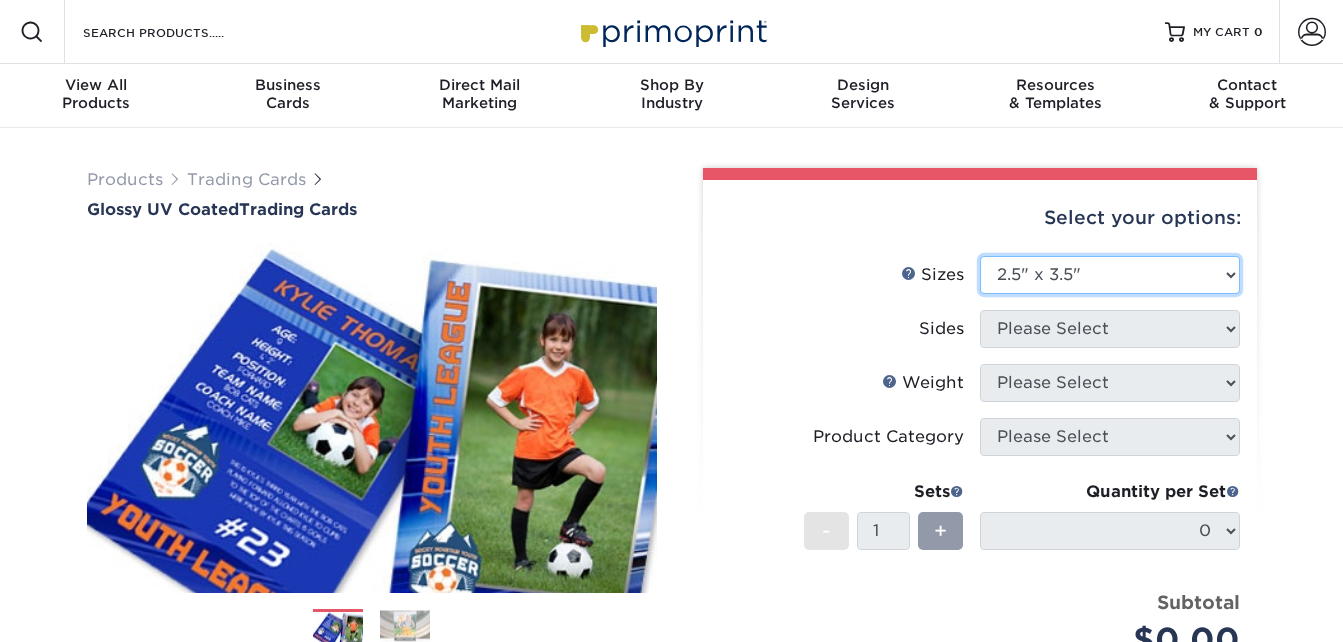 click on "Please Select
2.5" x 3.5"" at bounding box center [1110, 275] 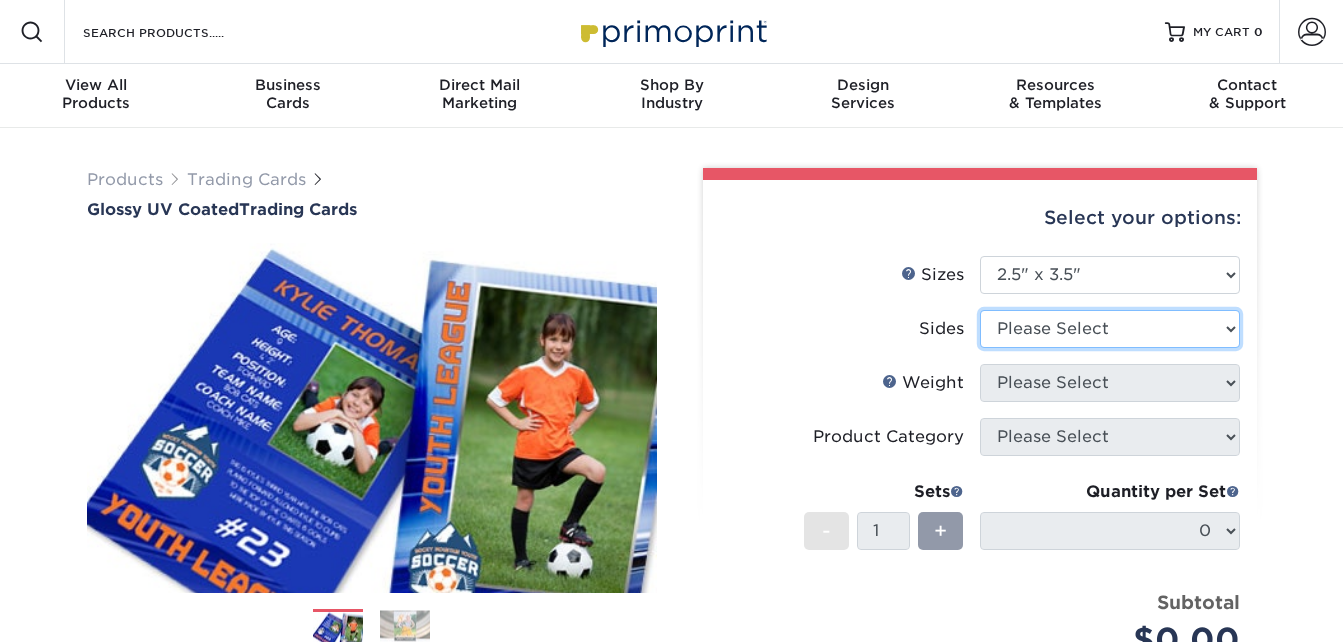 click on "Please Select Print Both Sides Print Front Only" at bounding box center [1110, 329] 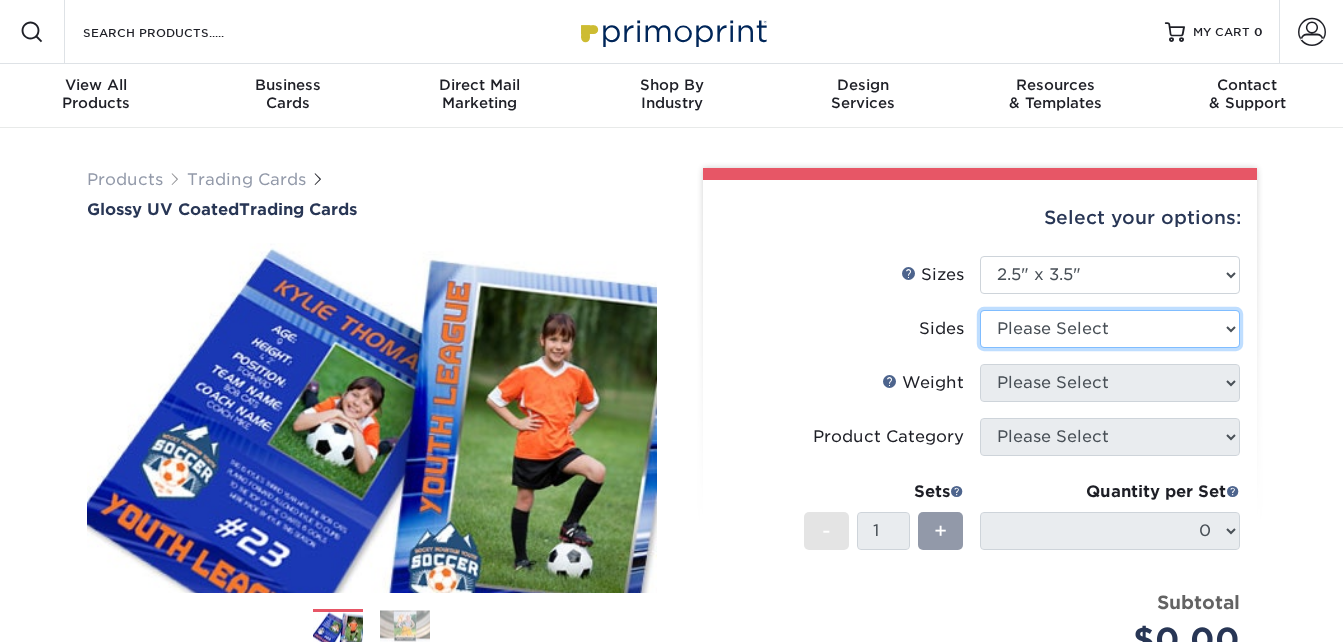 select on "13abbda7-1d64-4f25-8bb2-c179b224825d" 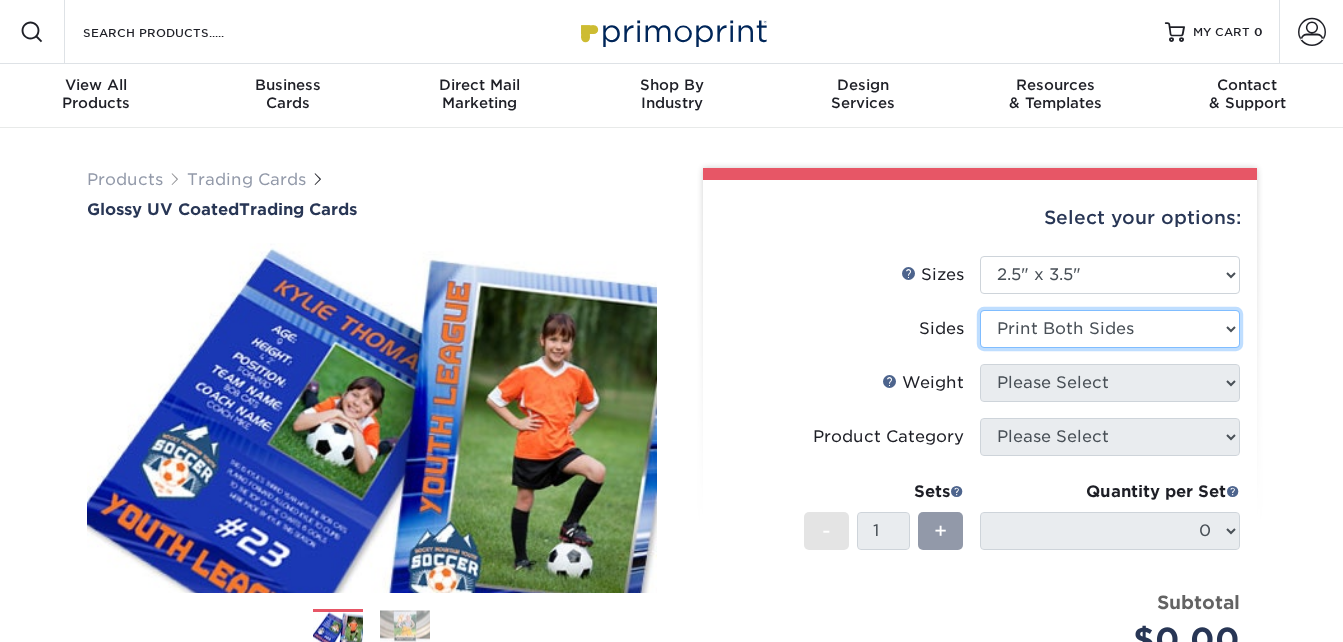 click on "Please Select Print Both Sides Print Front Only" at bounding box center (1110, 329) 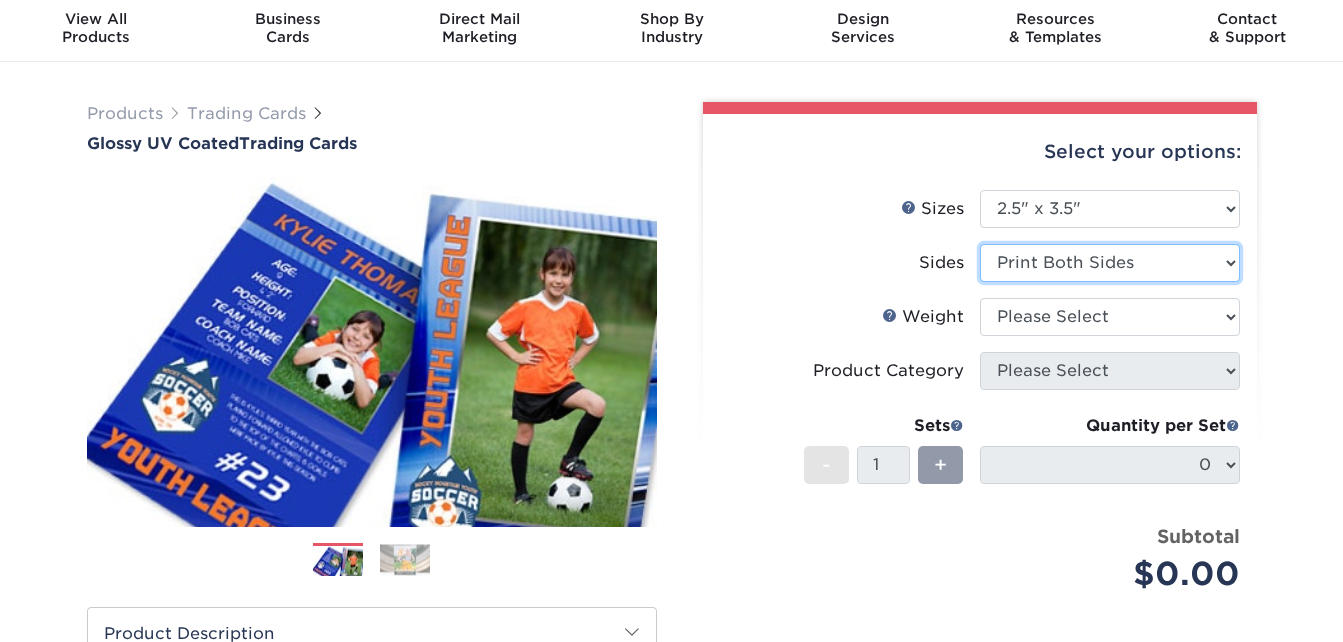 scroll, scrollTop: 100, scrollLeft: 0, axis: vertical 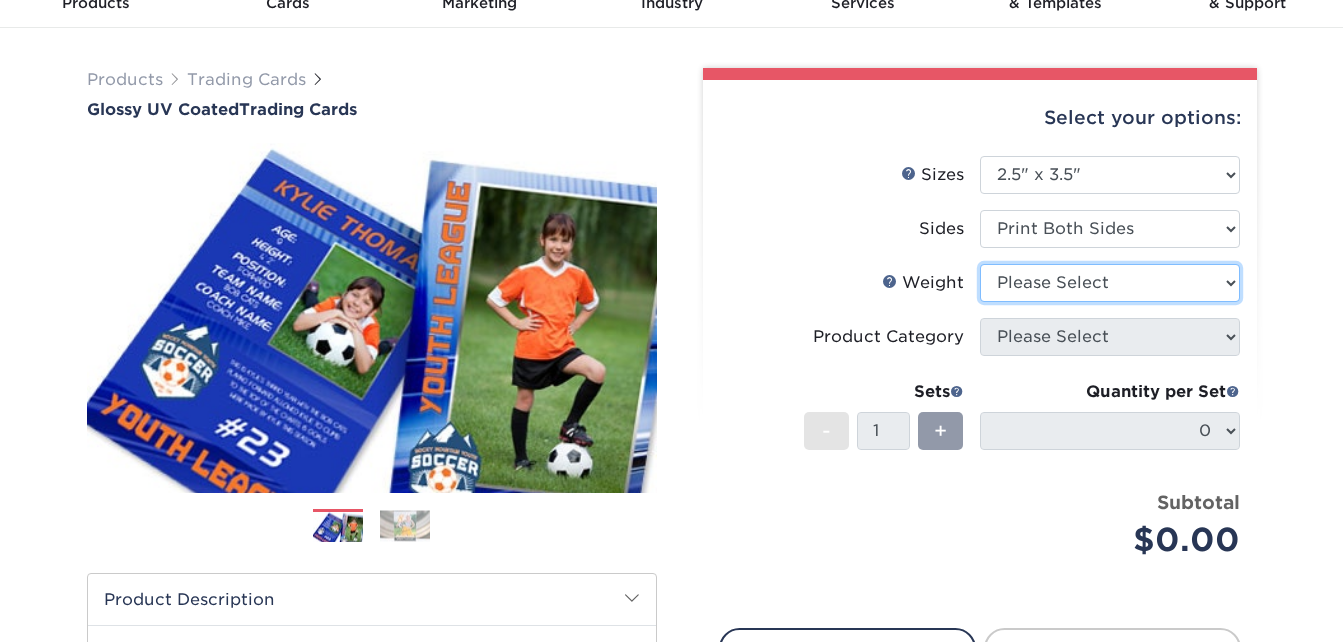 click on "Please Select 16PT 14PT 18PT C1S" at bounding box center [1110, 283] 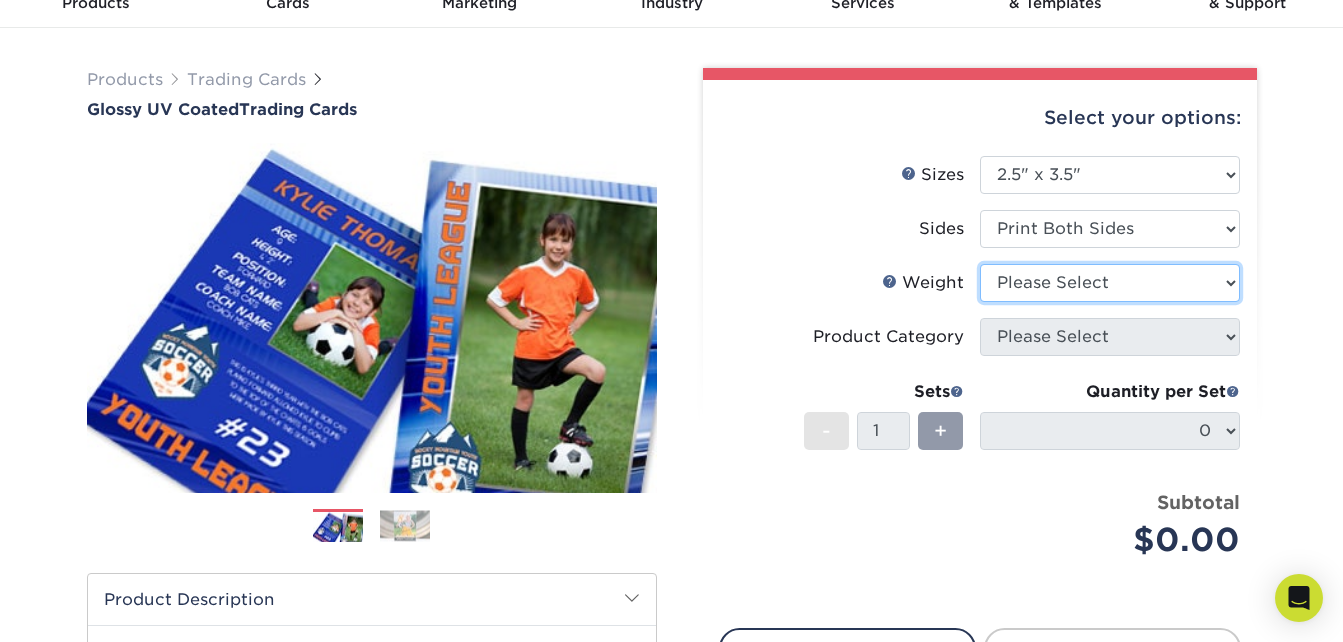 select on "16PT" 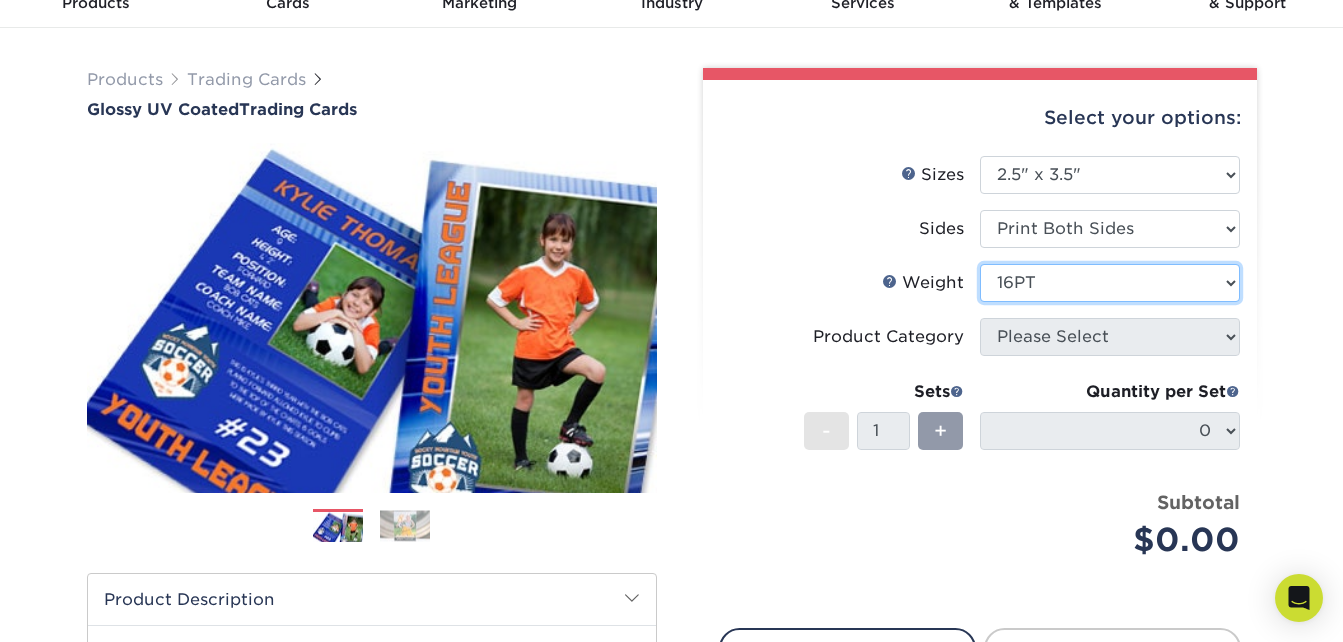 click on "Please Select 16PT 14PT 18PT C1S" at bounding box center (1110, 283) 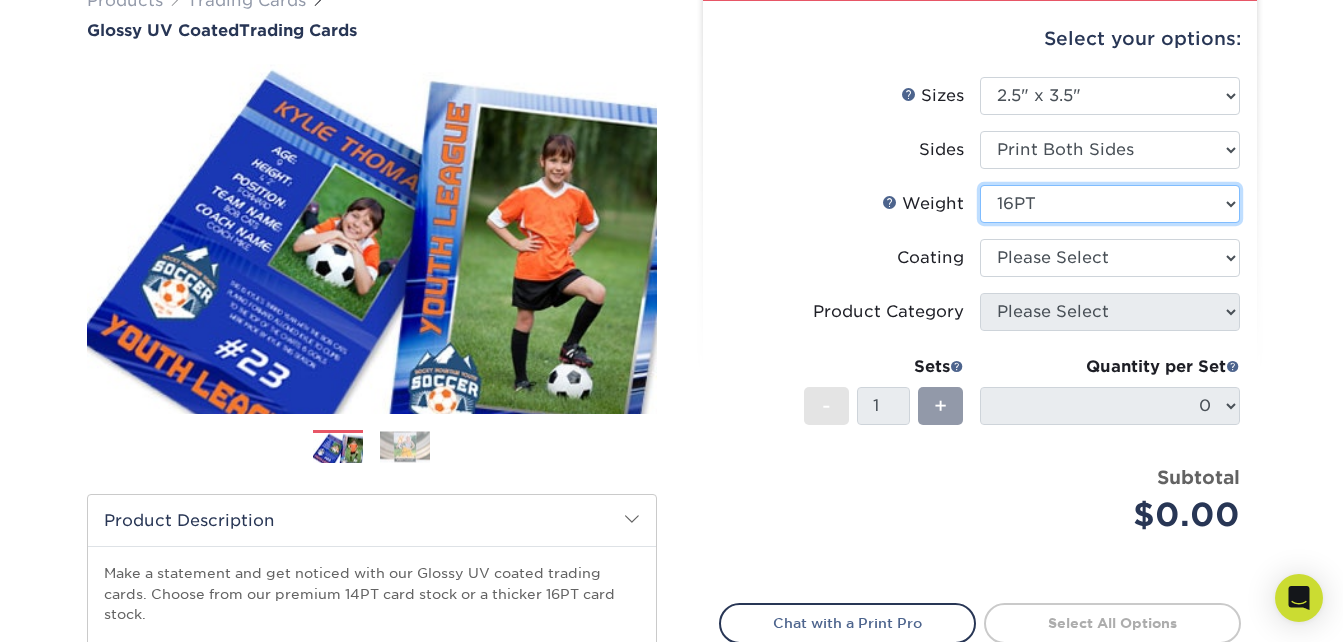 scroll, scrollTop: 300, scrollLeft: 0, axis: vertical 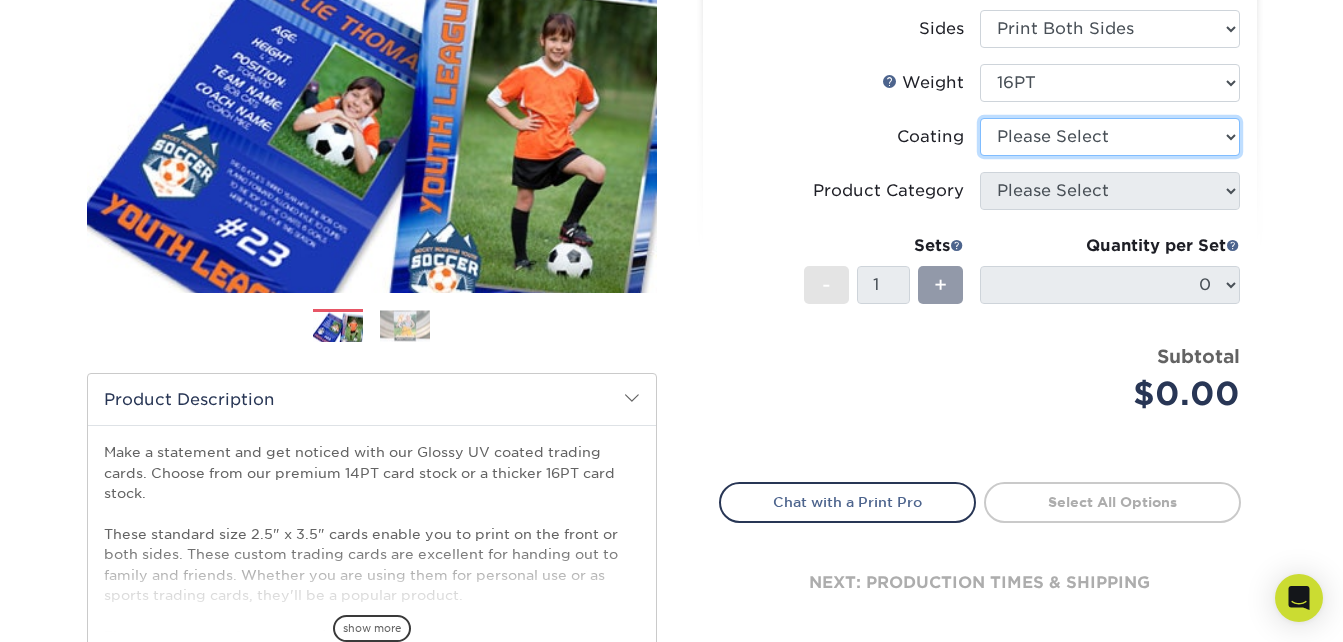 click at bounding box center (1110, 137) 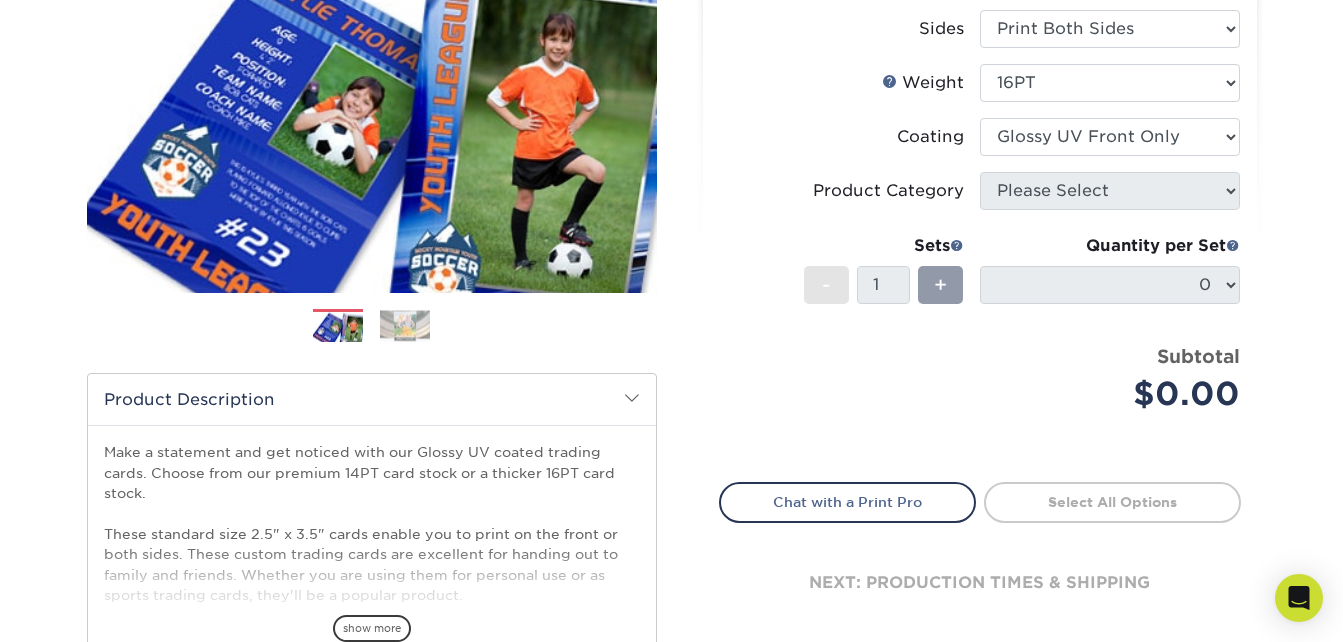 click at bounding box center (1110, 137) 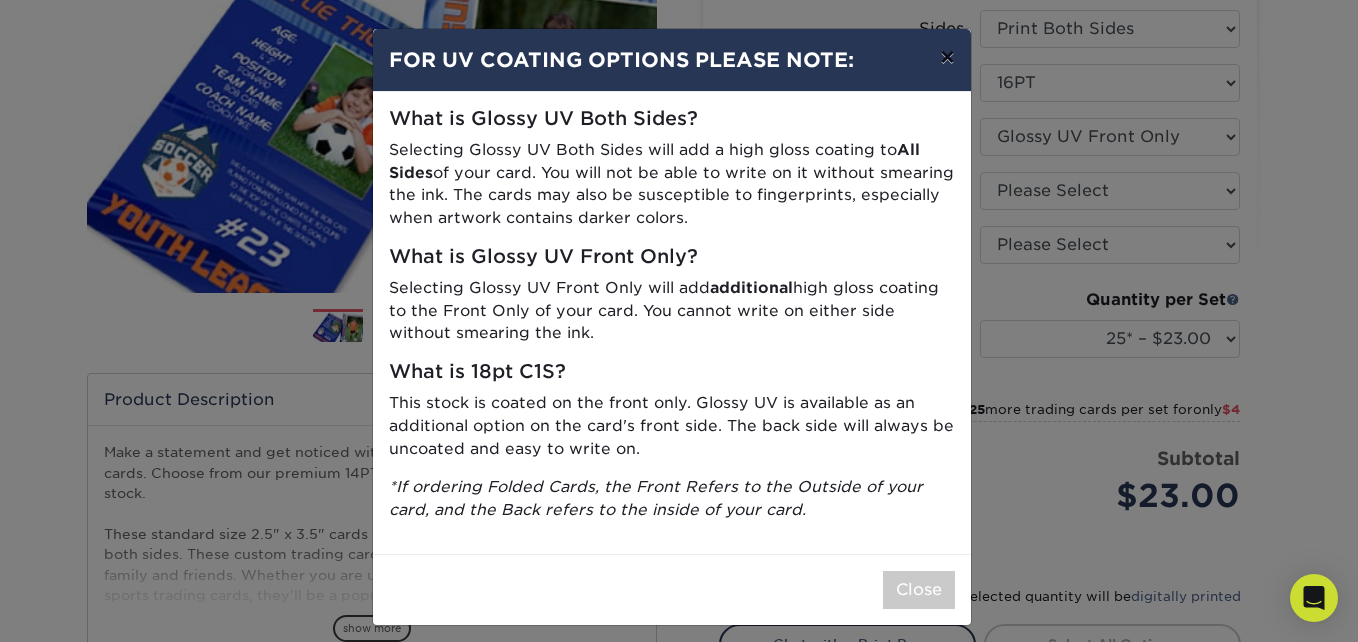 click on "×" at bounding box center (947, 57) 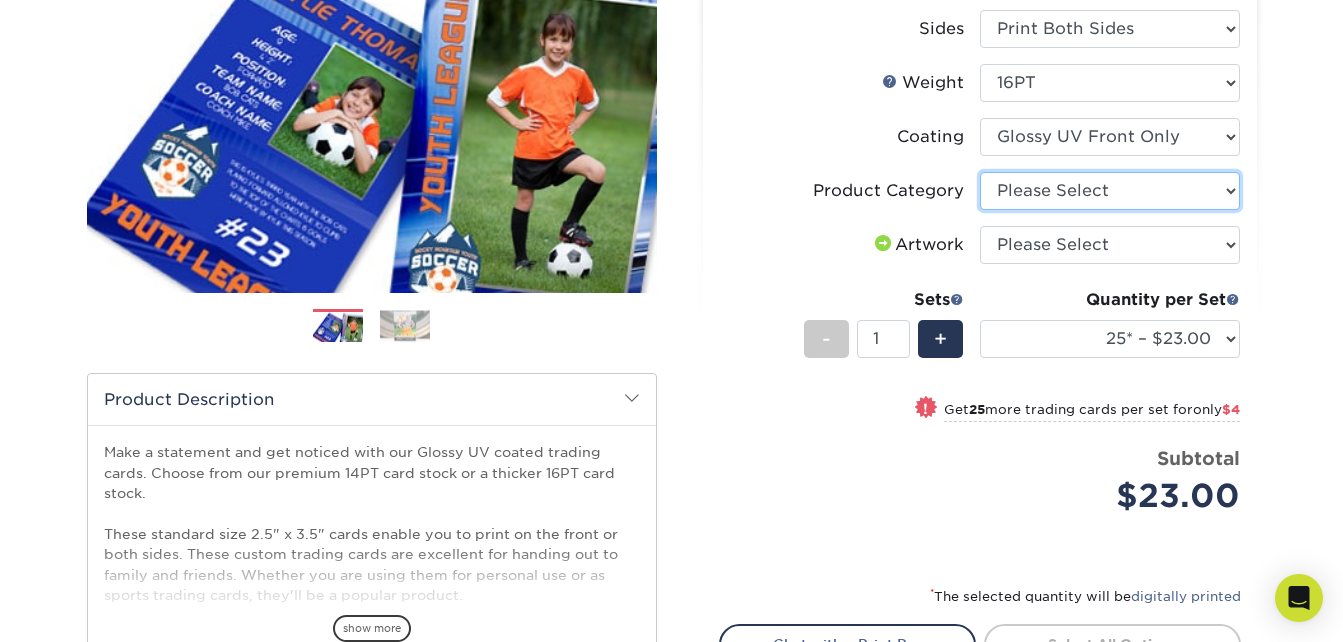 click on "Please Select Trading Cards" at bounding box center (1110, 191) 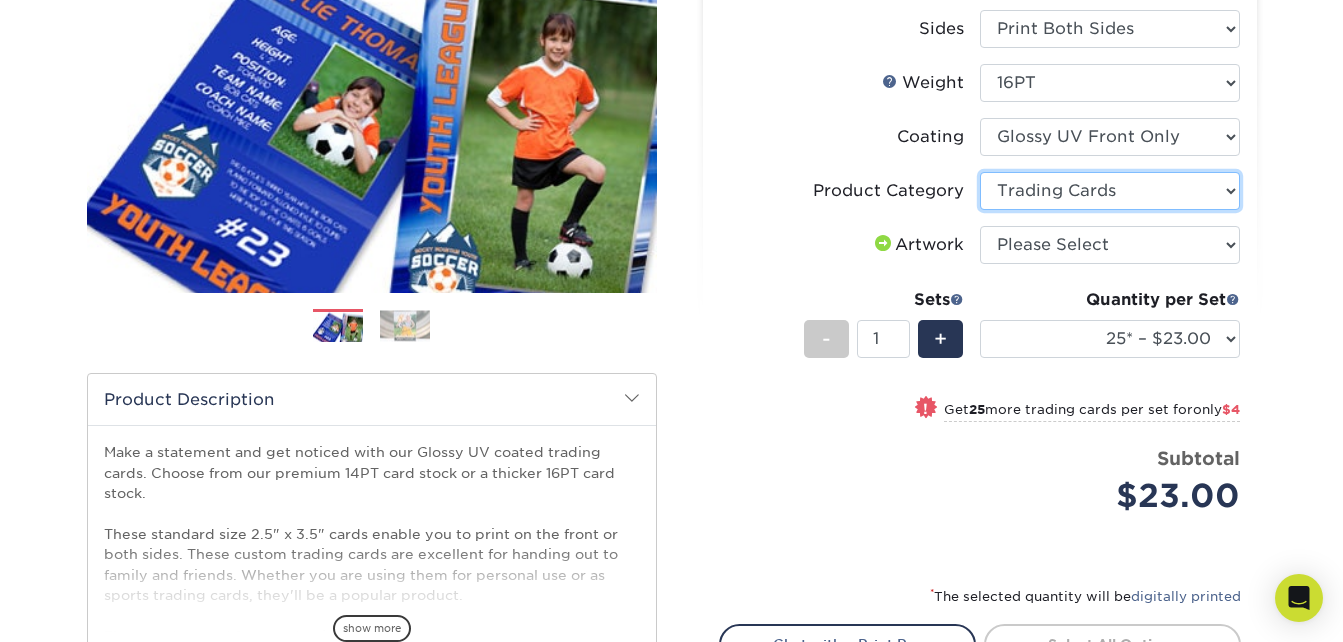 click on "Please Select Trading Cards" at bounding box center (1110, 191) 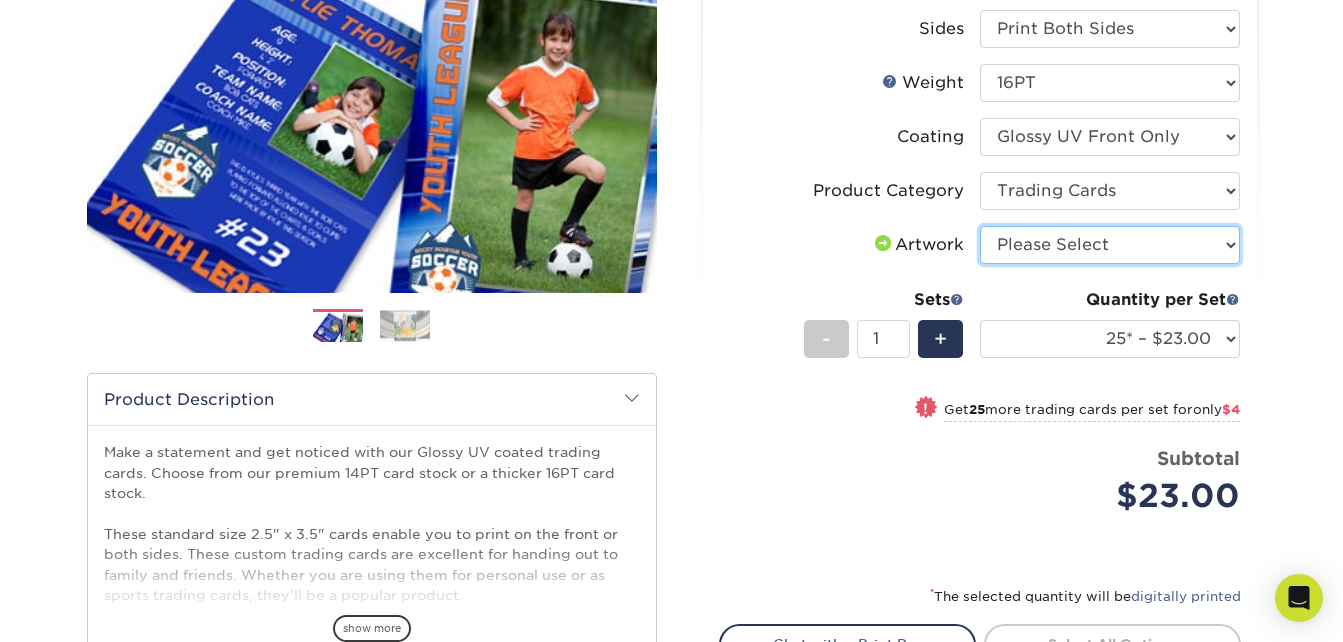 click on "Please Select I will upload files I need a design - $100" at bounding box center [1110, 245] 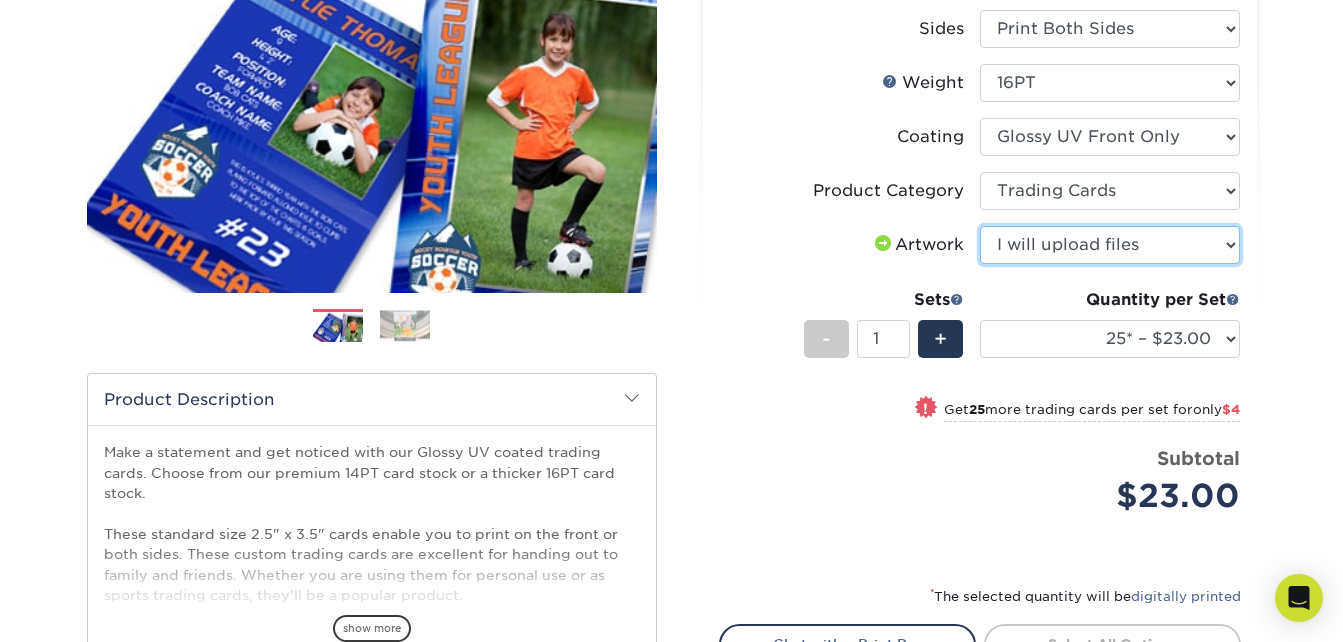 click on "Please Select I will upload files I need a design - $100" at bounding box center [1110, 245] 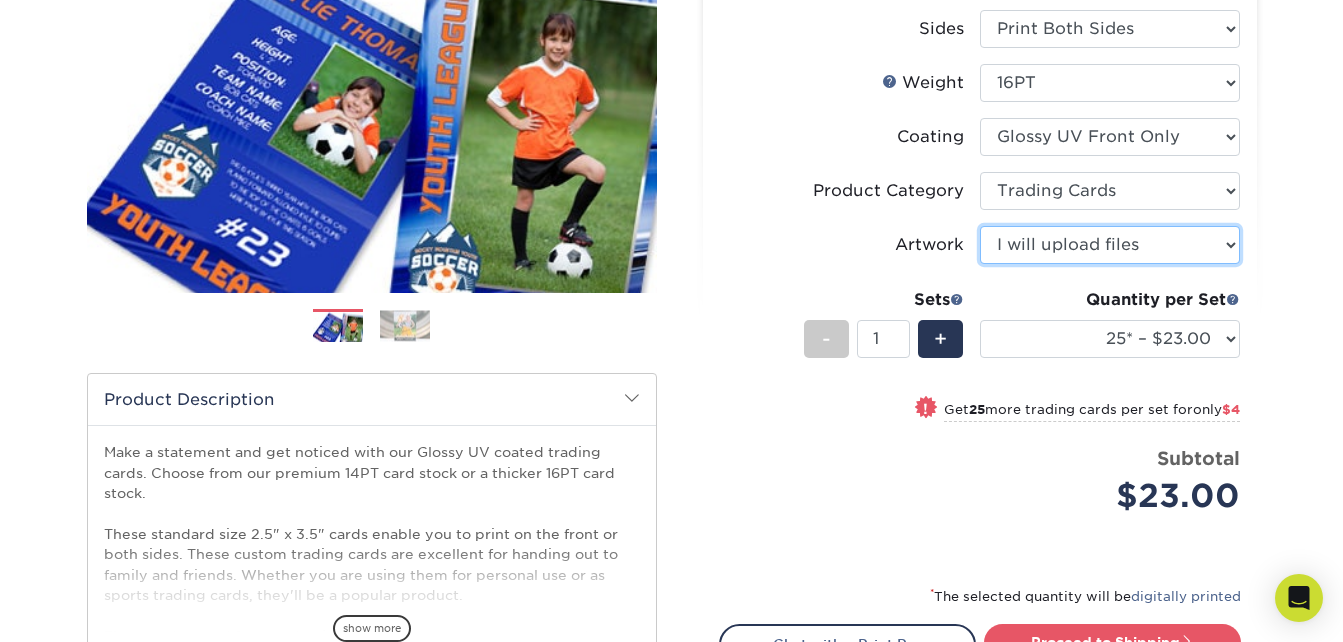 scroll, scrollTop: 400, scrollLeft: 0, axis: vertical 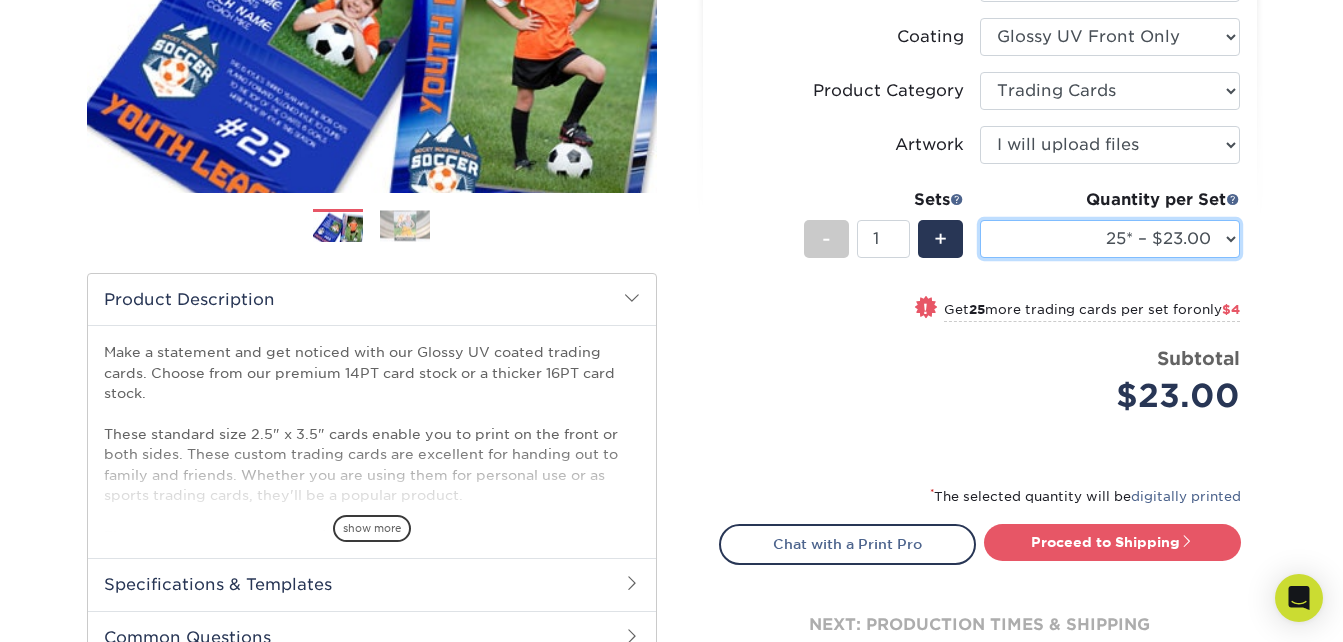 click on "25* – $23.00 50* – $27.00 75* – $33.00 100* – $37.00 250* – $47.00 500 – $58.00 1000 – $71.00 2500 – $141.00 5000 – $192.00 10000 – $376.00 15000 – $554.00 20000 – $742.00 25000 – $903.00" at bounding box center (1110, 239) 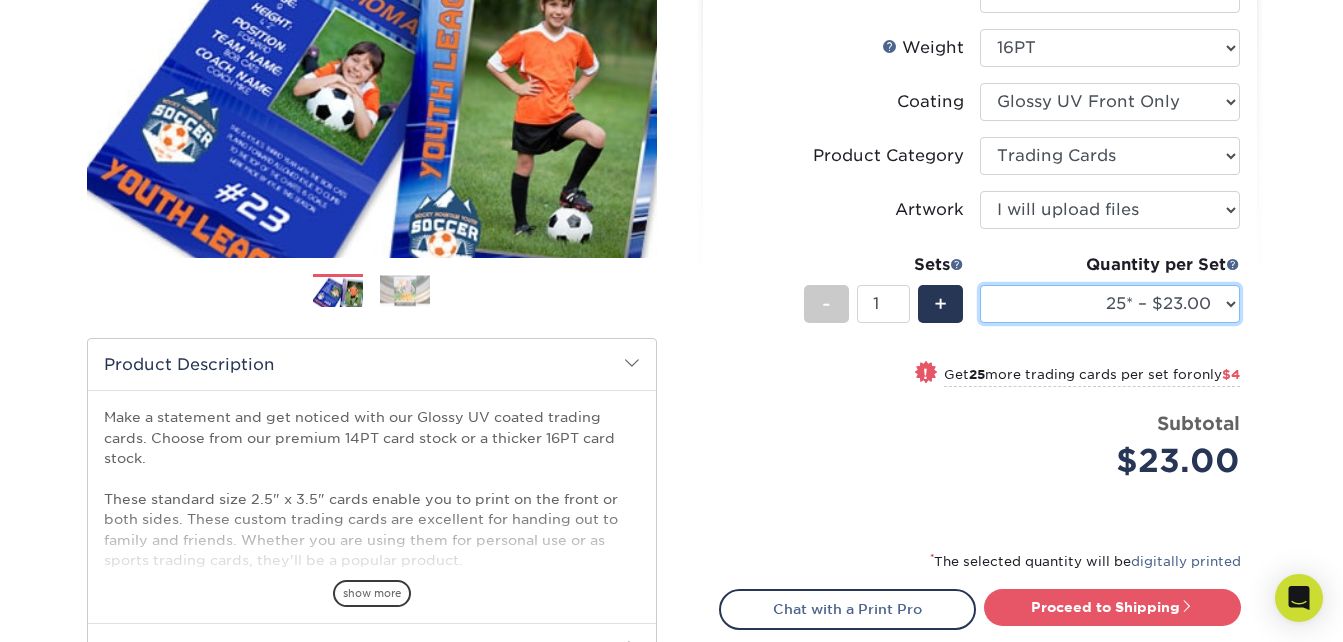 scroll, scrollTop: 300, scrollLeft: 0, axis: vertical 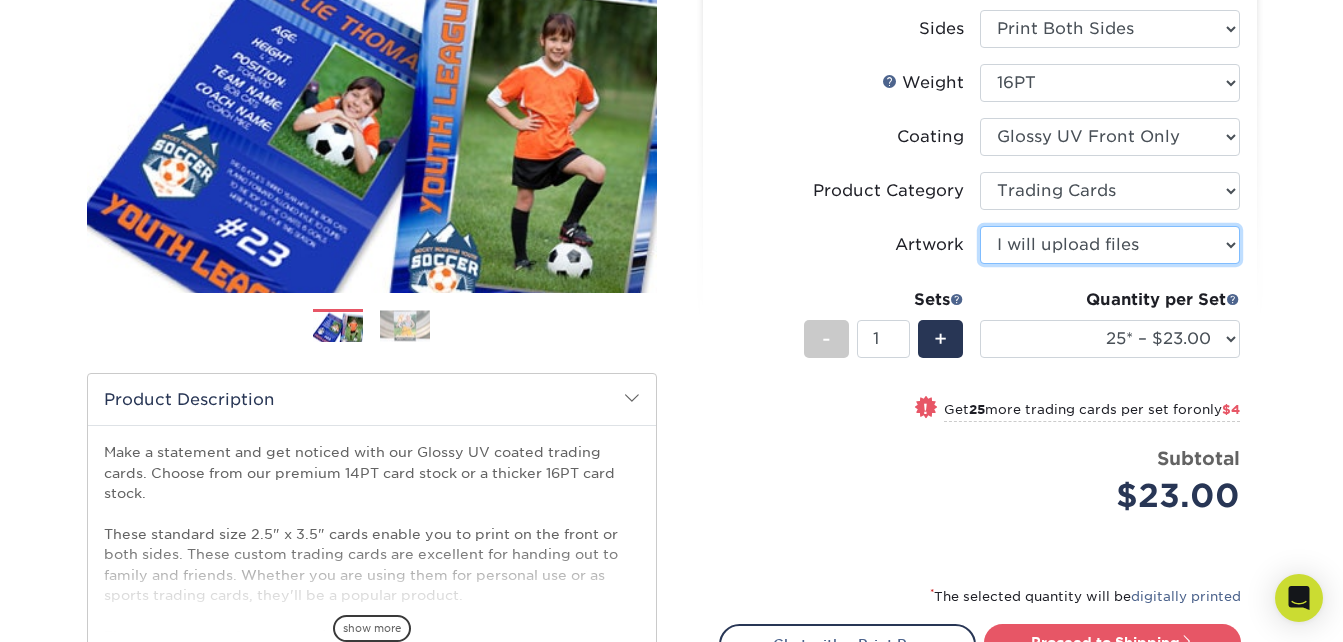 click on "Please Select I will upload files I need a design - $100" at bounding box center (1110, 245) 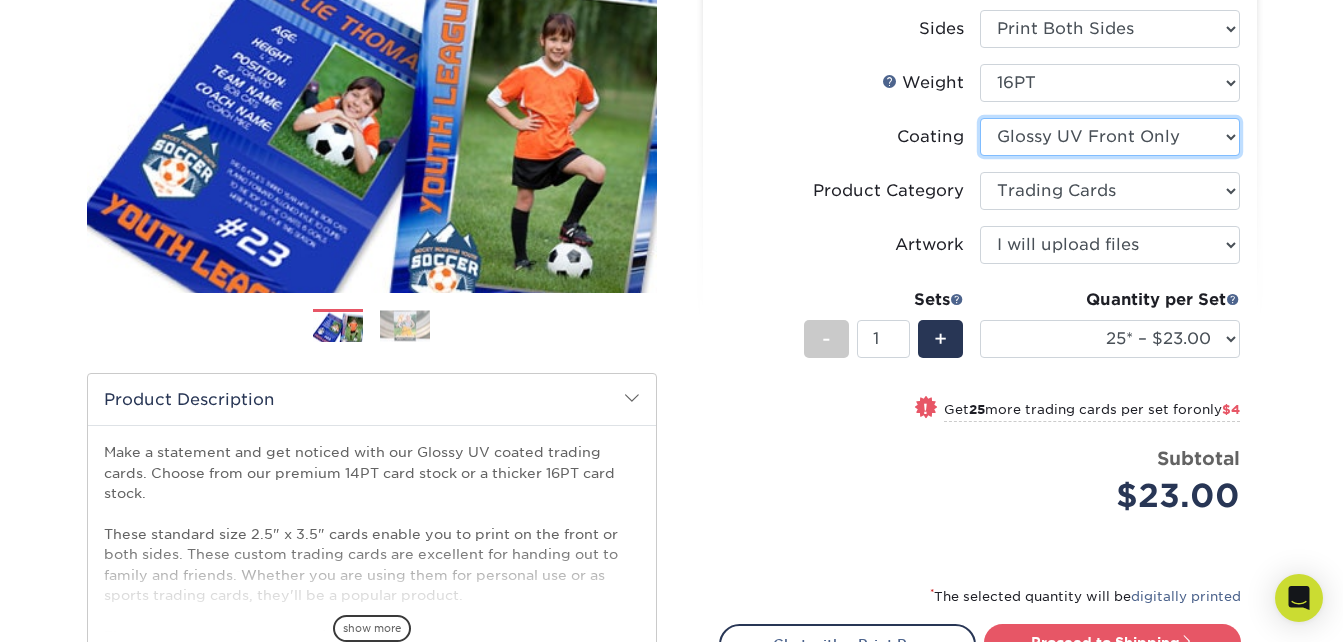 click at bounding box center [1110, 137] 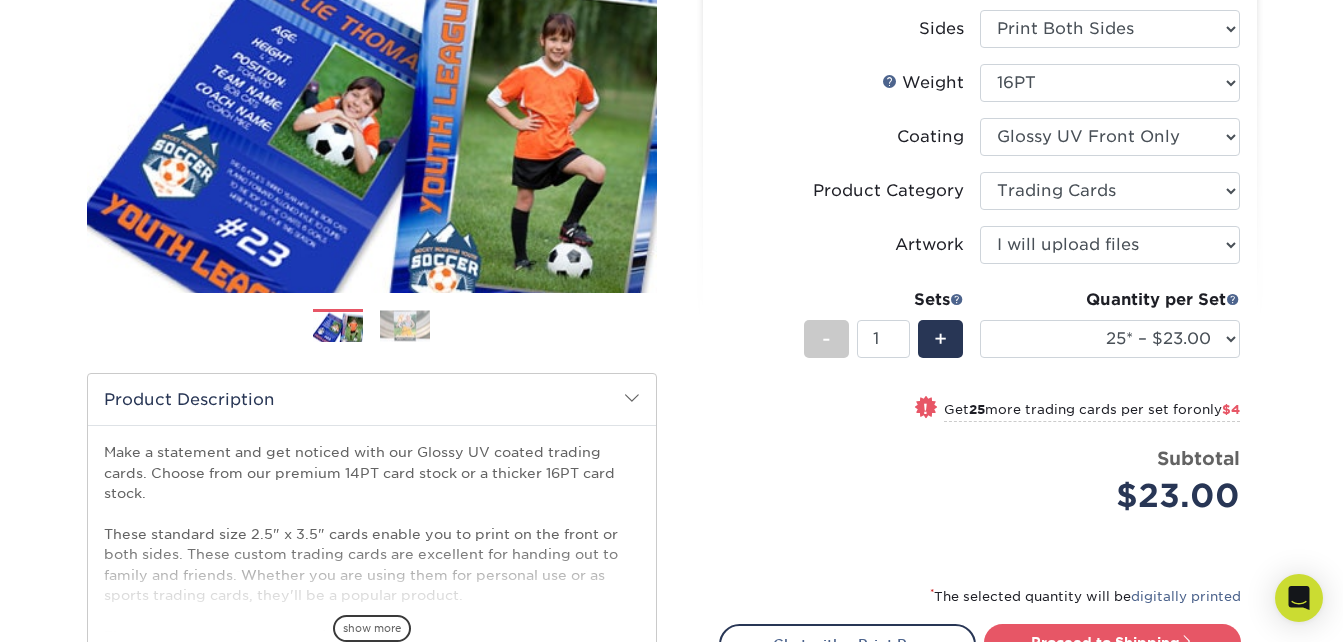 drag, startPoint x: 1031, startPoint y: 272, endPoint x: 1029, endPoint y: 254, distance: 18.110771 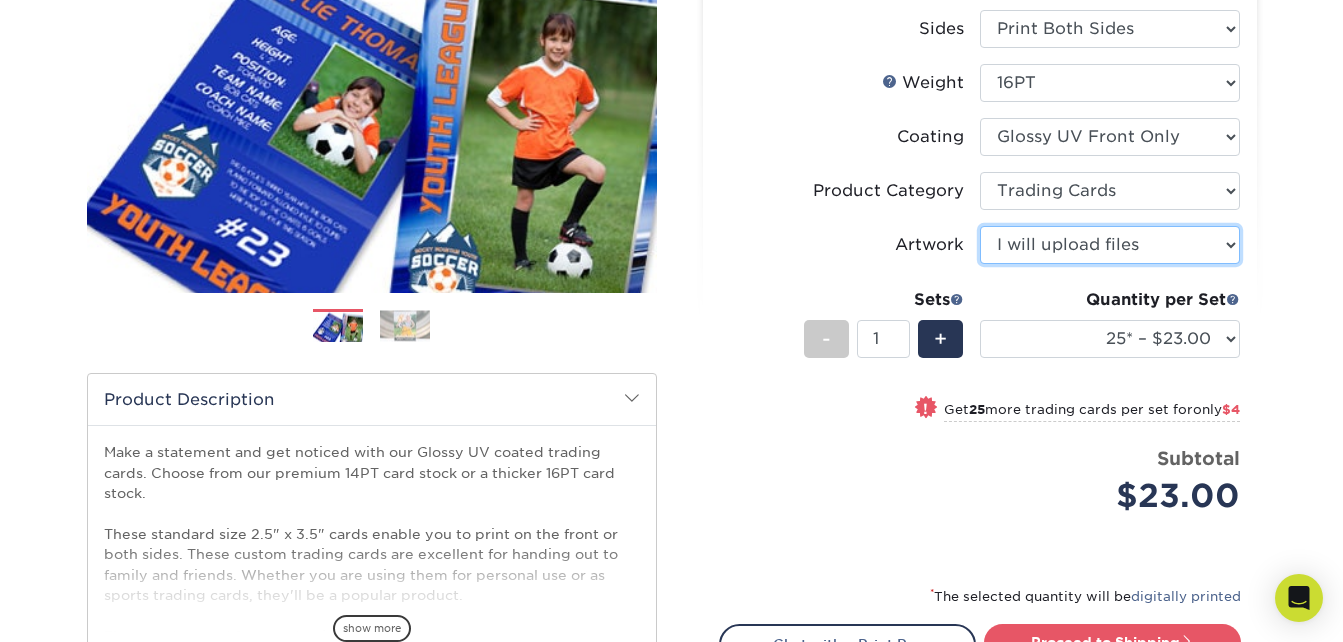 click on "Please Select I will upload files I need a design - $100" at bounding box center [1110, 245] 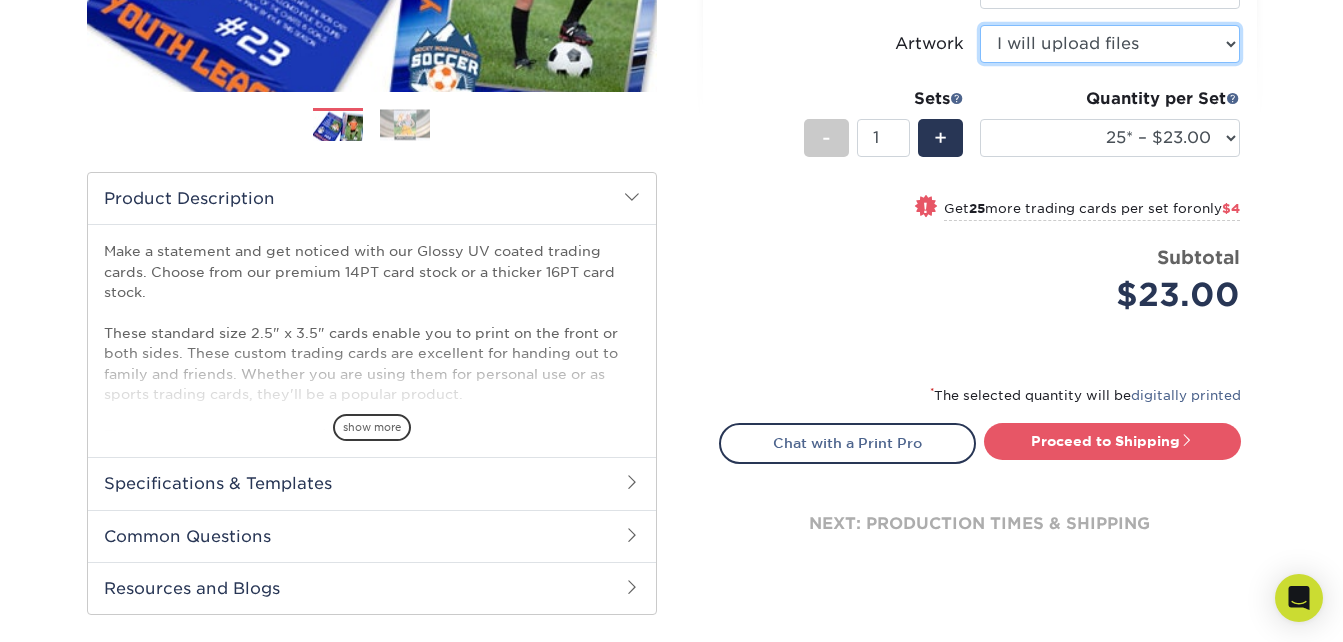 scroll, scrollTop: 600, scrollLeft: 0, axis: vertical 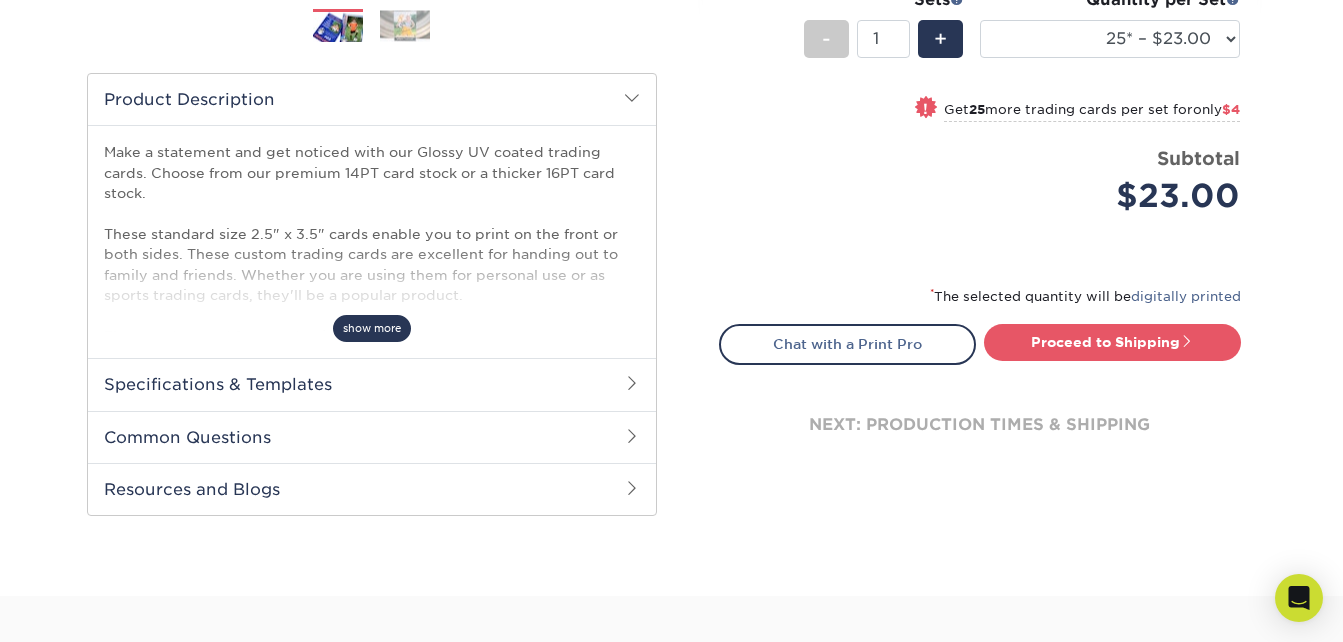 click on "show more" at bounding box center (372, 328) 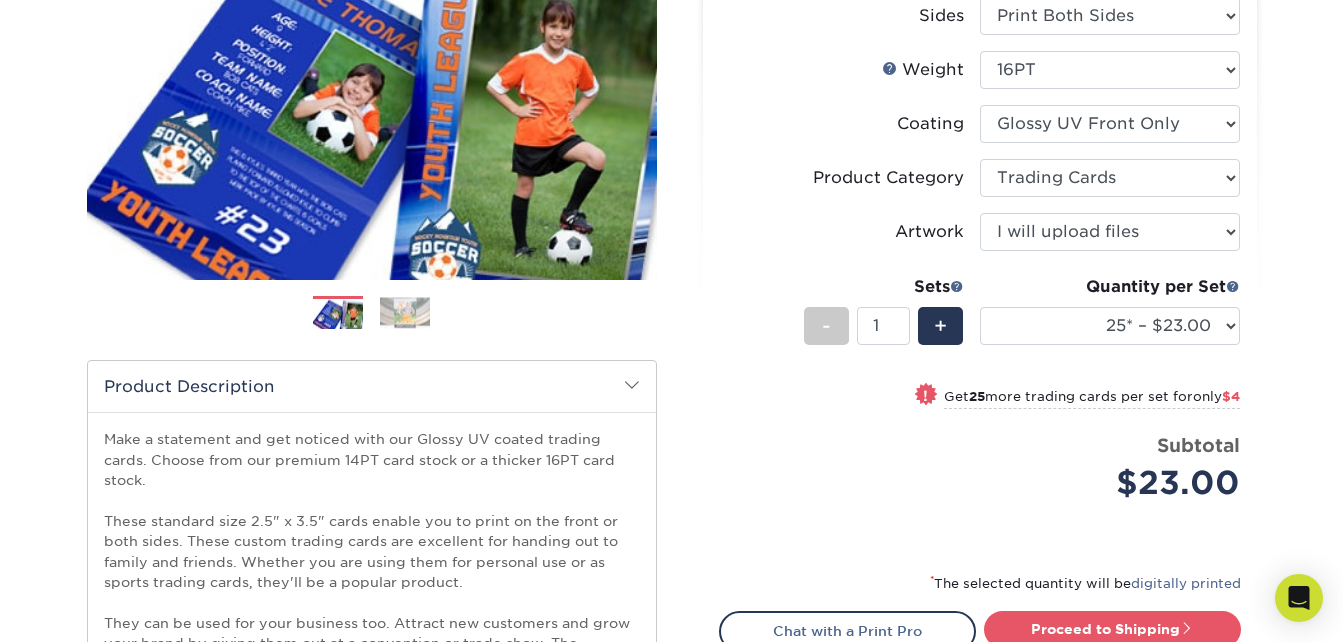 scroll, scrollTop: 300, scrollLeft: 0, axis: vertical 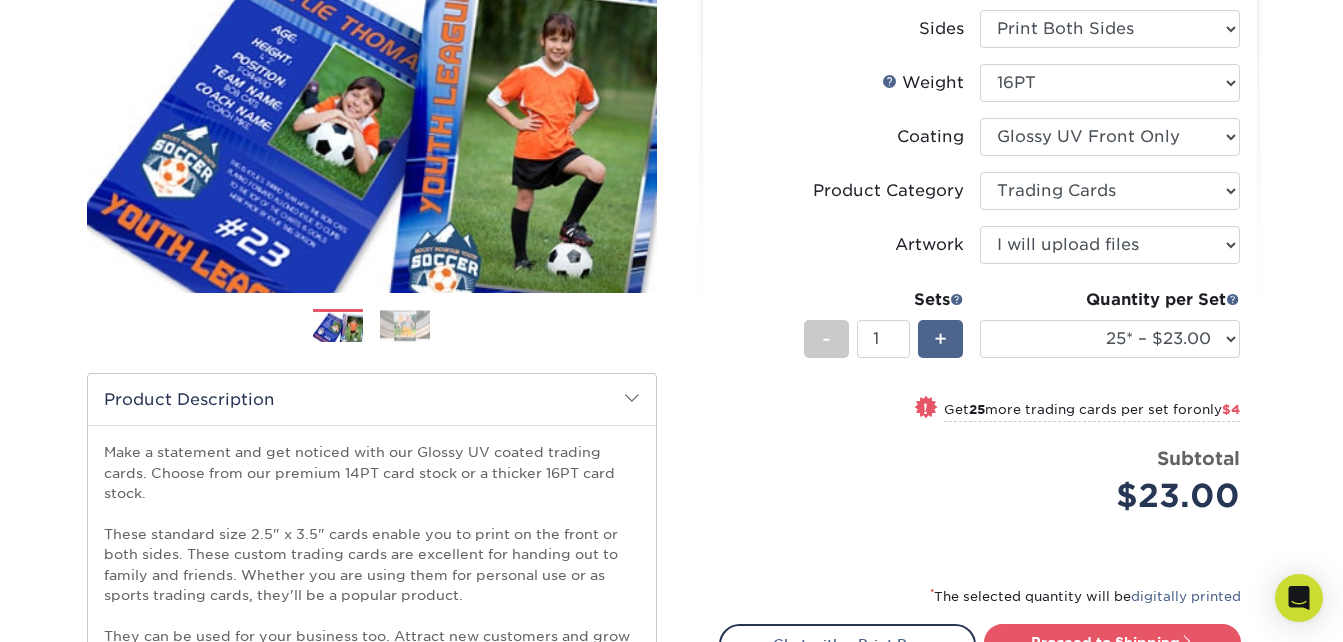 click on "+" at bounding box center (940, 339) 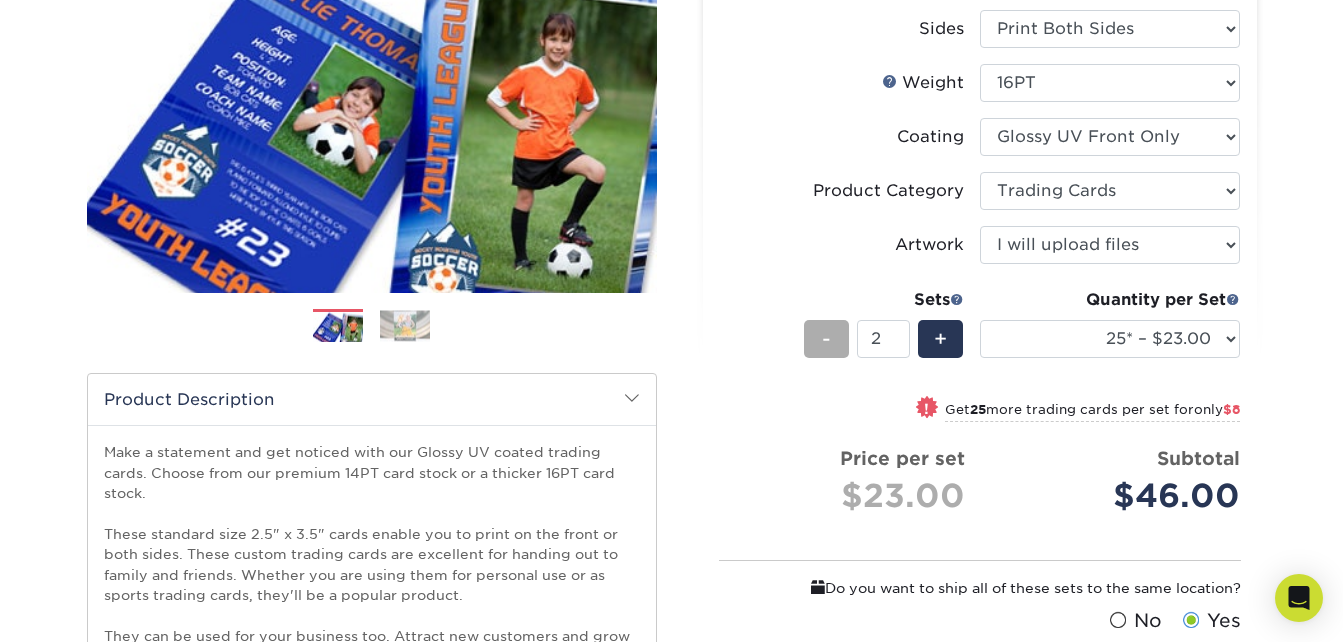 click on "-" at bounding box center (826, 339) 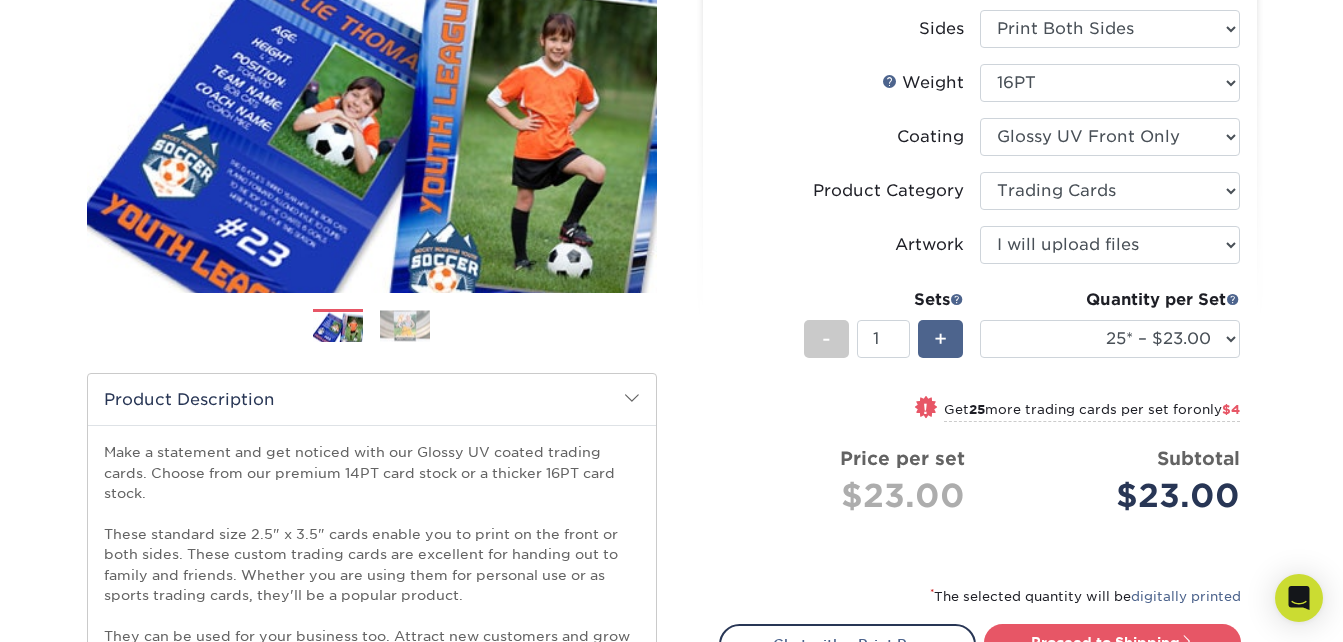 click on "+" at bounding box center [940, 339] 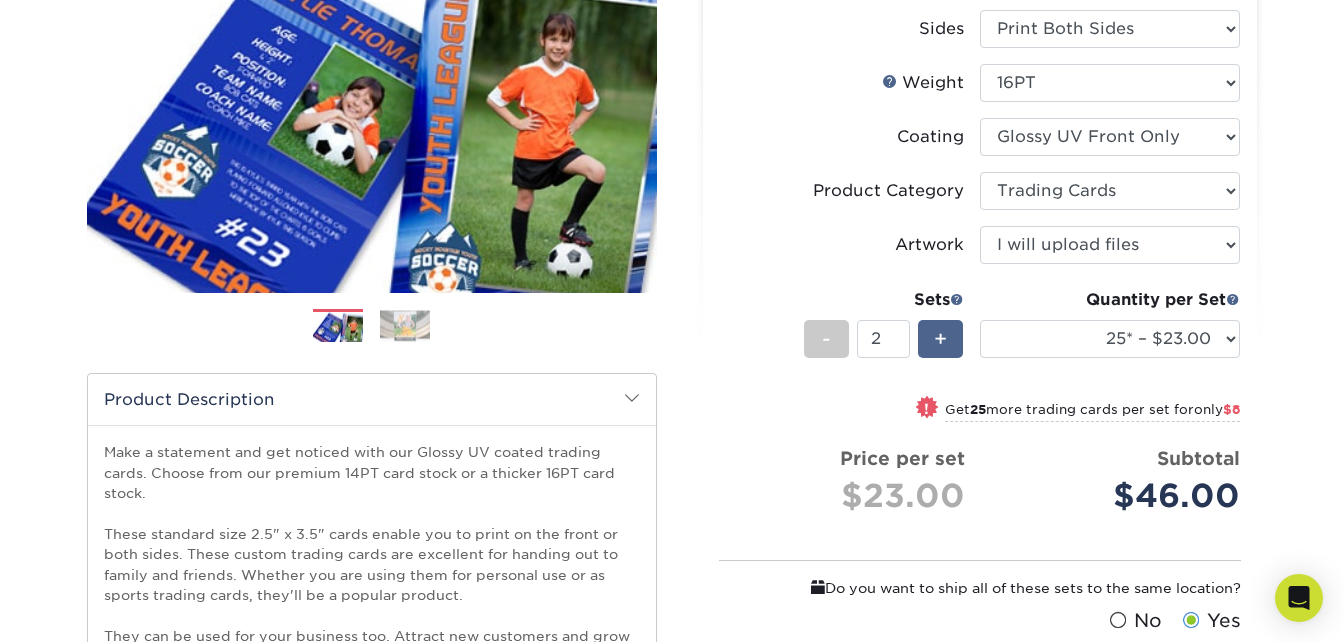 click on "+" at bounding box center (940, 339) 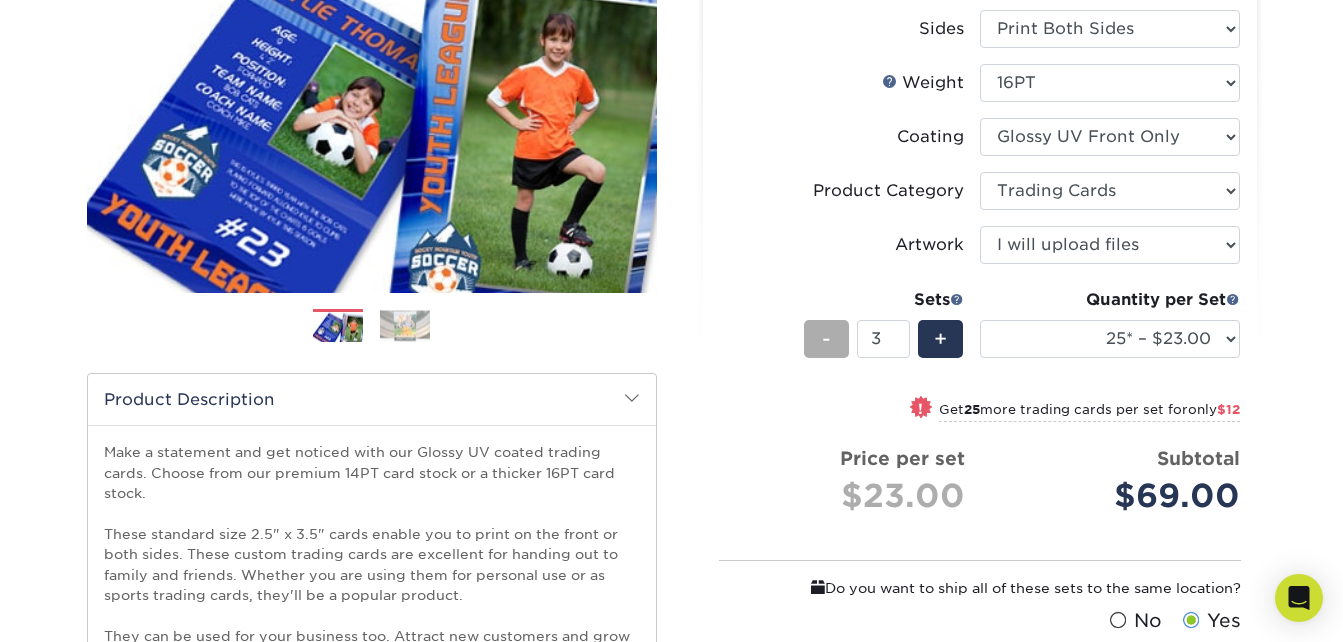 click on "-" at bounding box center [826, 339] 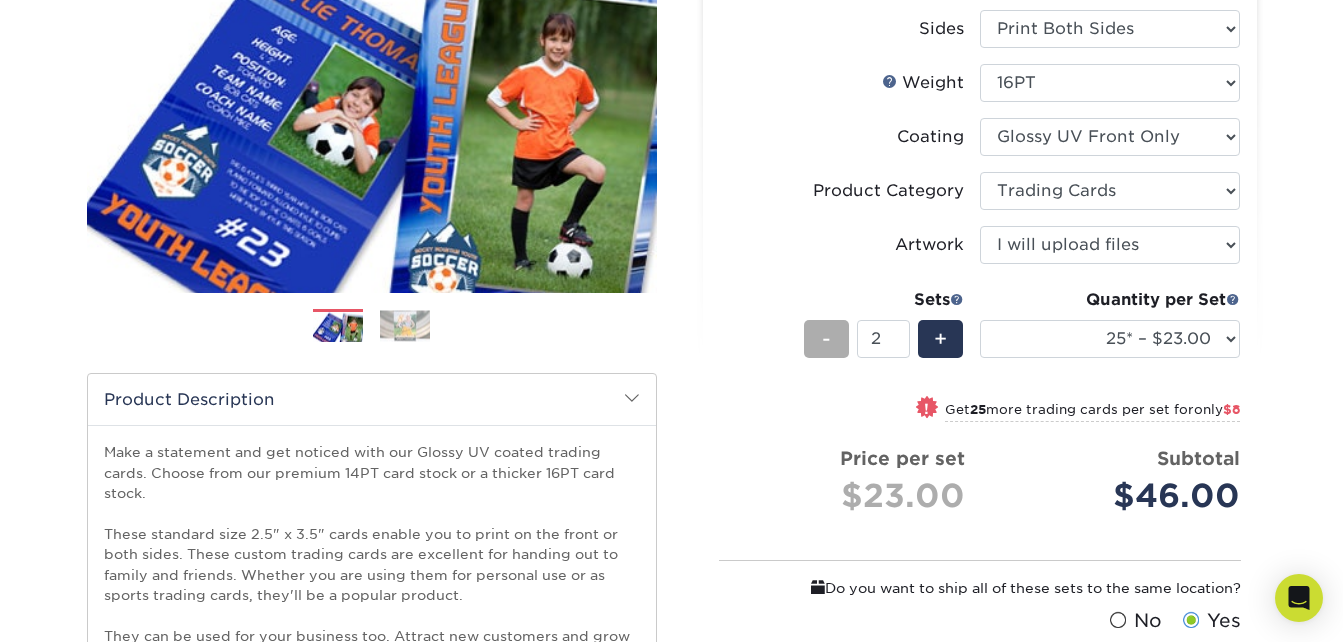 click on "-" at bounding box center [826, 339] 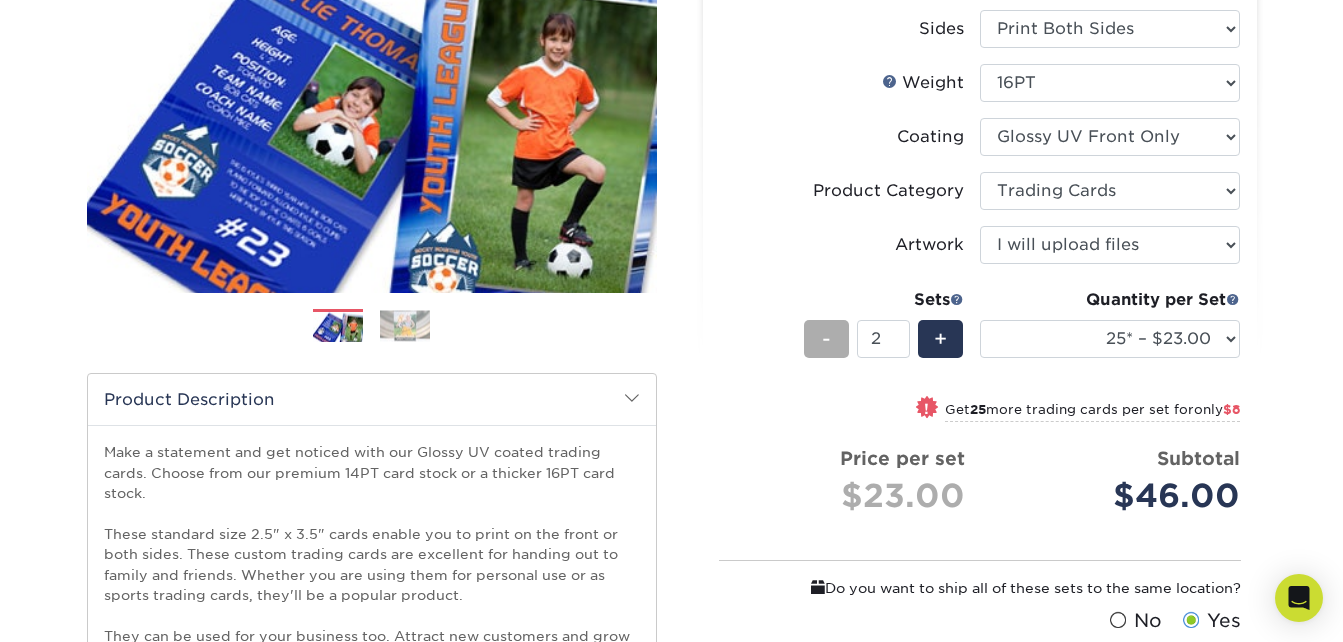 type on "1" 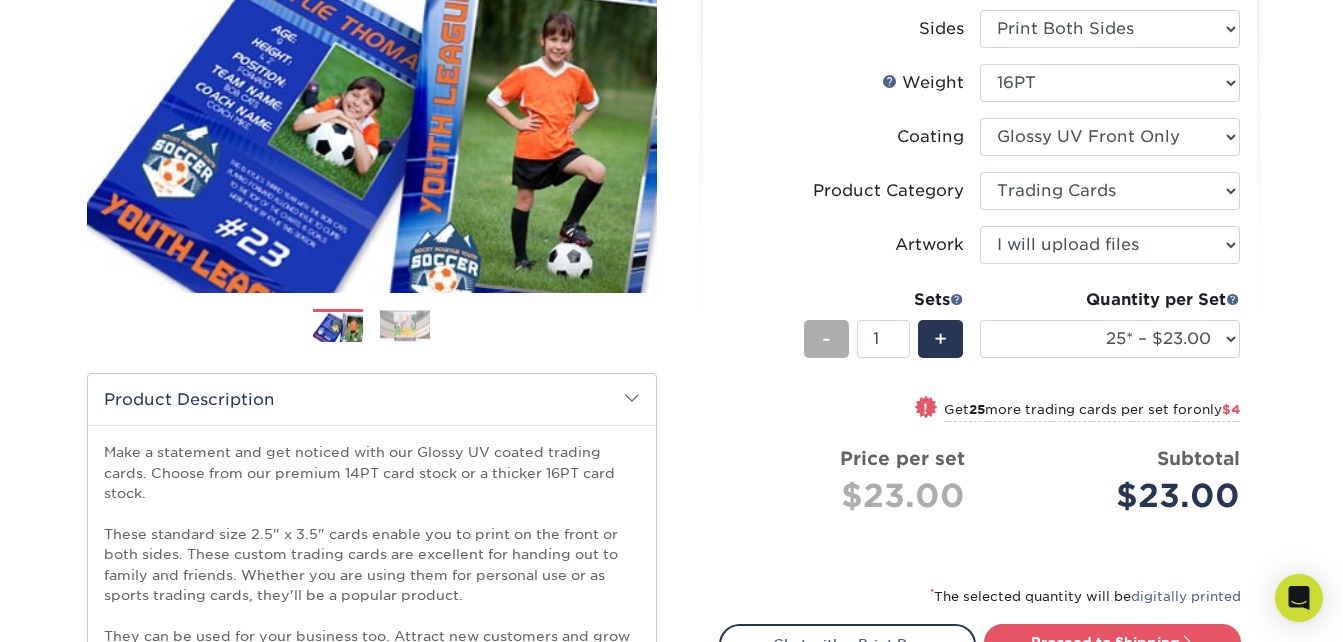 click on "-" at bounding box center [826, 339] 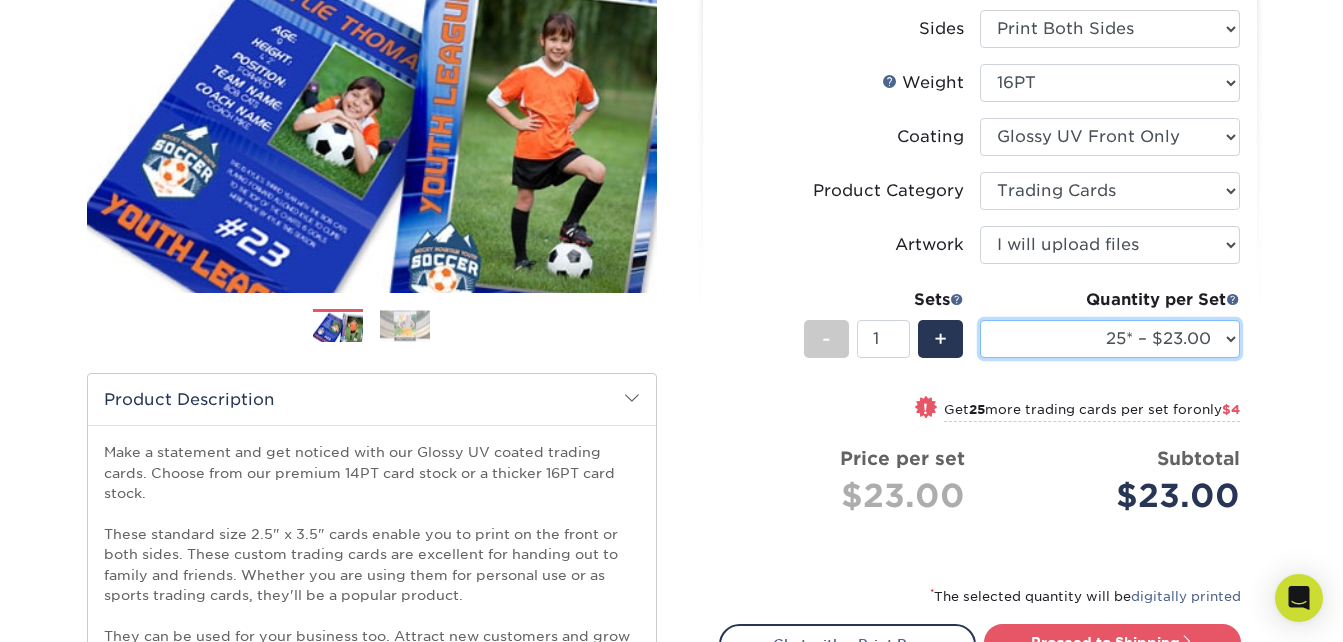 click on "25* – $23.00 50* – $27.00 75* – $33.00 100* – $37.00 250* – $47.00 500 – $58.00 1000 – $71.00 2500 – $141.00 5000 – $192.00 10000 – $376.00 15000 – $554.00 20000 – $742.00 25000 – $903.00" at bounding box center (1110, 339) 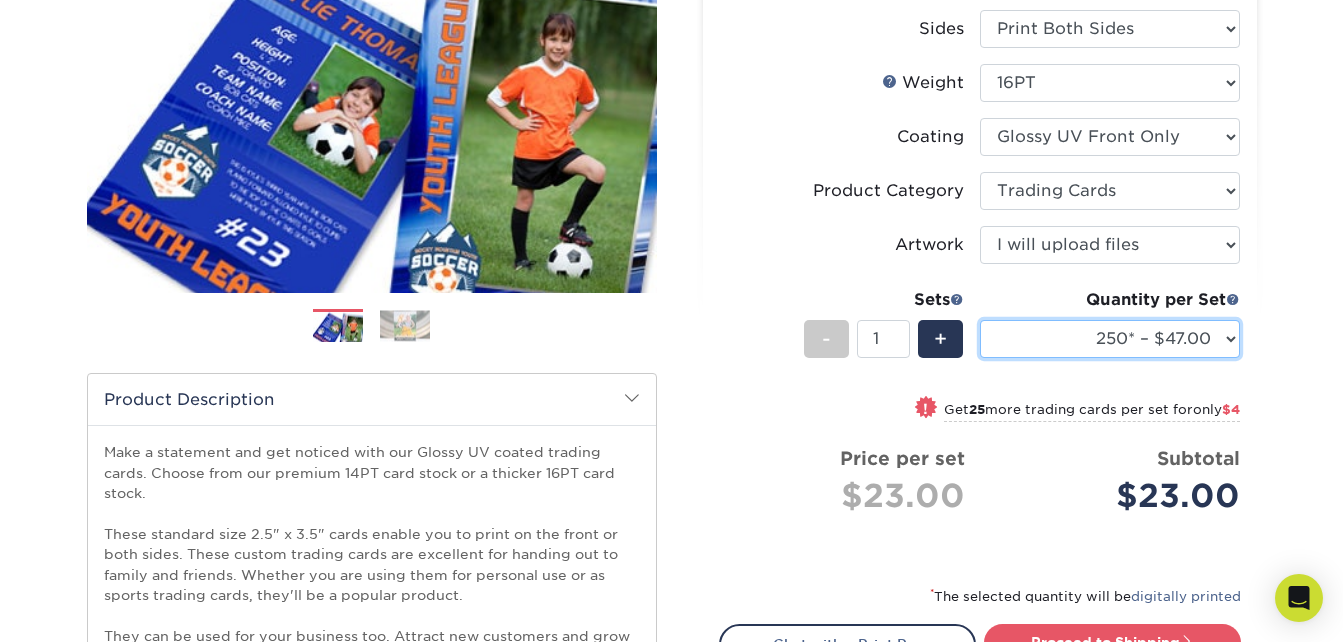 click on "25* – $23.00 50* – $27.00 75* – $33.00 100* – $37.00 250* – $47.00 500 – $58.00 1000 – $71.00 2500 – $141.00 5000 – $192.00 10000 – $376.00 15000 – $554.00 20000 – $742.00 25000 – $903.00" at bounding box center [1110, 339] 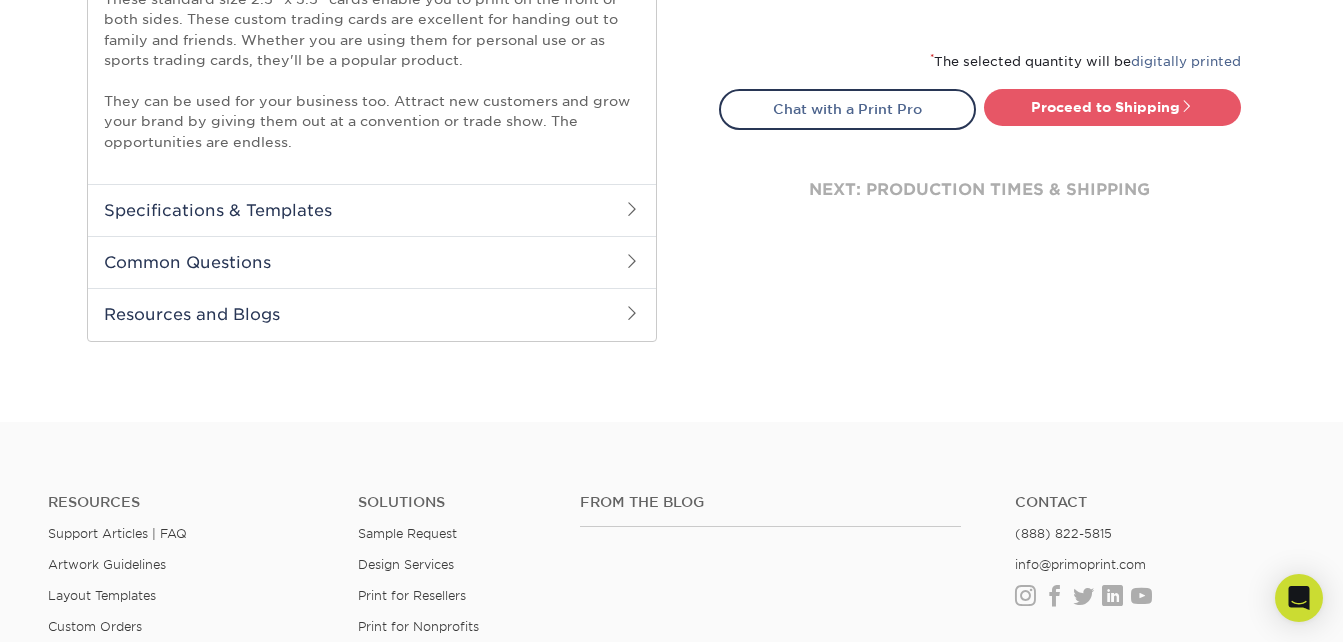 scroll, scrollTop: 800, scrollLeft: 0, axis: vertical 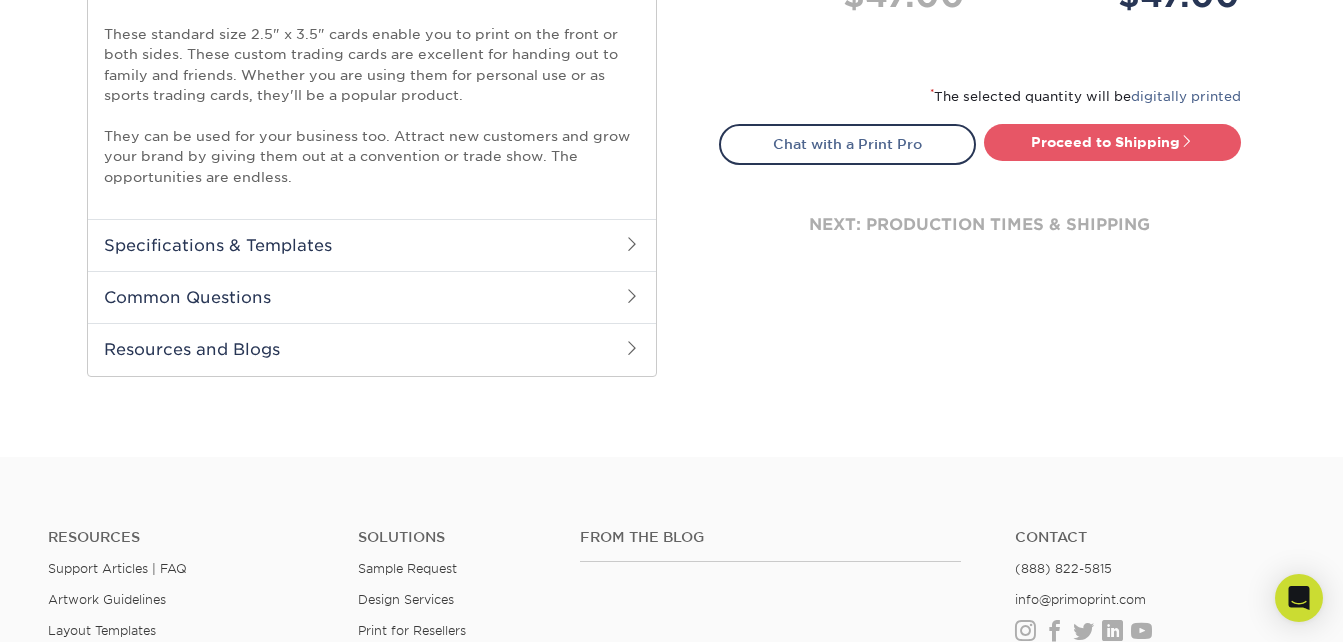 click on "Specifications & Templates" at bounding box center (372, 245) 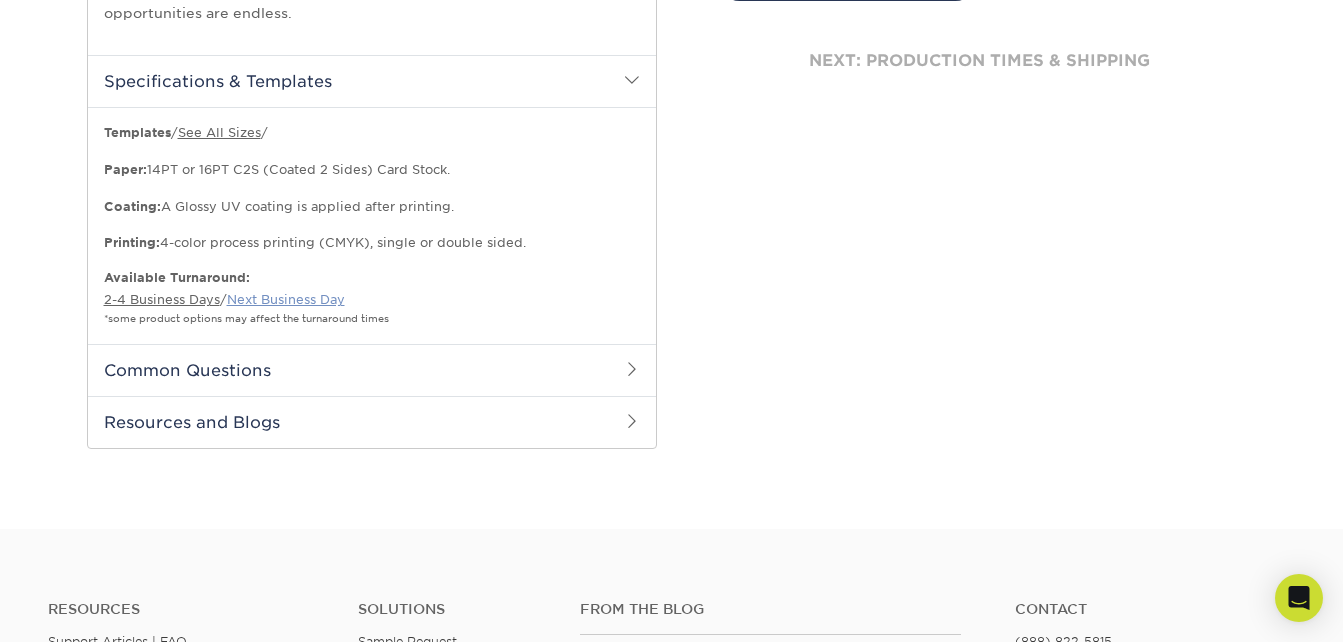 scroll, scrollTop: 1000, scrollLeft: 0, axis: vertical 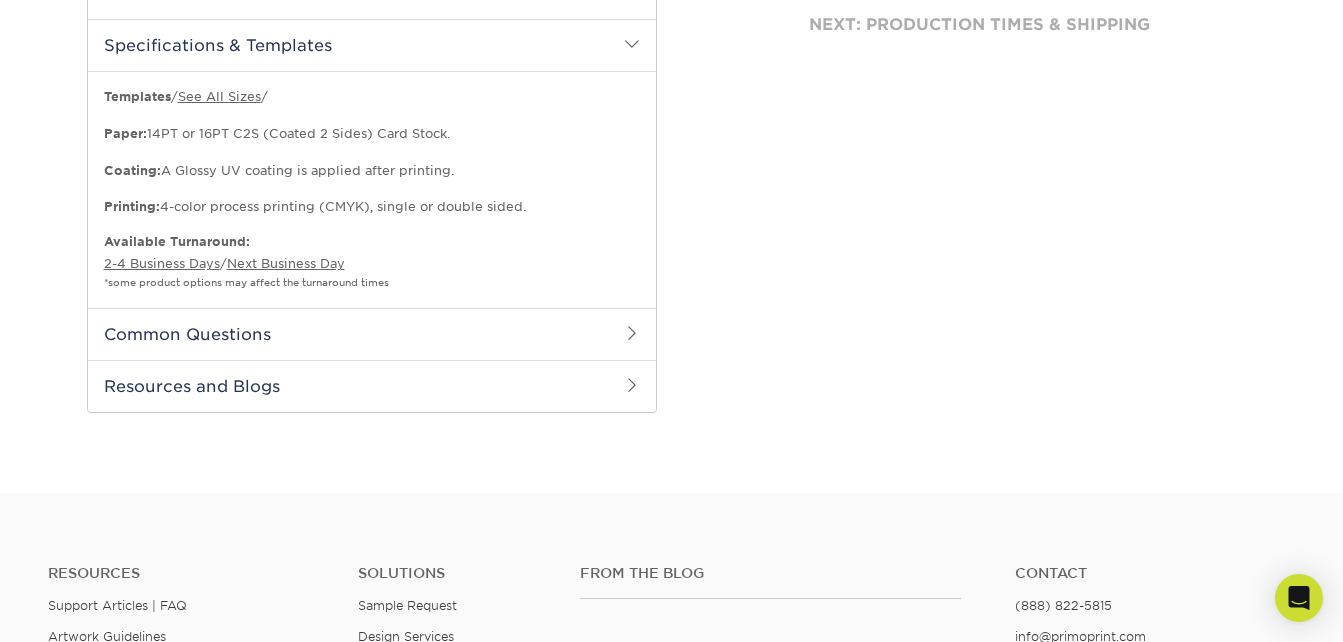 click on "Common Questions" at bounding box center [372, 334] 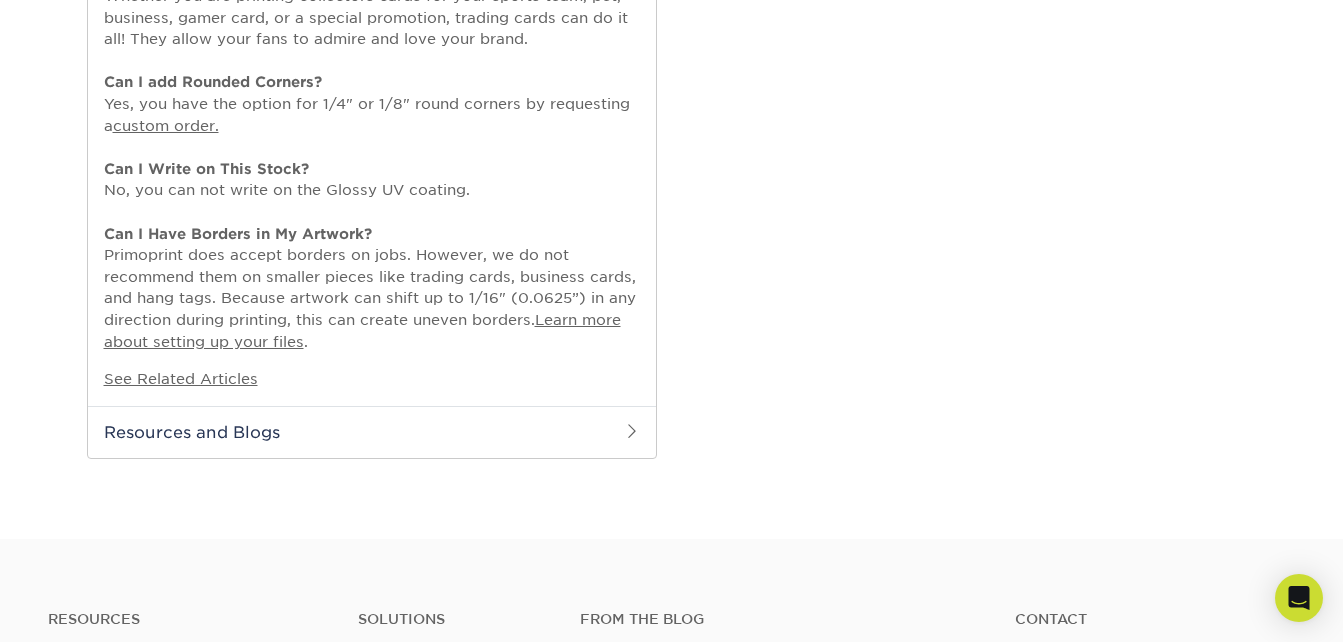 scroll, scrollTop: 1600, scrollLeft: 0, axis: vertical 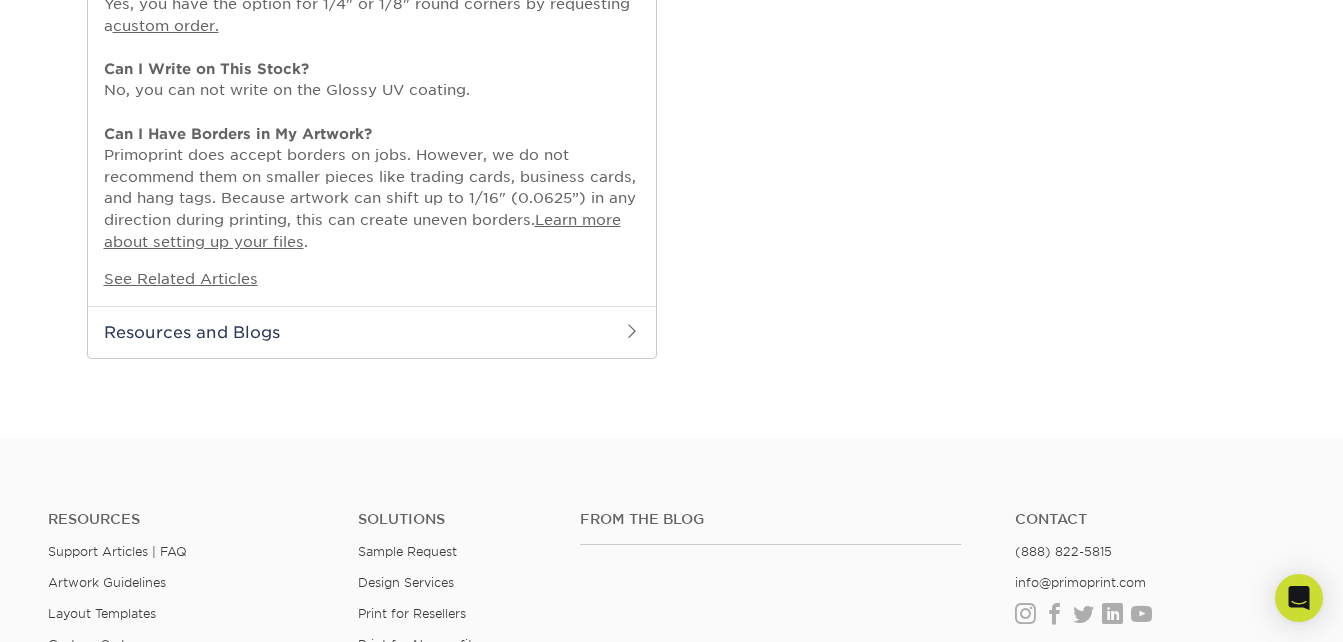 click on "Resources and Blogs" at bounding box center (372, 332) 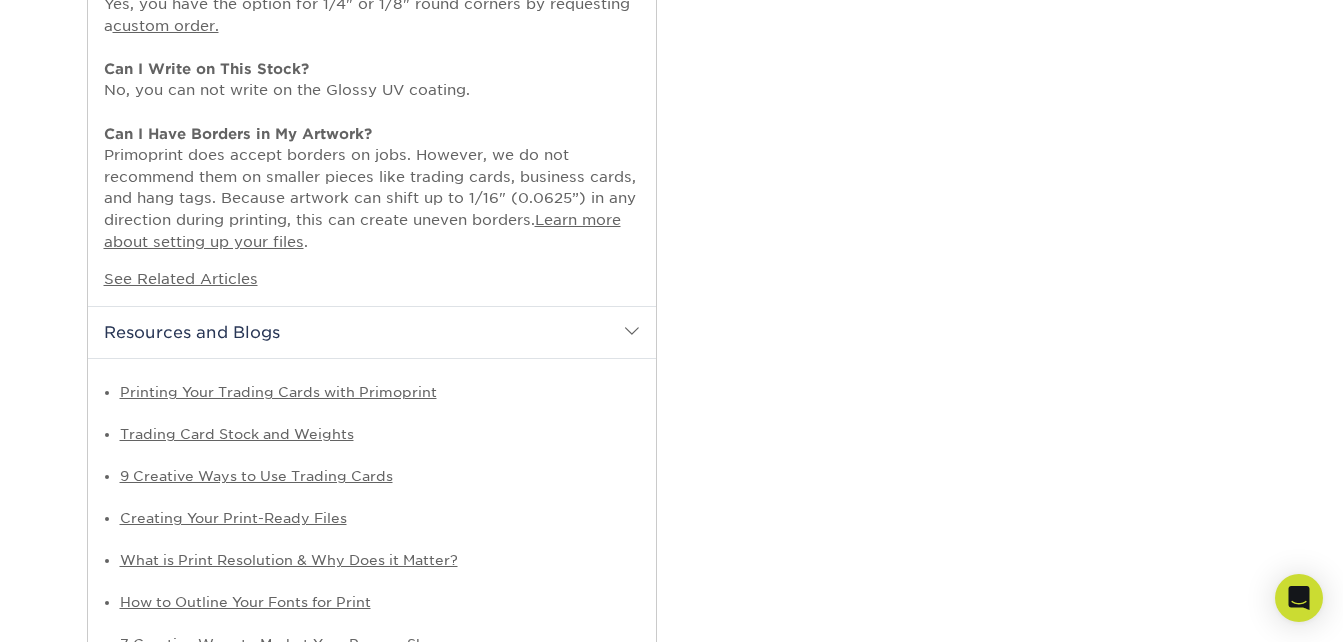 click on "Resources and Blogs" at bounding box center (372, 332) 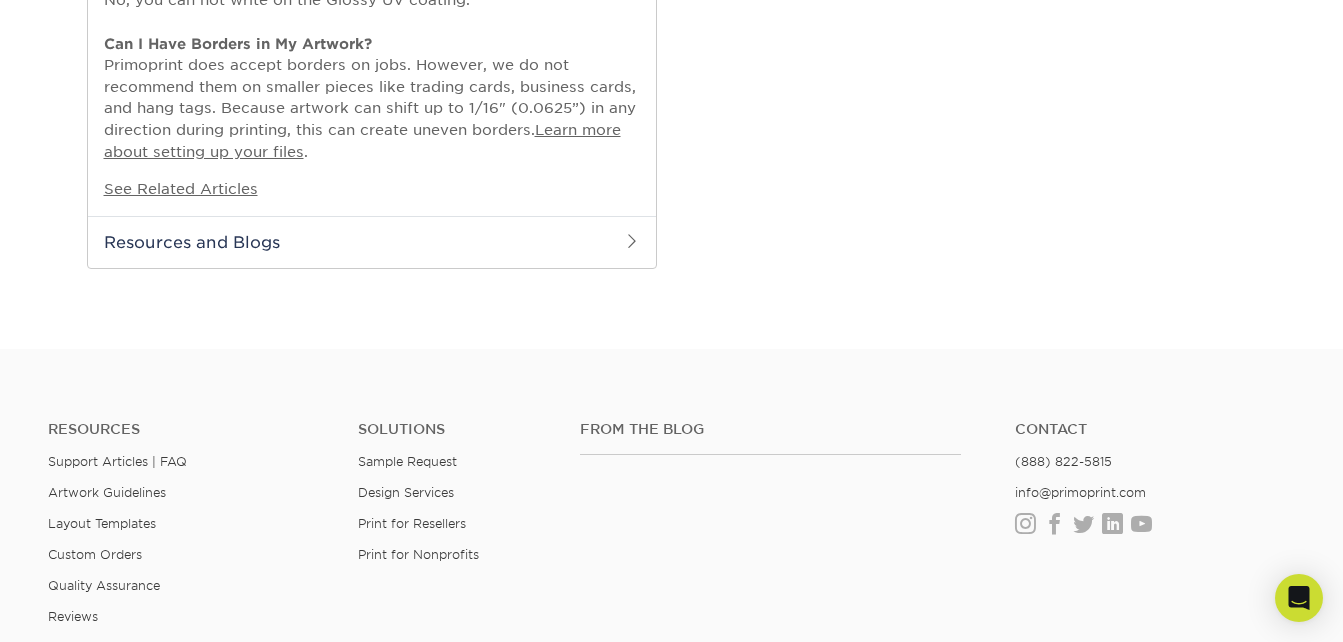 scroll, scrollTop: 1700, scrollLeft: 0, axis: vertical 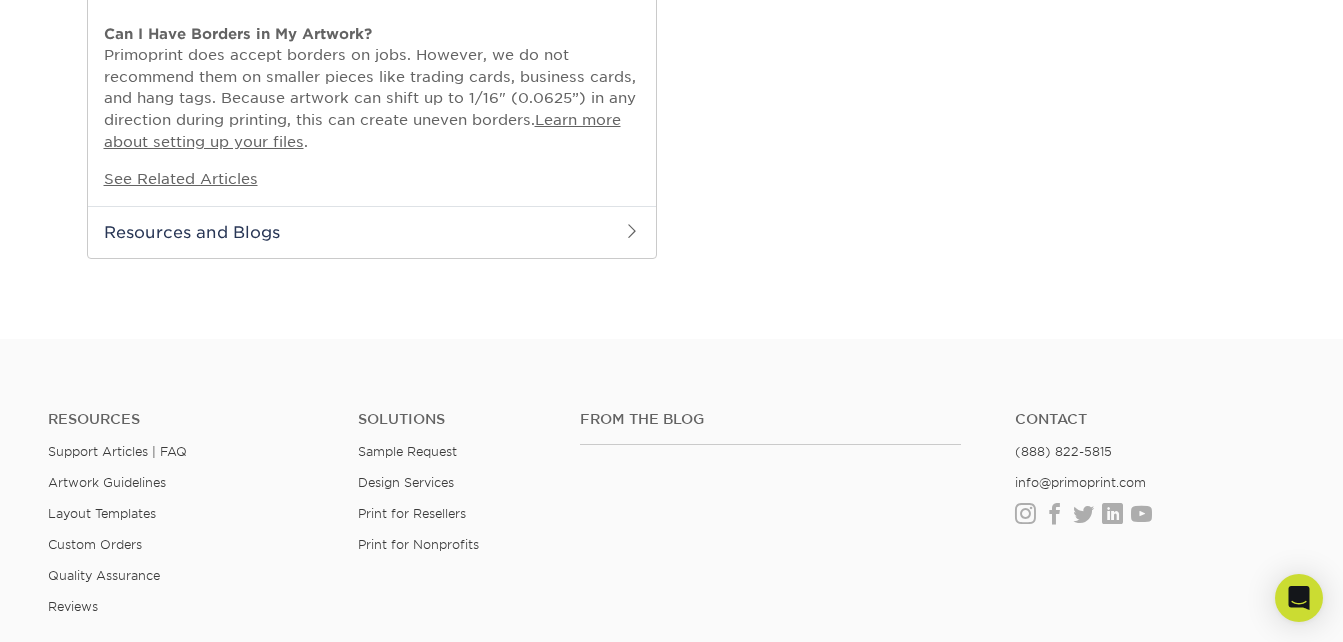 click on "Previous
Next show more  /" at bounding box center (372, -562) 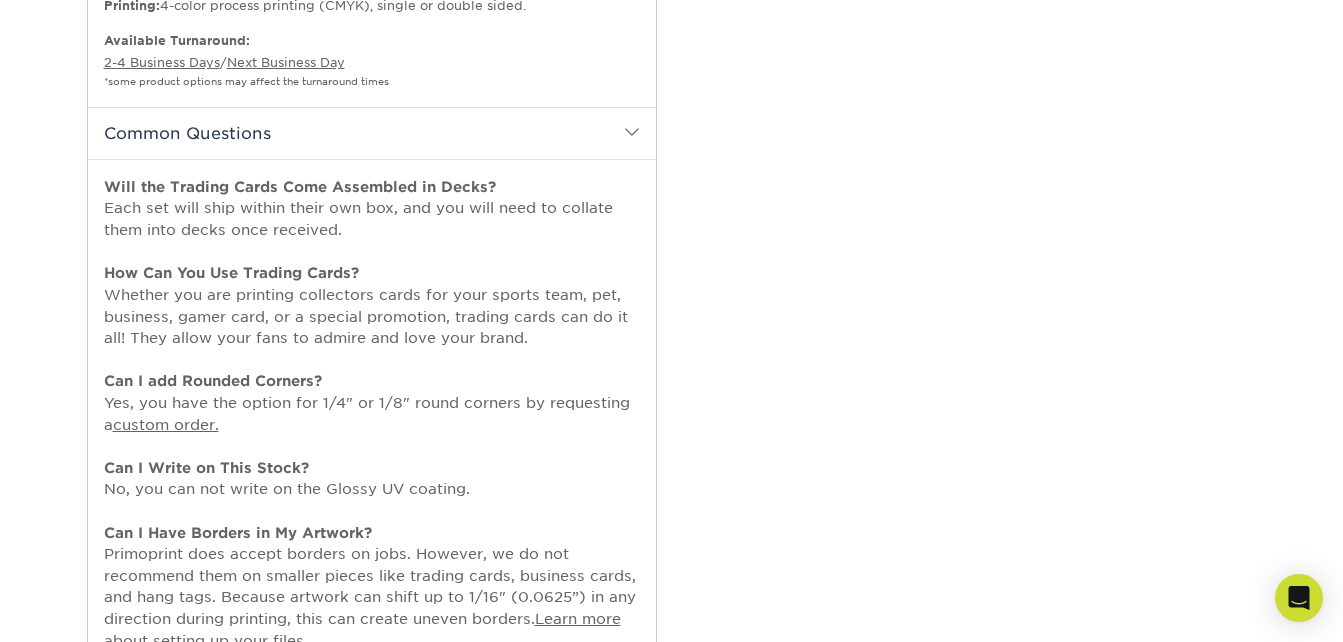 scroll, scrollTop: 1200, scrollLeft: 0, axis: vertical 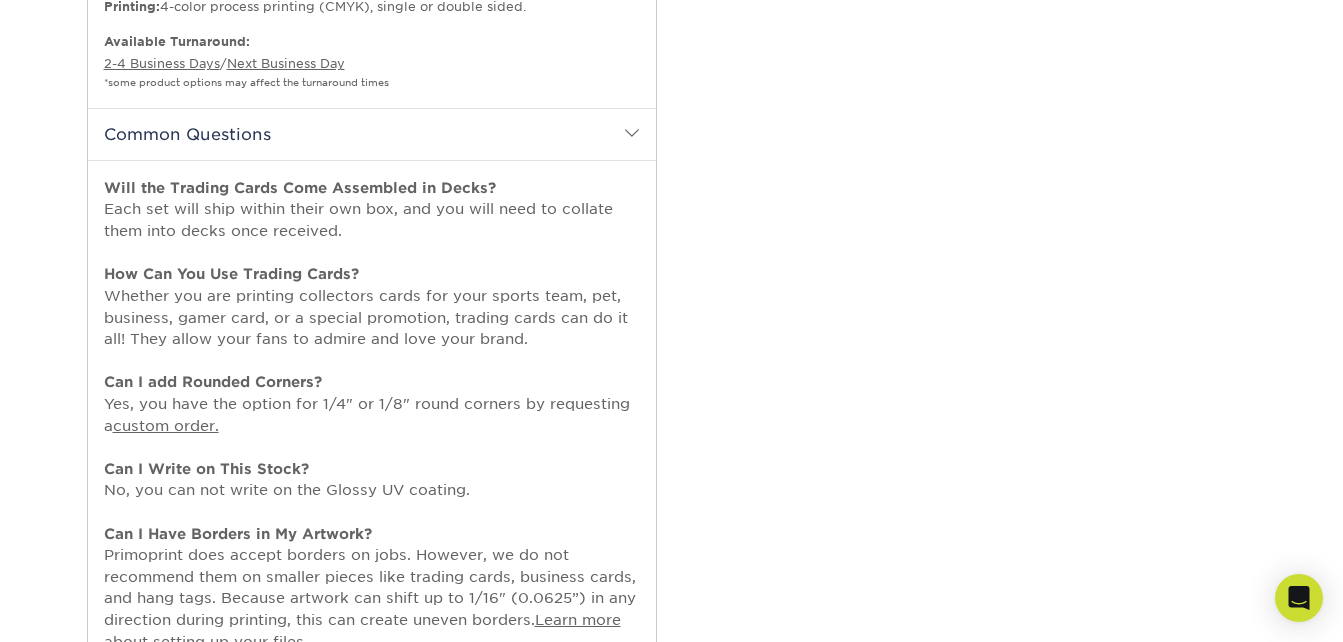 click on "Common Questions" at bounding box center [372, 134] 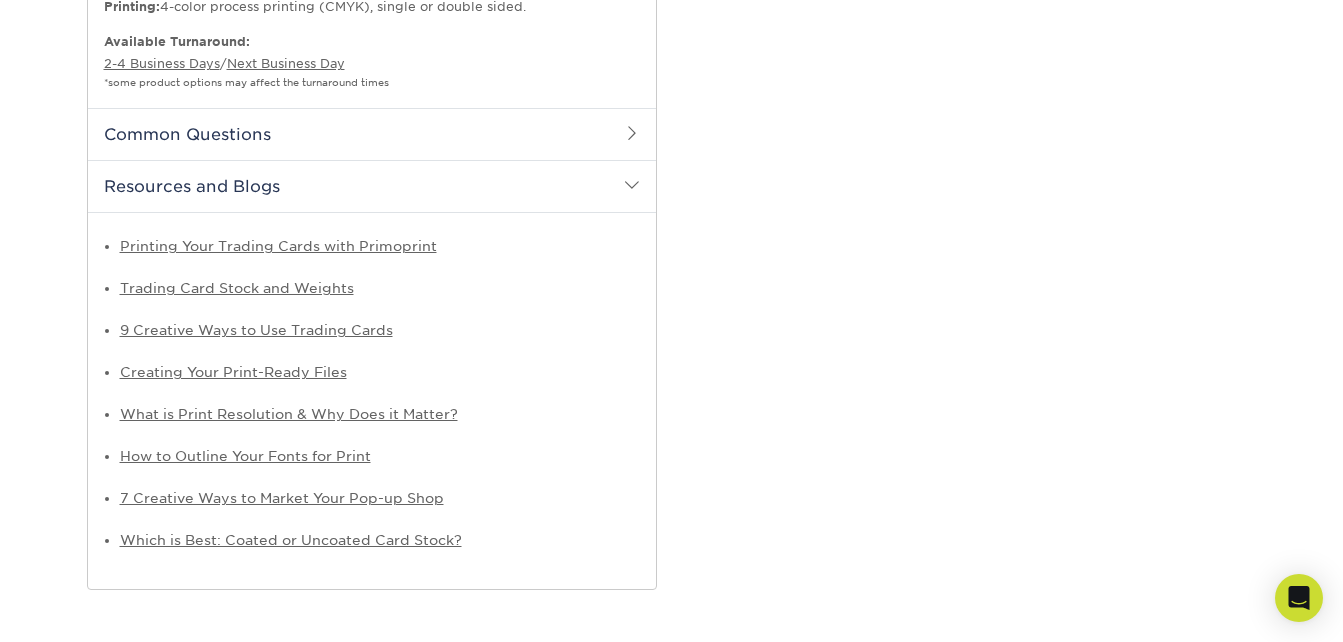 click on "Resources and Blogs" at bounding box center (372, 186) 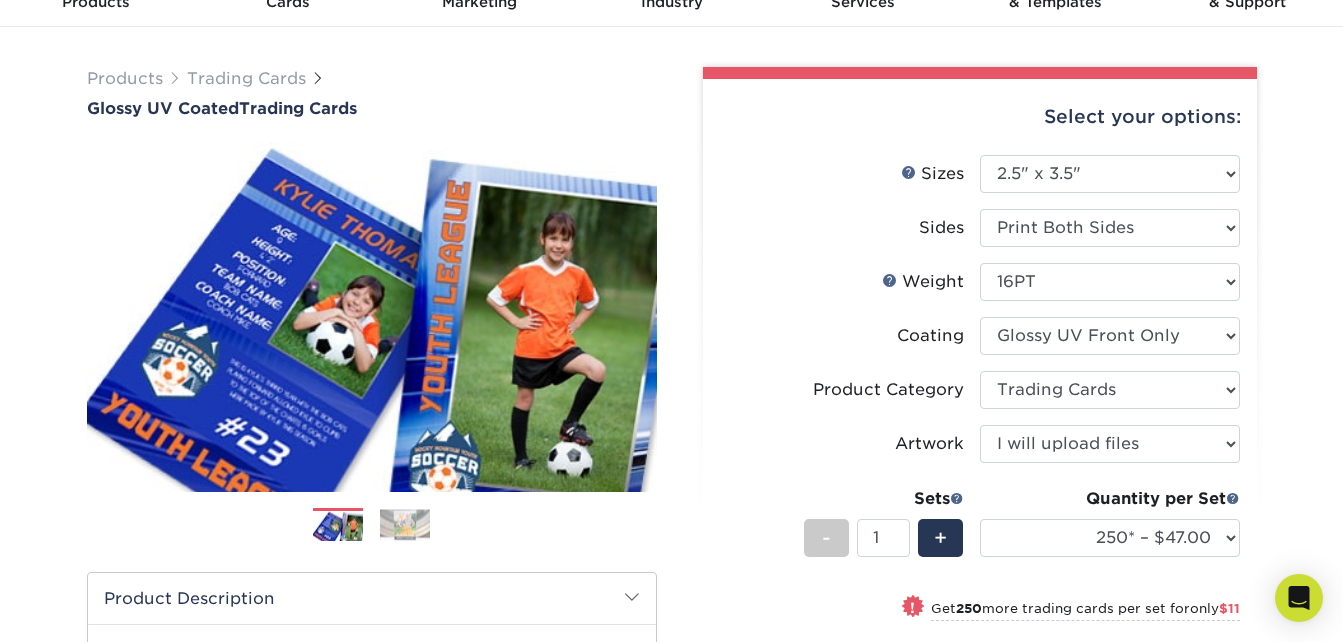 scroll, scrollTop: 100, scrollLeft: 0, axis: vertical 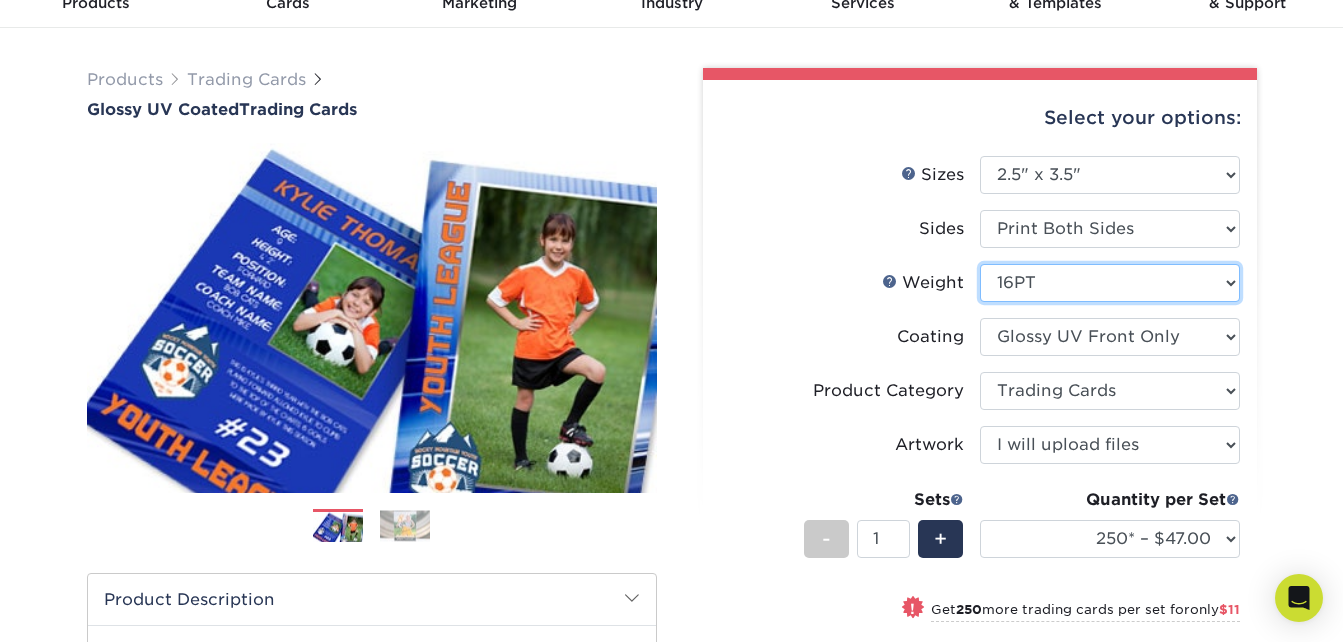 click on "Please Select 16PT 14PT 18PT C1S" at bounding box center [1110, 283] 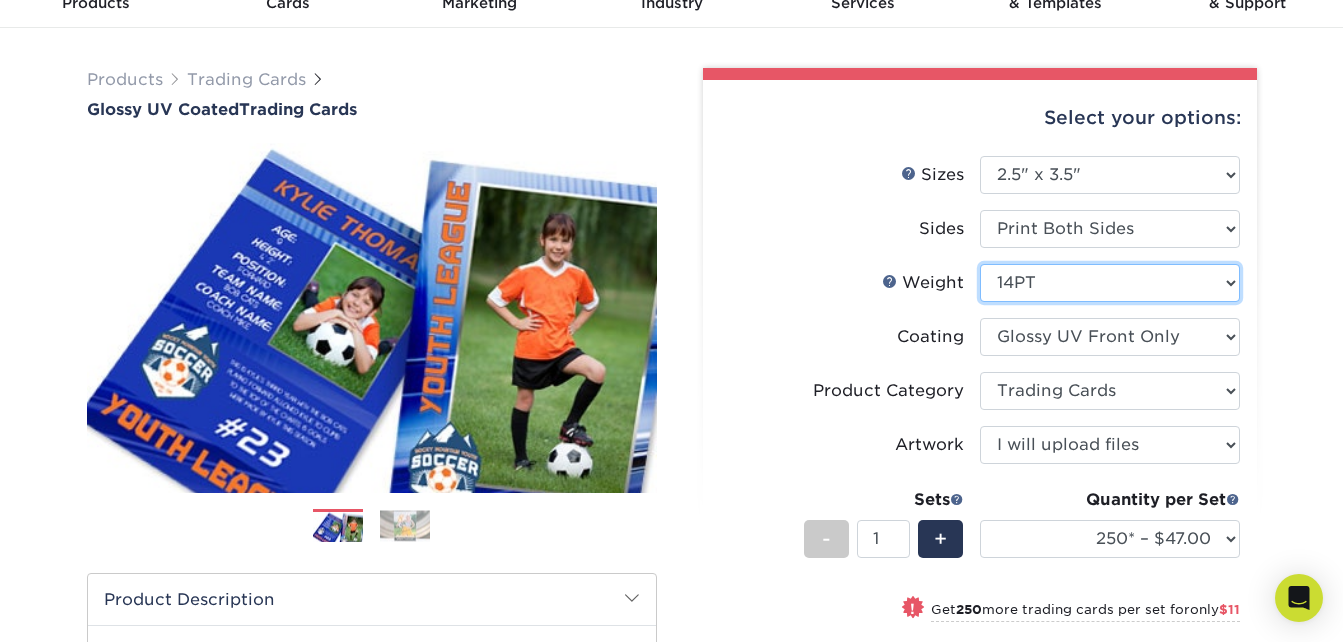 click on "Please Select 16PT 14PT 18PT C1S" at bounding box center (1110, 283) 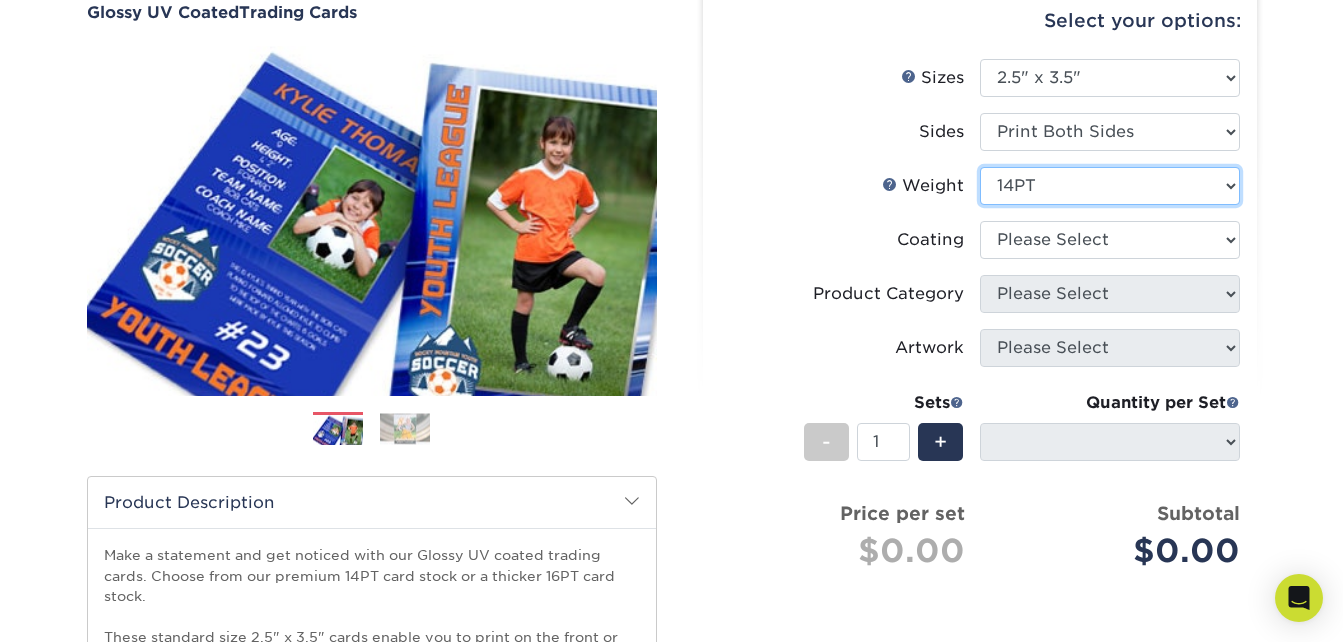 scroll, scrollTop: 300, scrollLeft: 0, axis: vertical 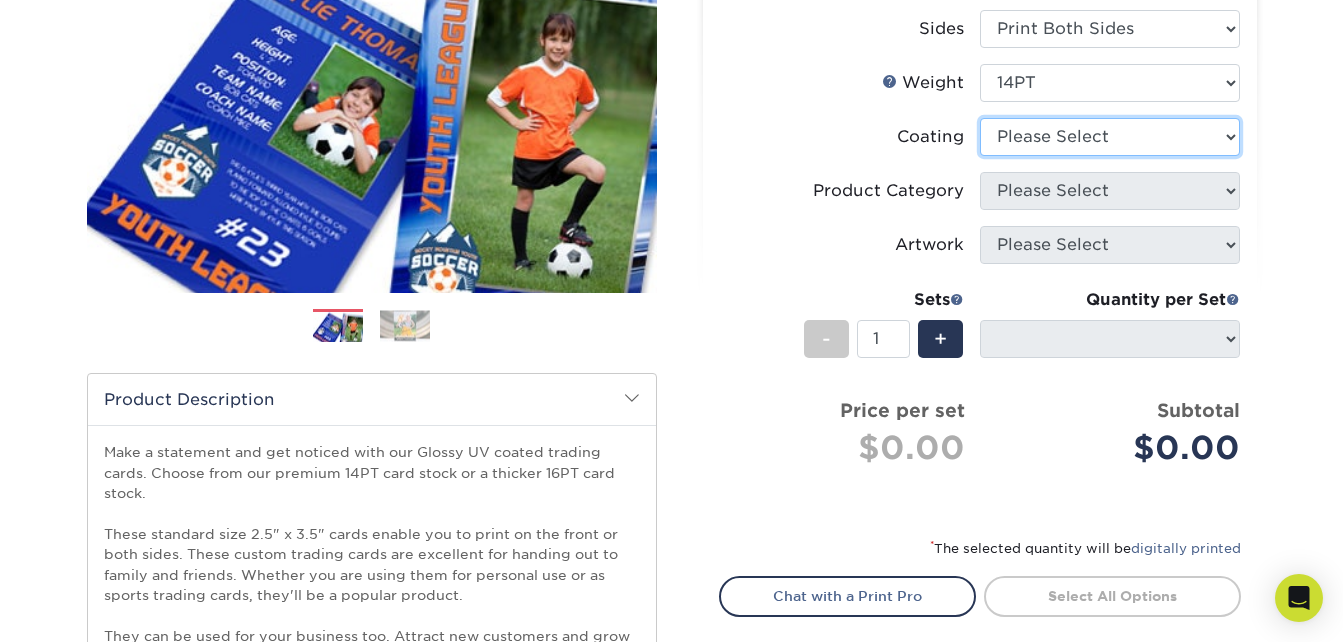 click at bounding box center [1110, 137] 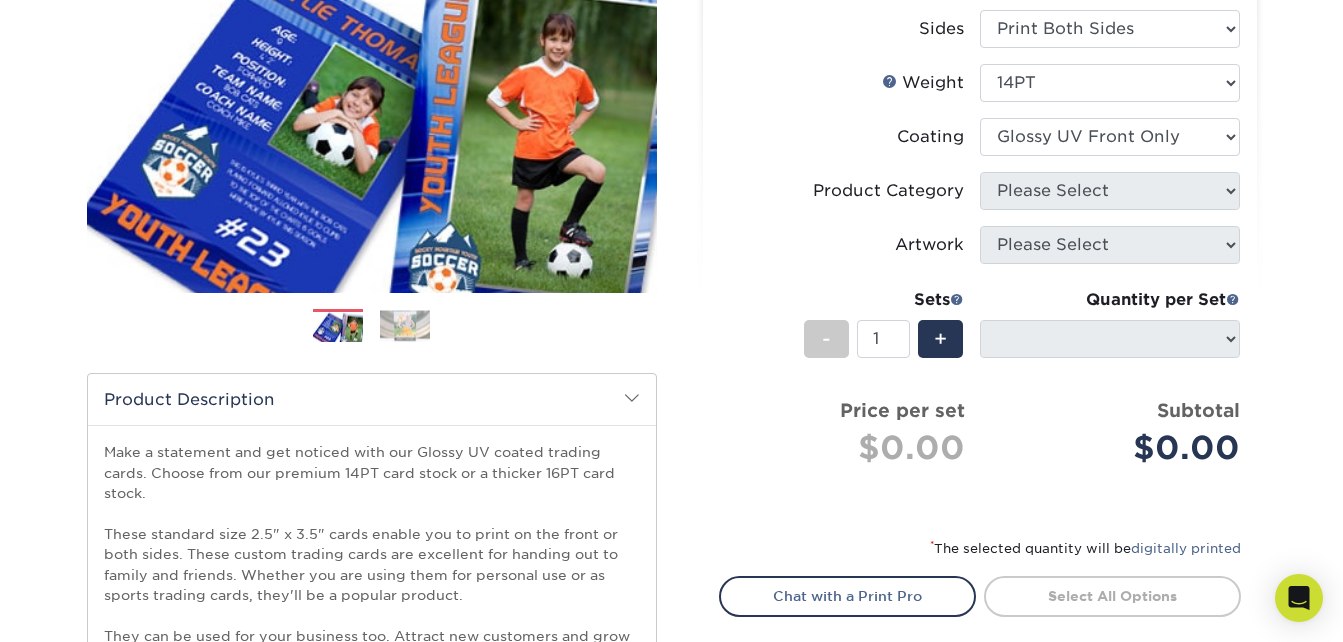 click at bounding box center [1110, 137] 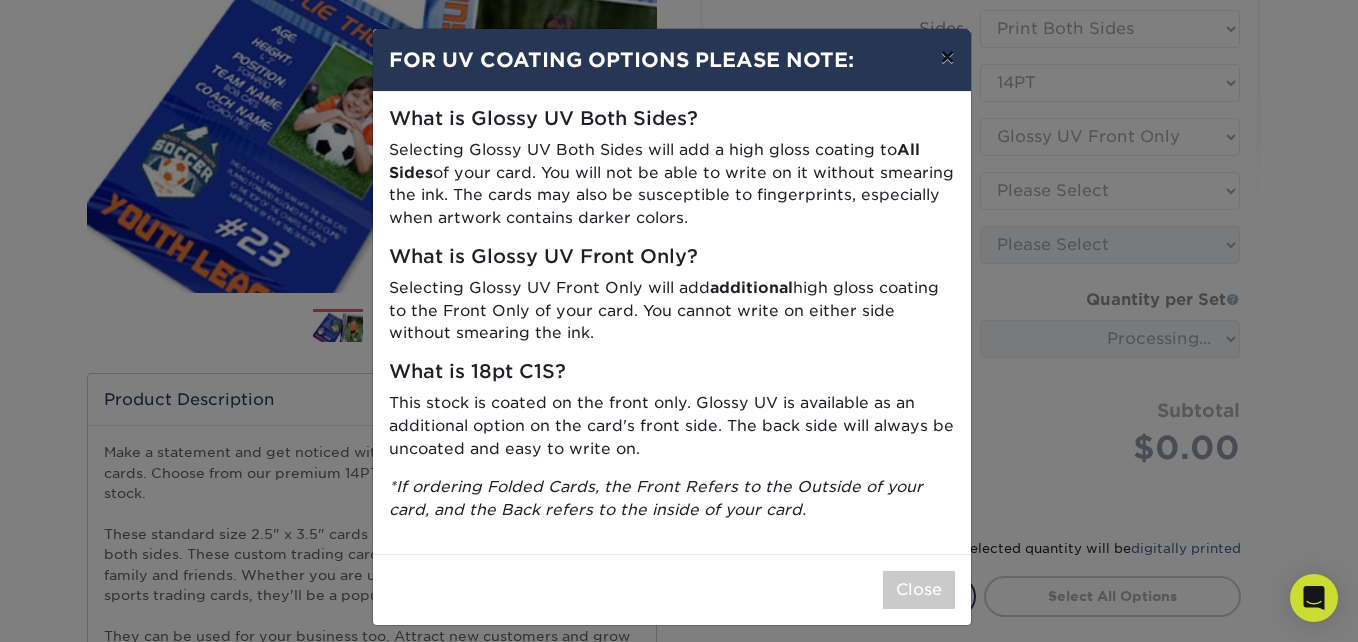 click on "×" at bounding box center (947, 57) 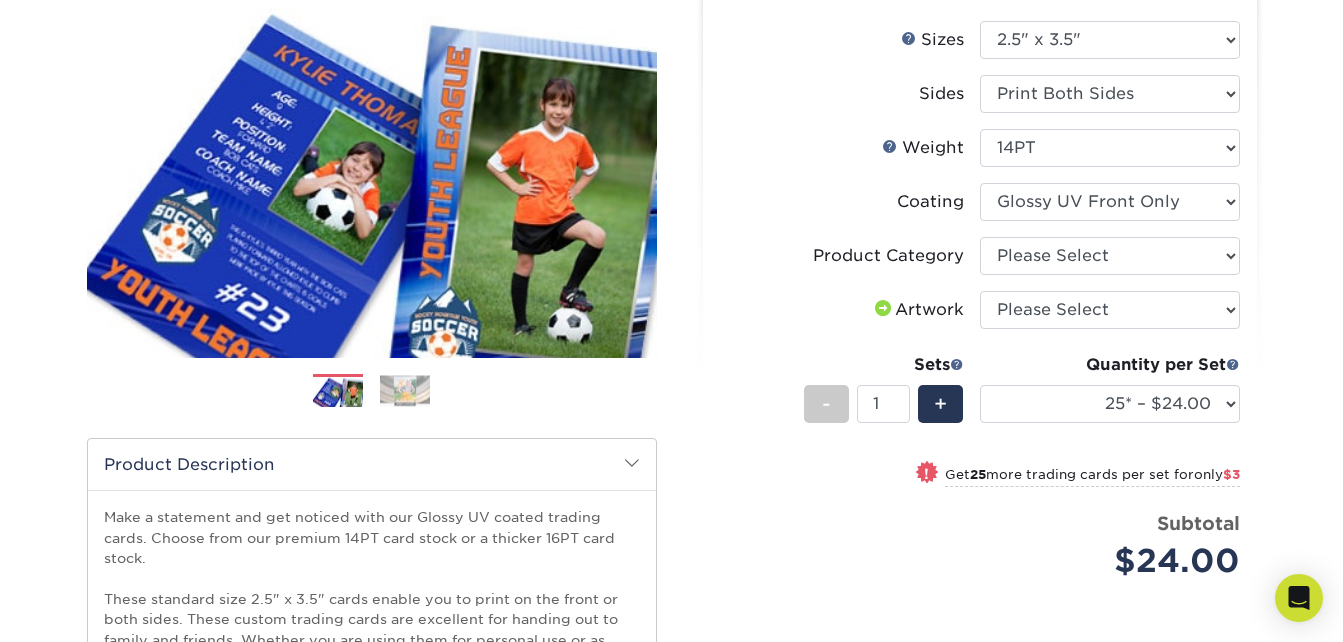 scroll, scrollTop: 200, scrollLeft: 0, axis: vertical 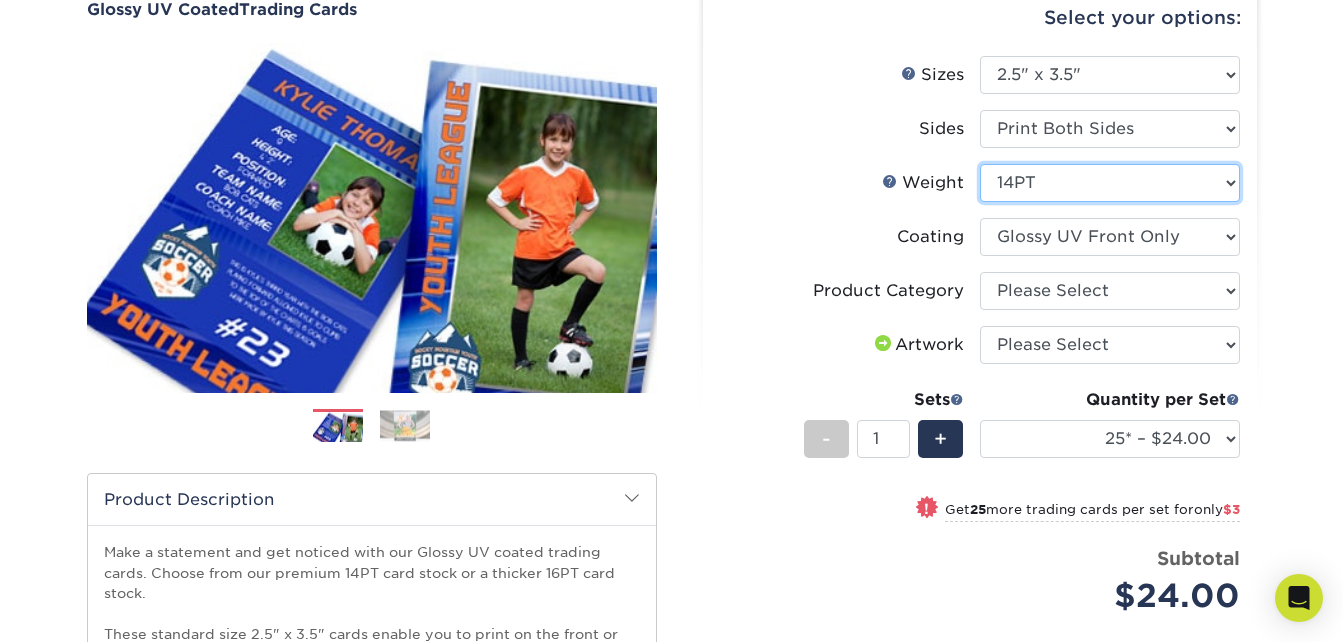 click on "Please Select 16PT 14PT 18PT C1S" at bounding box center (1110, 183) 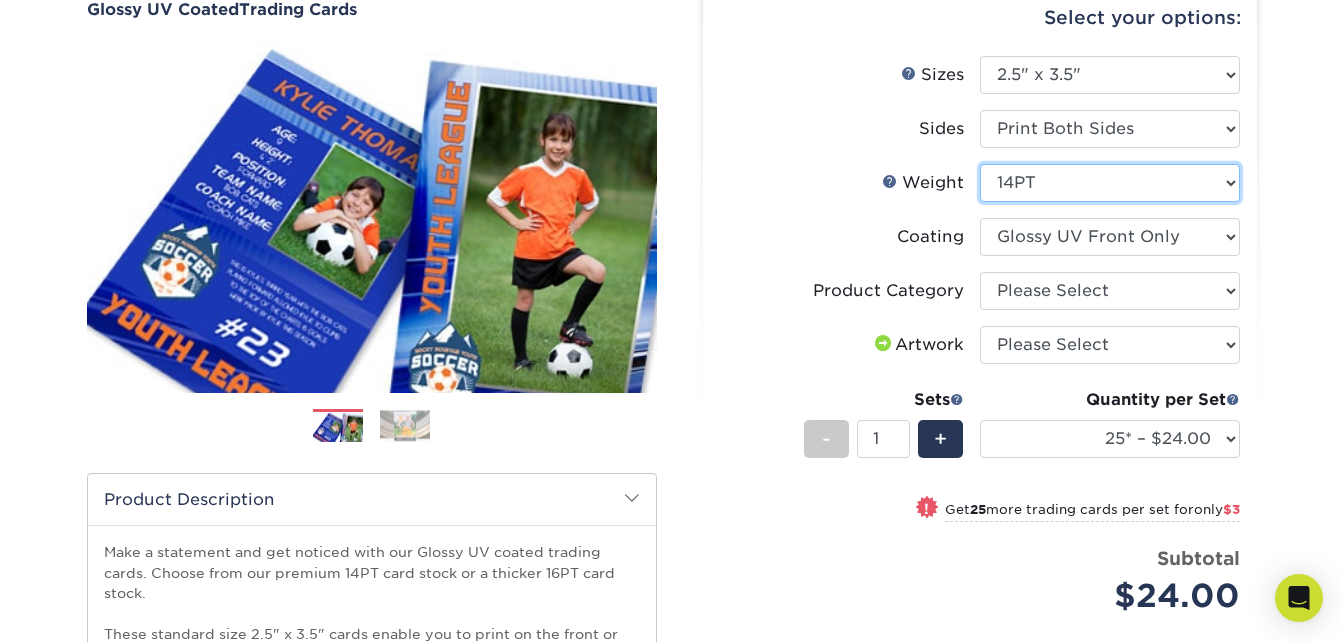click on "Please Select 16PT 14PT 18PT C1S" at bounding box center [1110, 183] 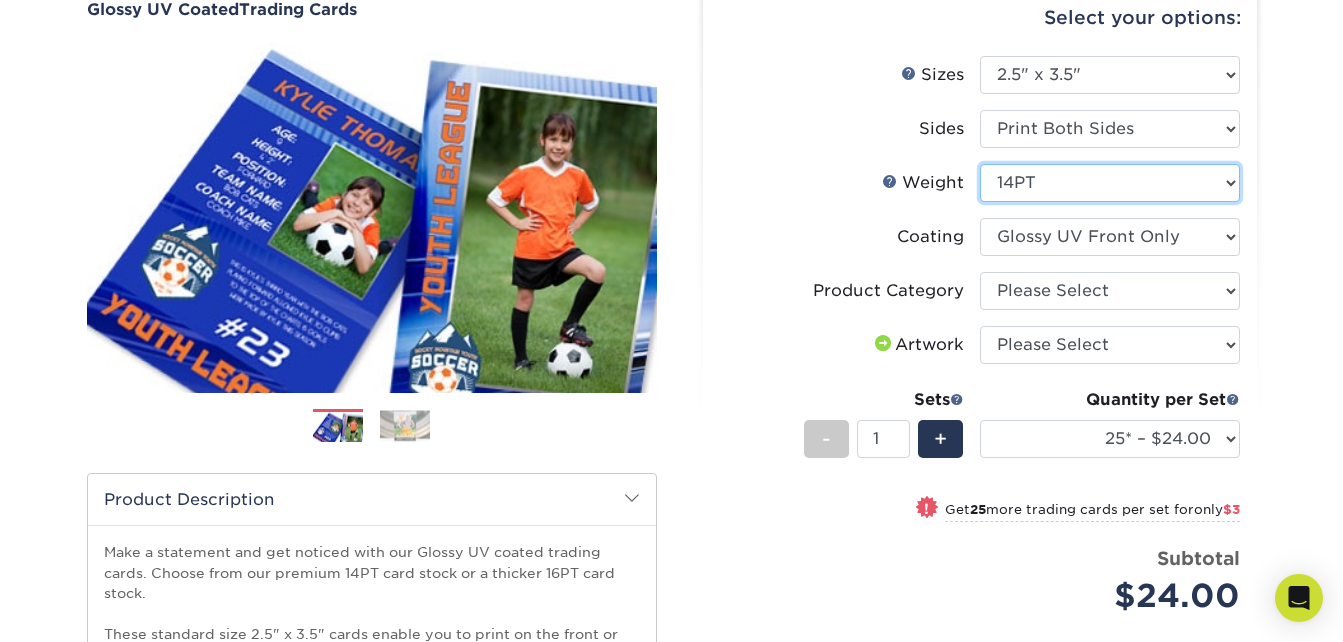 select on "16PT" 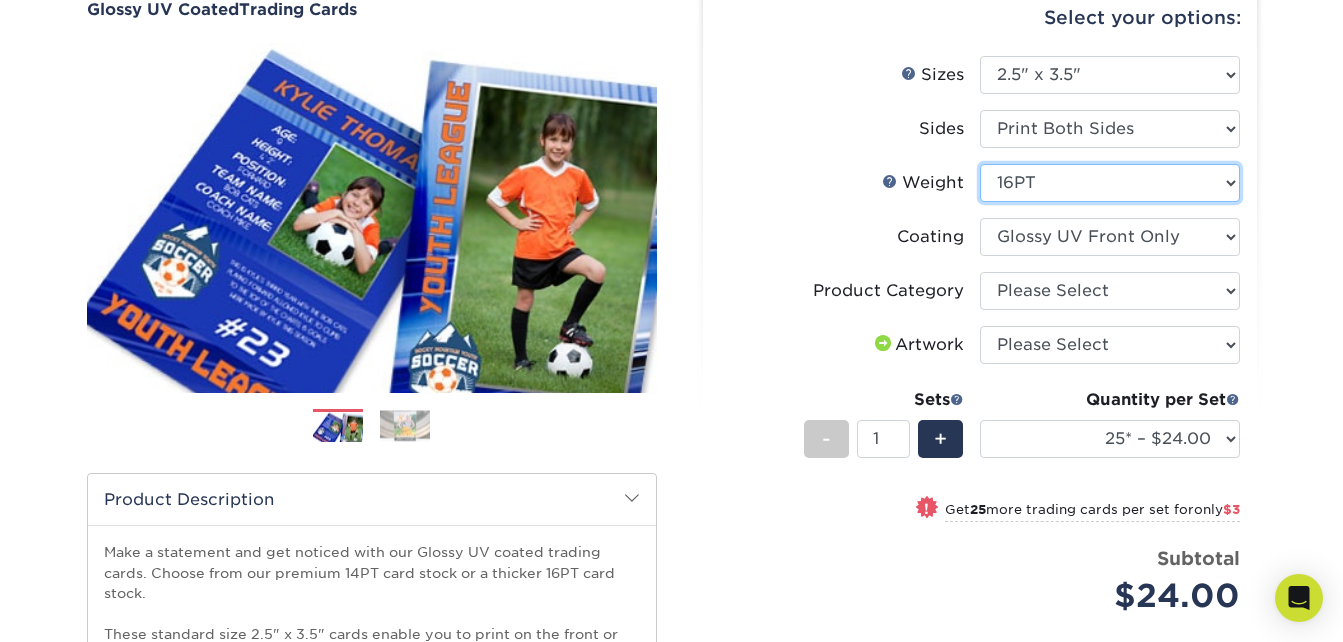 click on "Please Select 16PT 14PT 18PT C1S" at bounding box center (1110, 183) 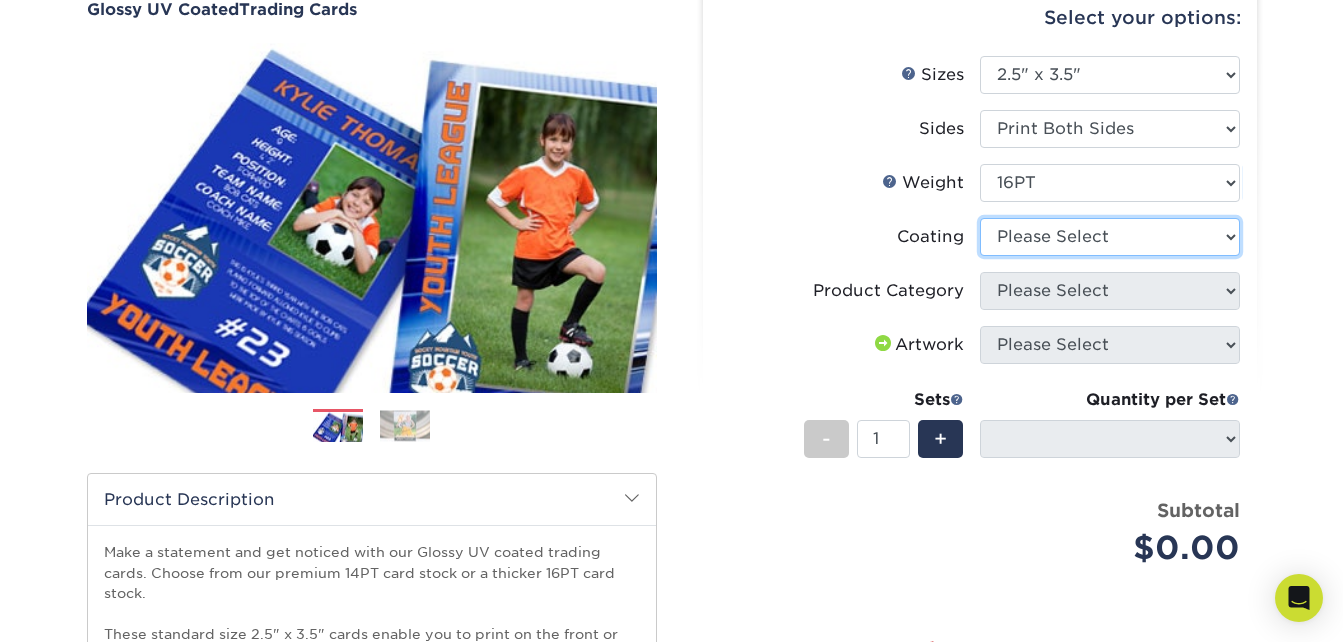 click at bounding box center (1110, 237) 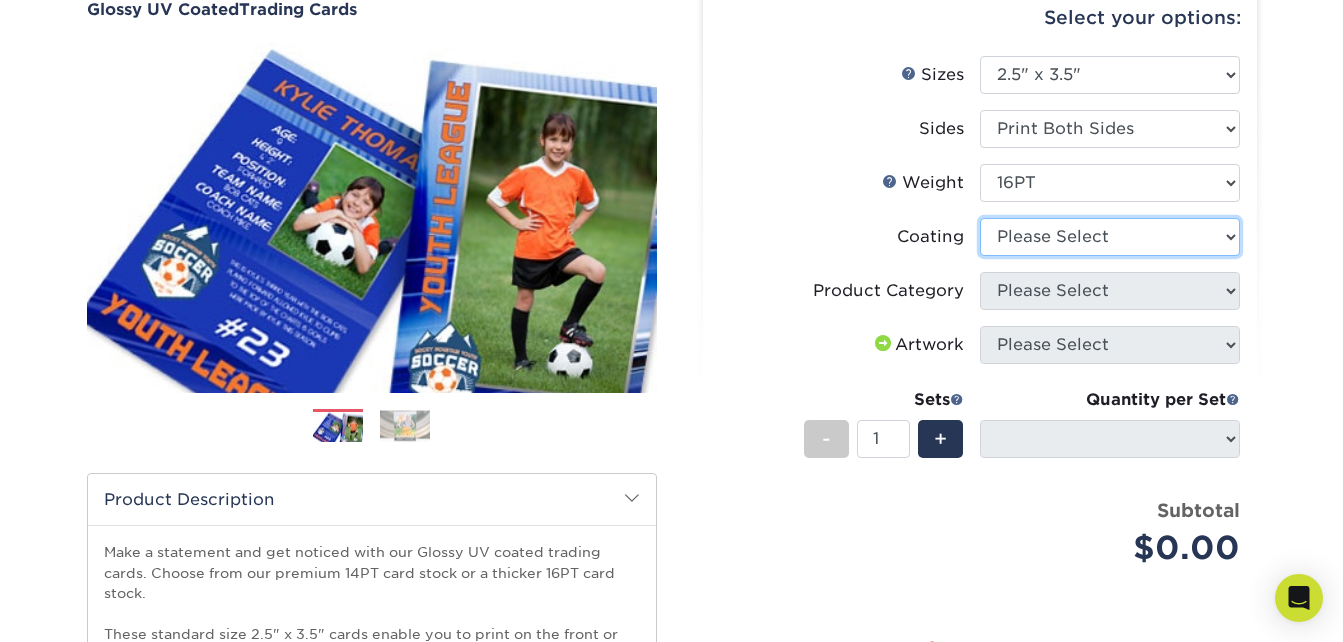select on "1e8116af-acfc-44b1-83dc-8181aa338834" 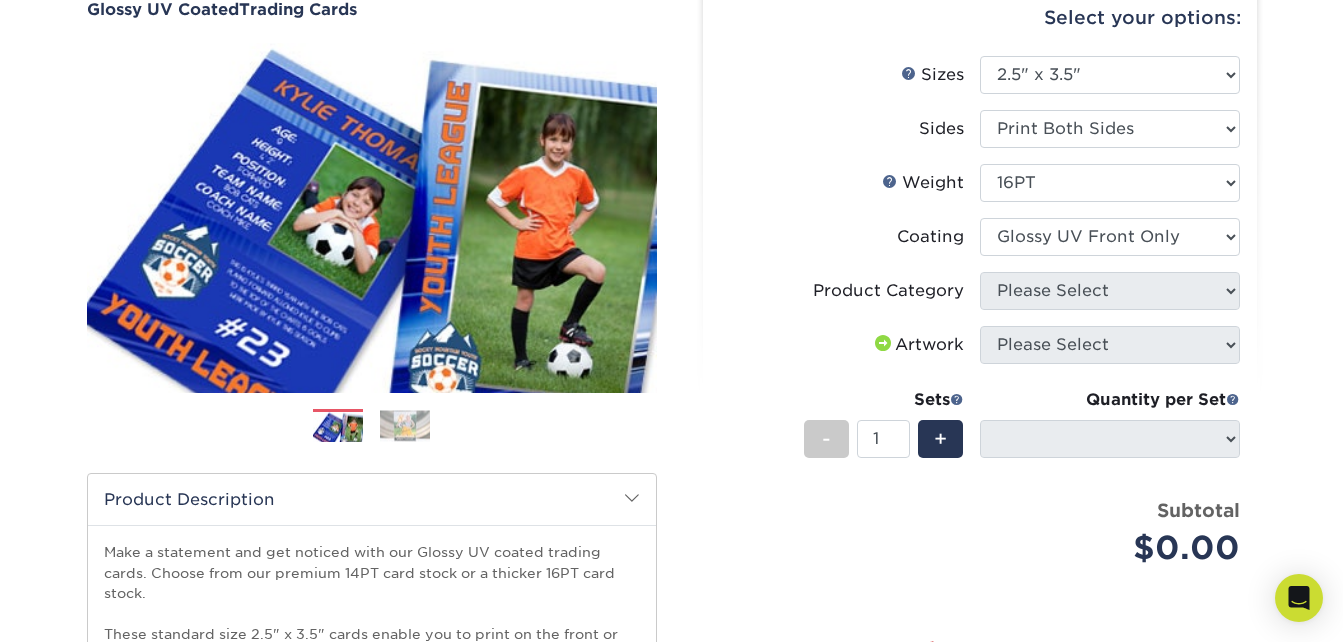 click at bounding box center [1110, 237] 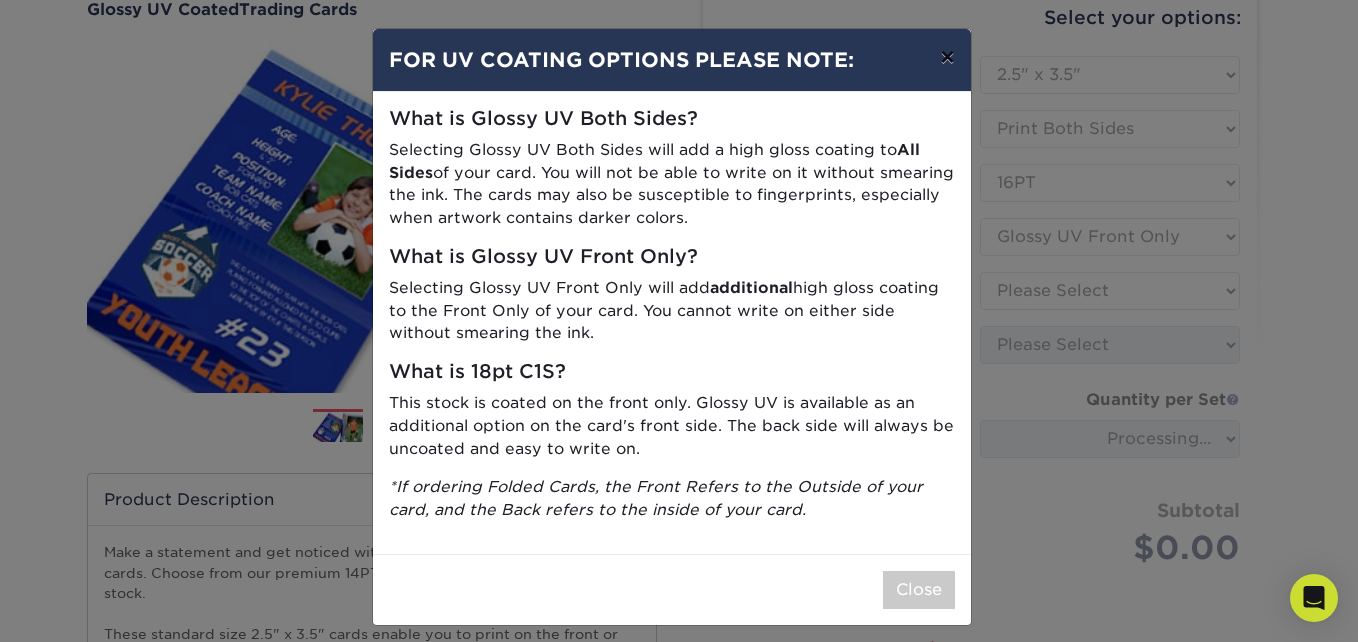 click on "×" at bounding box center [947, 57] 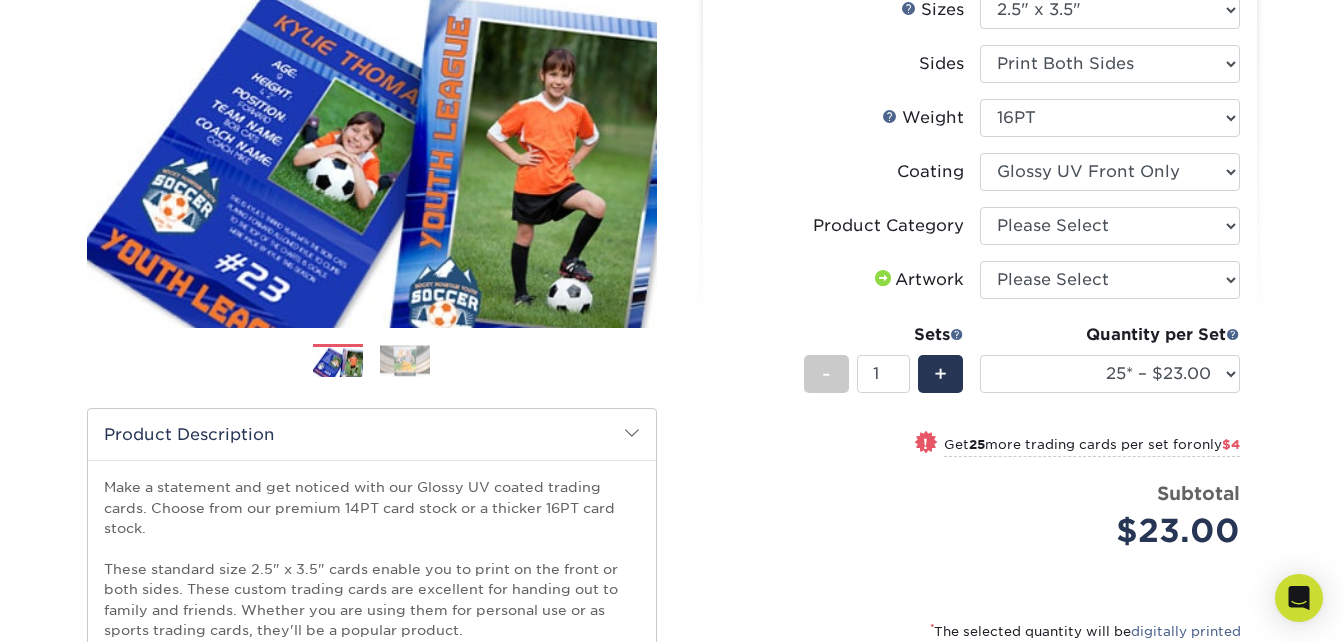 scroll, scrollTop: 300, scrollLeft: 0, axis: vertical 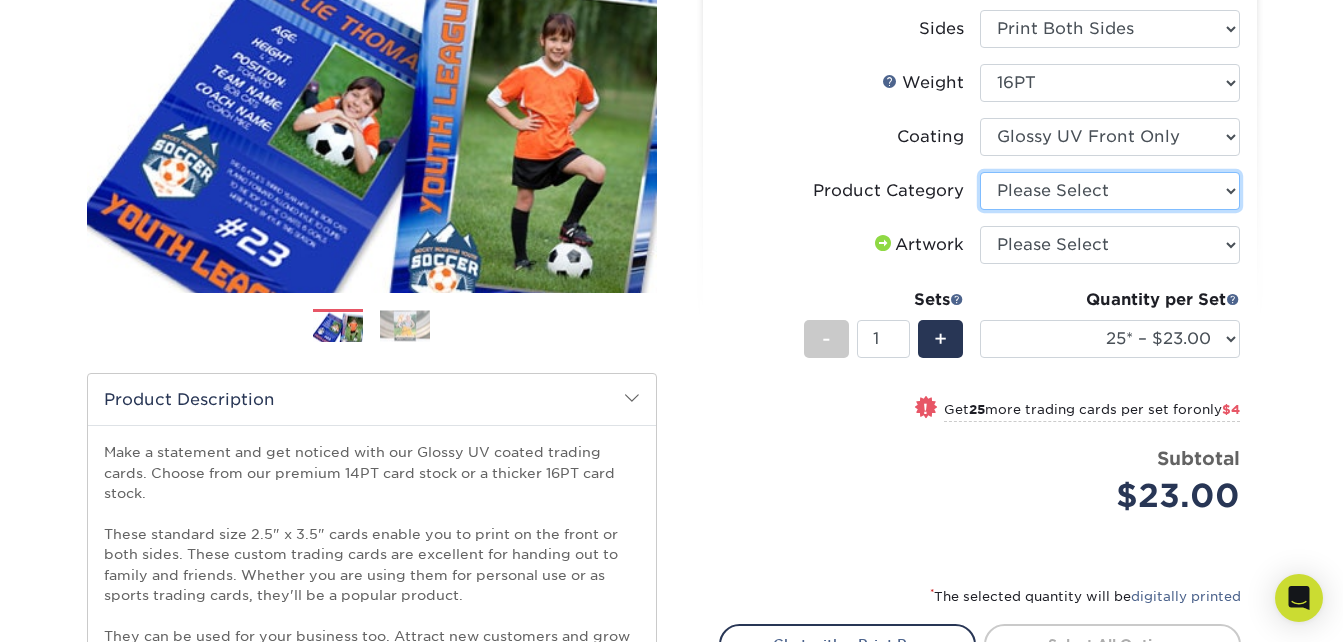 click on "Please Select Trading Cards" at bounding box center (1110, 191) 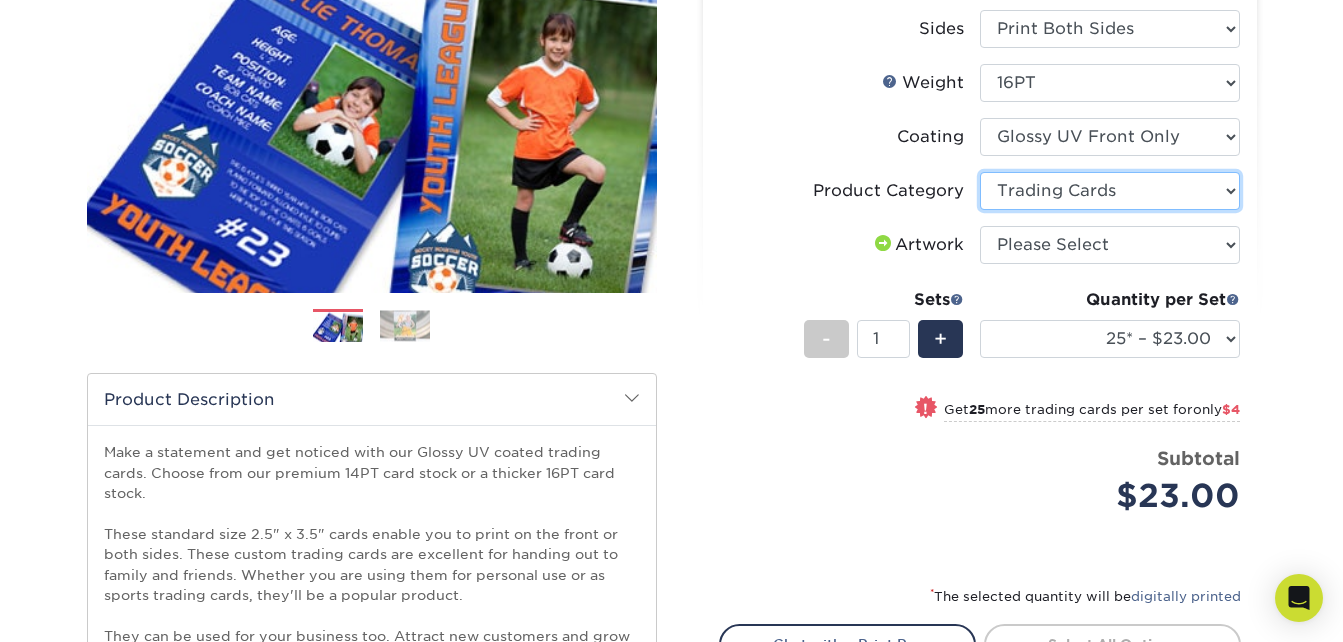 click on "Please Select Trading Cards" at bounding box center [1110, 191] 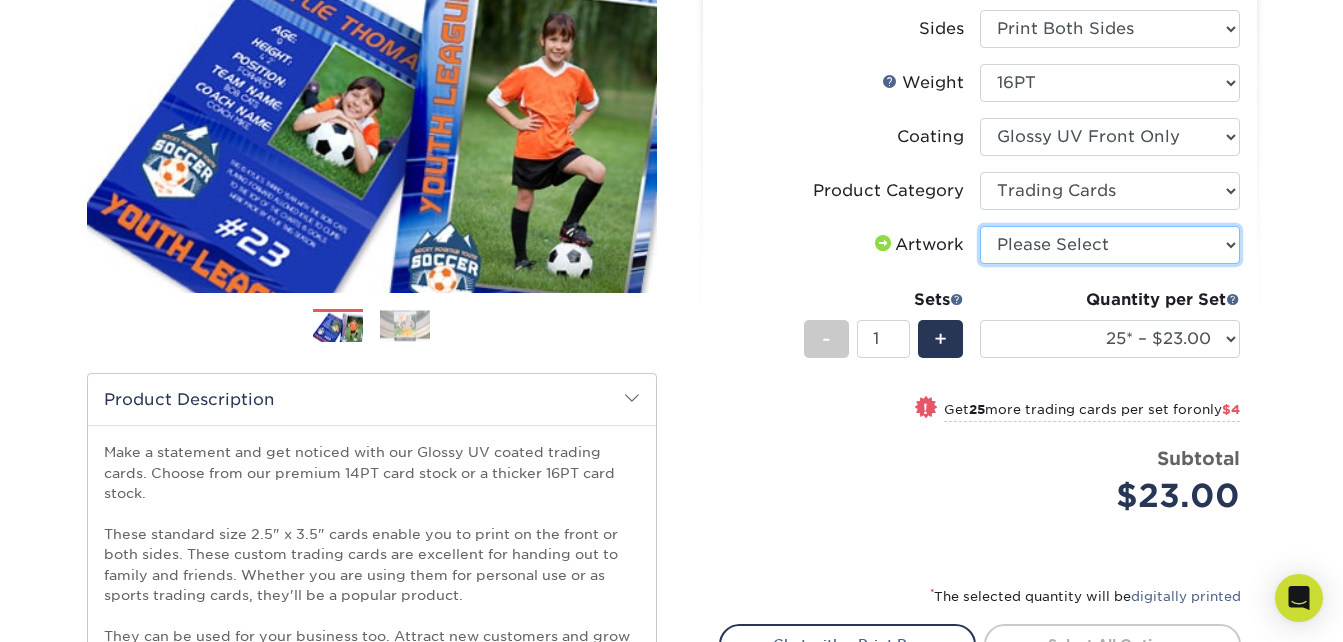 click on "Please Select I will upload files I need a design - $100" at bounding box center (1110, 245) 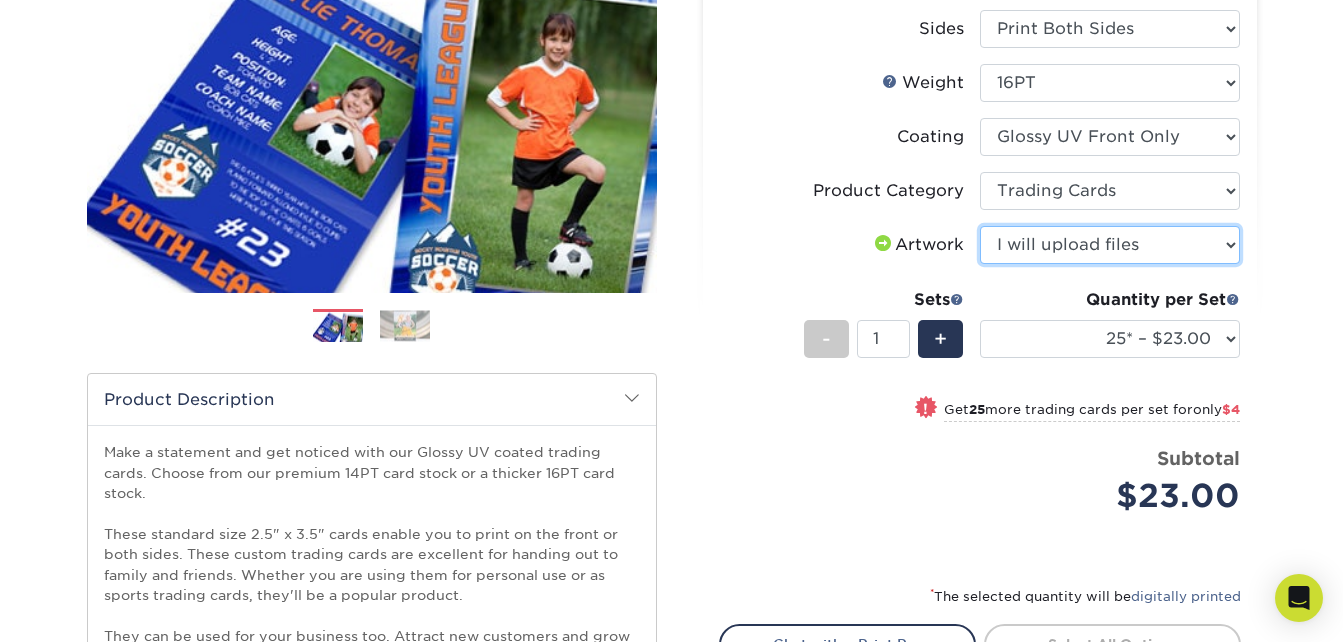click on "Please Select I will upload files I need a design - $100" at bounding box center (1110, 245) 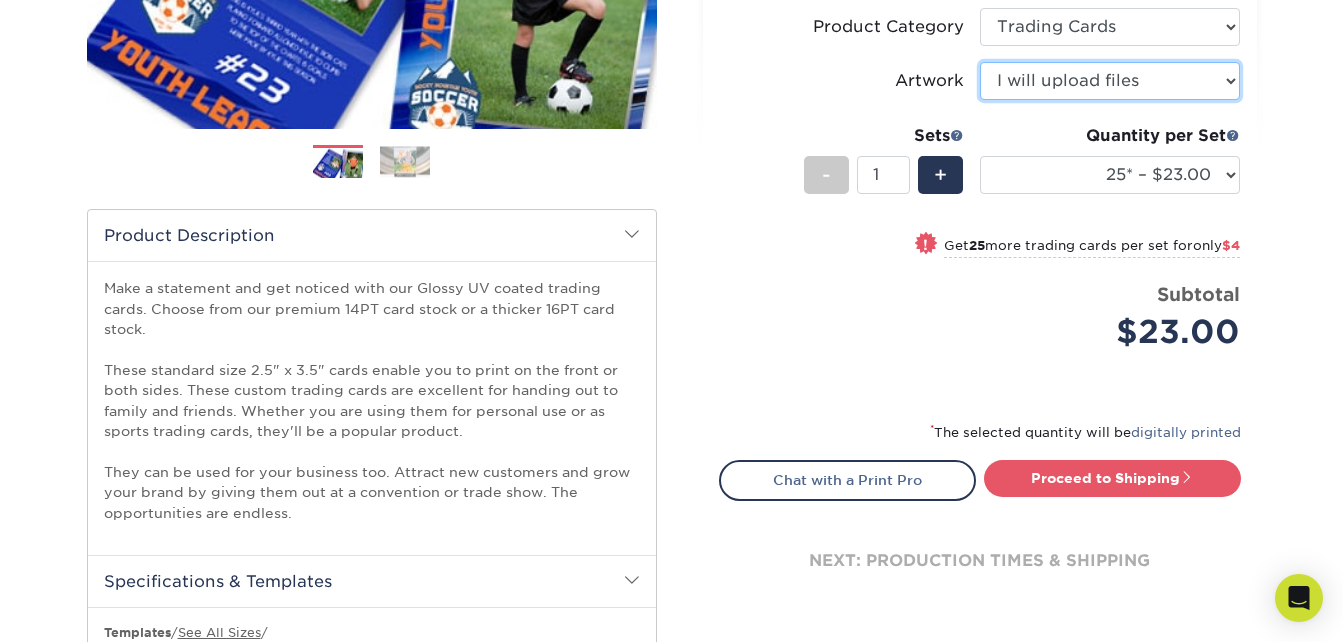 scroll, scrollTop: 500, scrollLeft: 0, axis: vertical 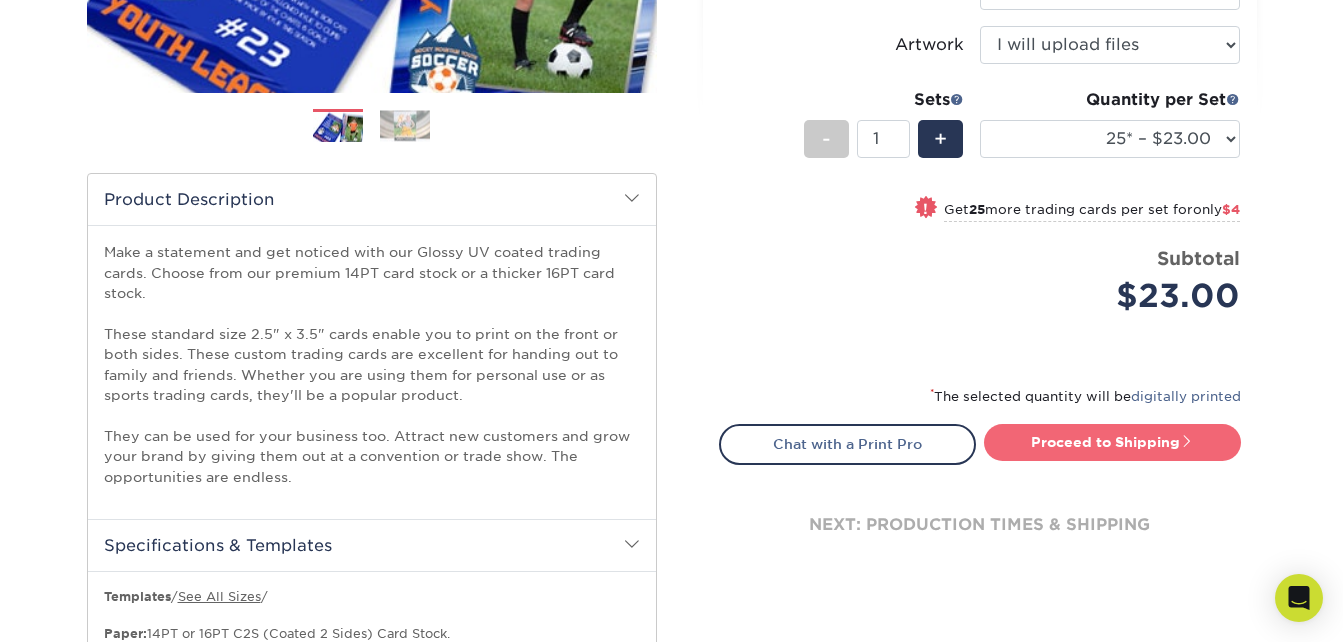click on "Proceed to Shipping" at bounding box center [1112, 442] 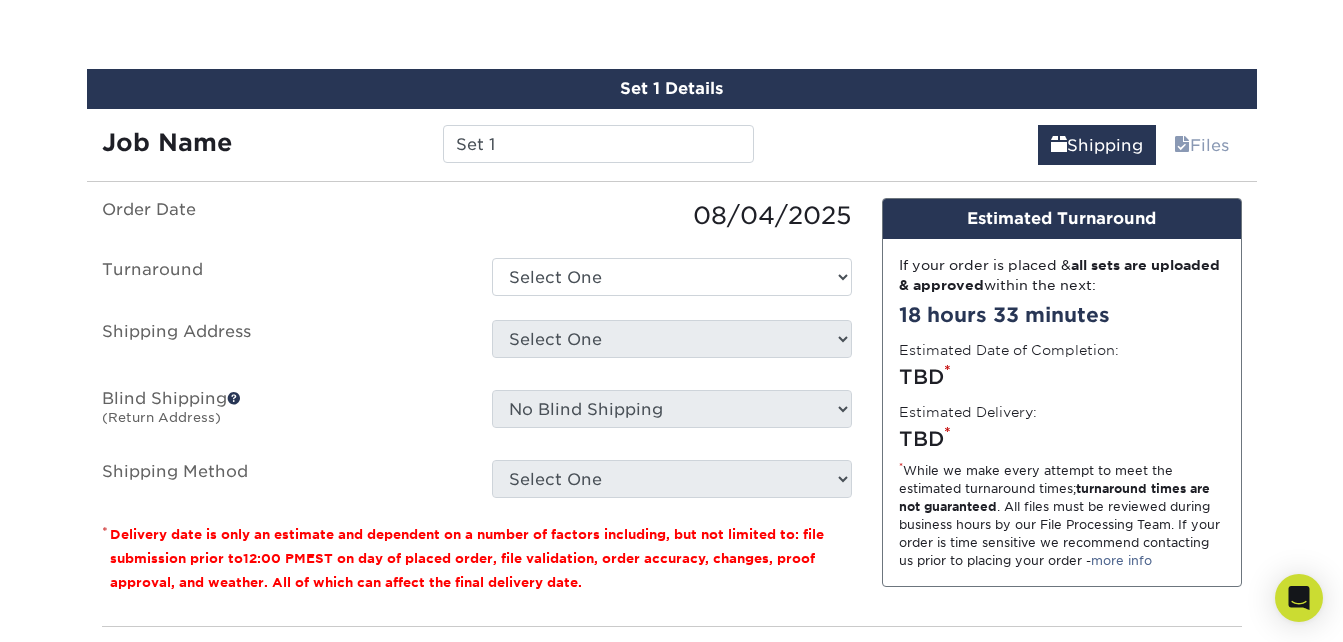 scroll, scrollTop: 1515, scrollLeft: 0, axis: vertical 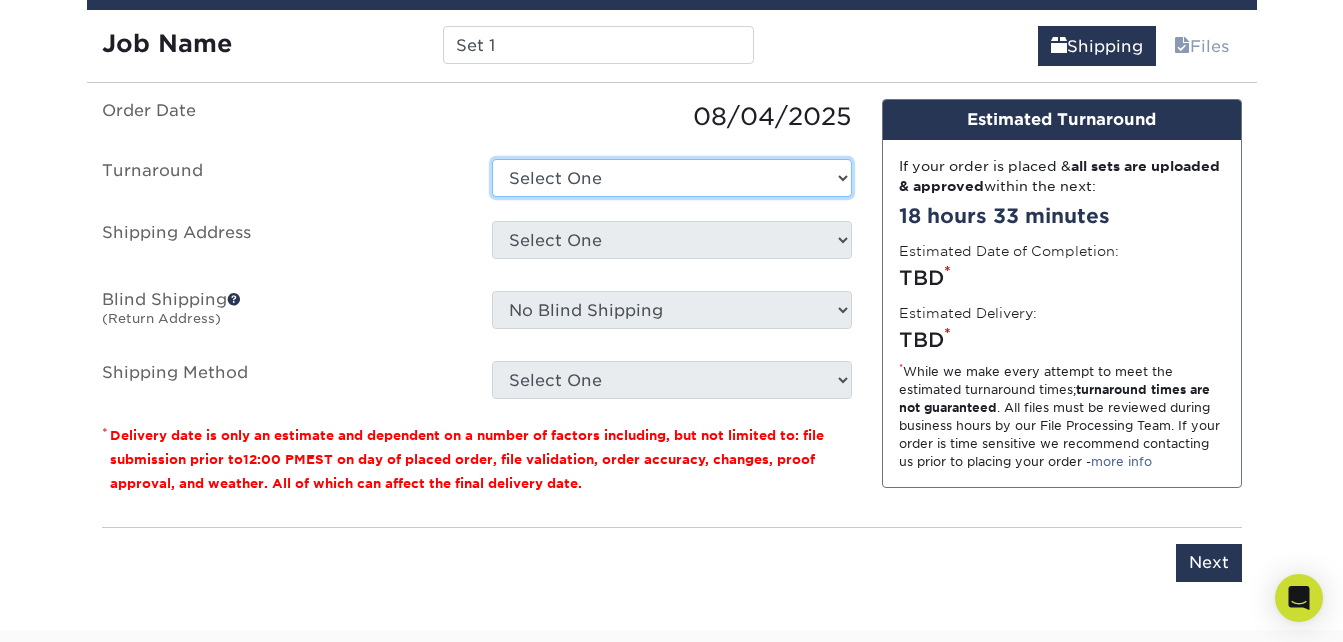 click on "Select One 2-4 Business Days 2 Day Next Business Day" at bounding box center (672, 178) 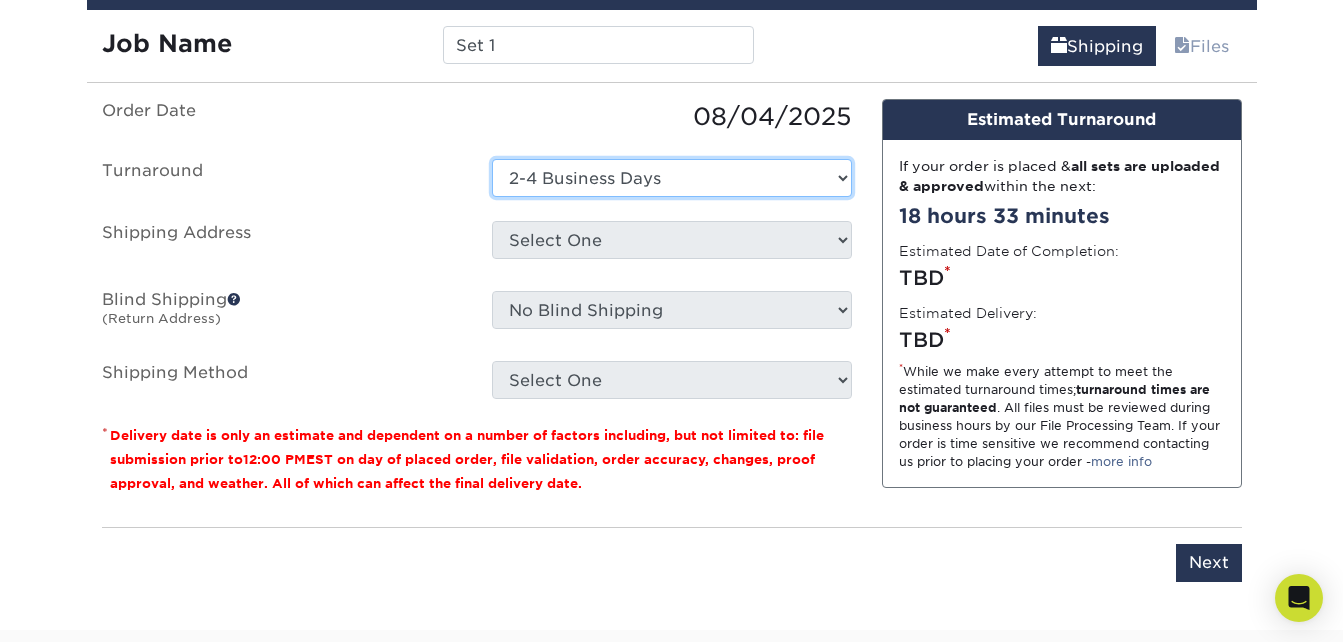 click on "Select One 2-4 Business Days 2 Day Next Business Day" at bounding box center (672, 178) 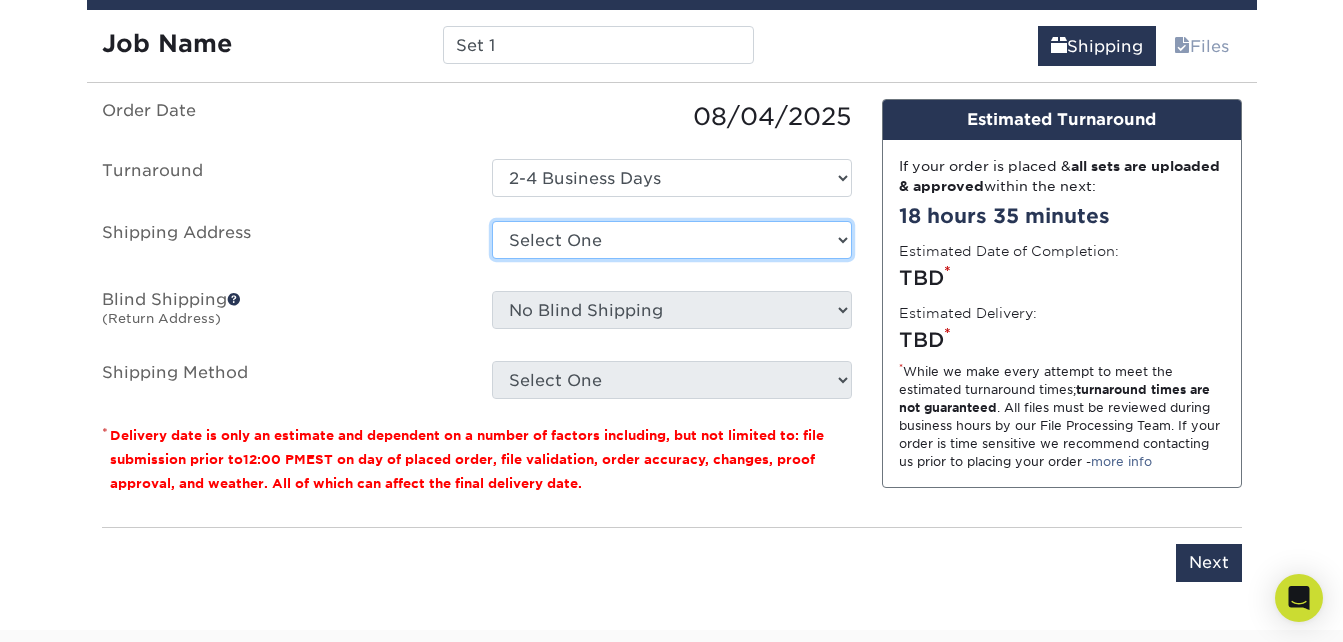 click on "Select One
+ Add New Address
- Login" at bounding box center [672, 240] 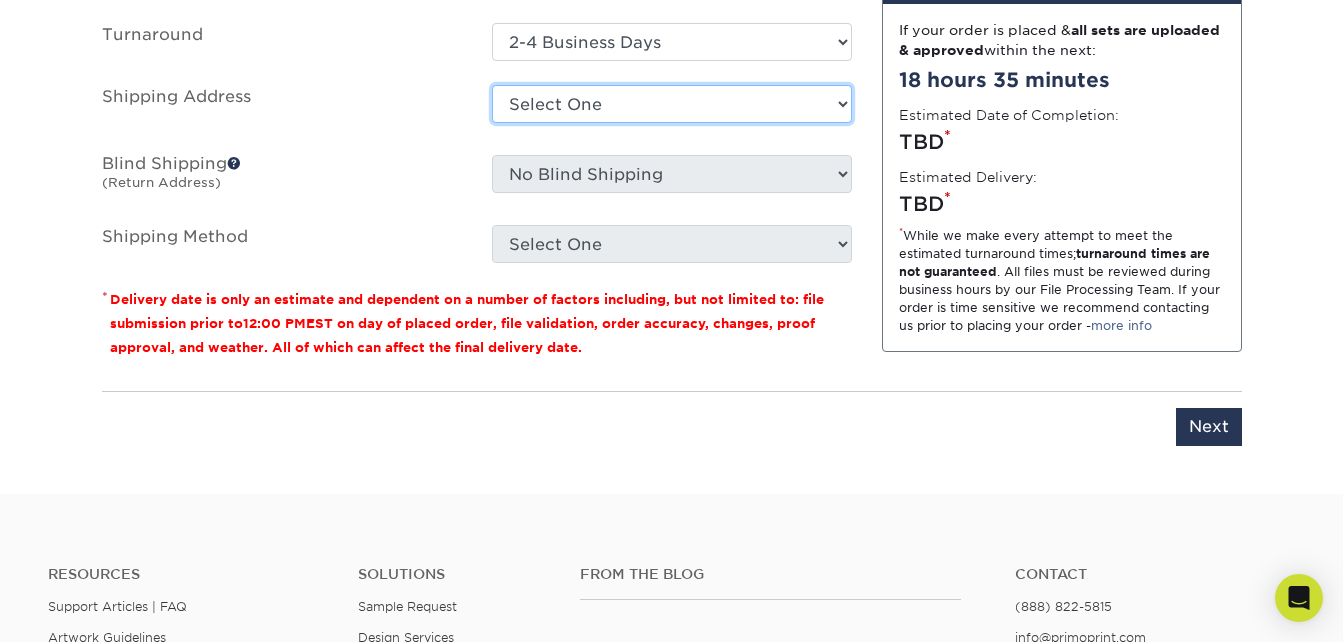 scroll, scrollTop: 1388, scrollLeft: 0, axis: vertical 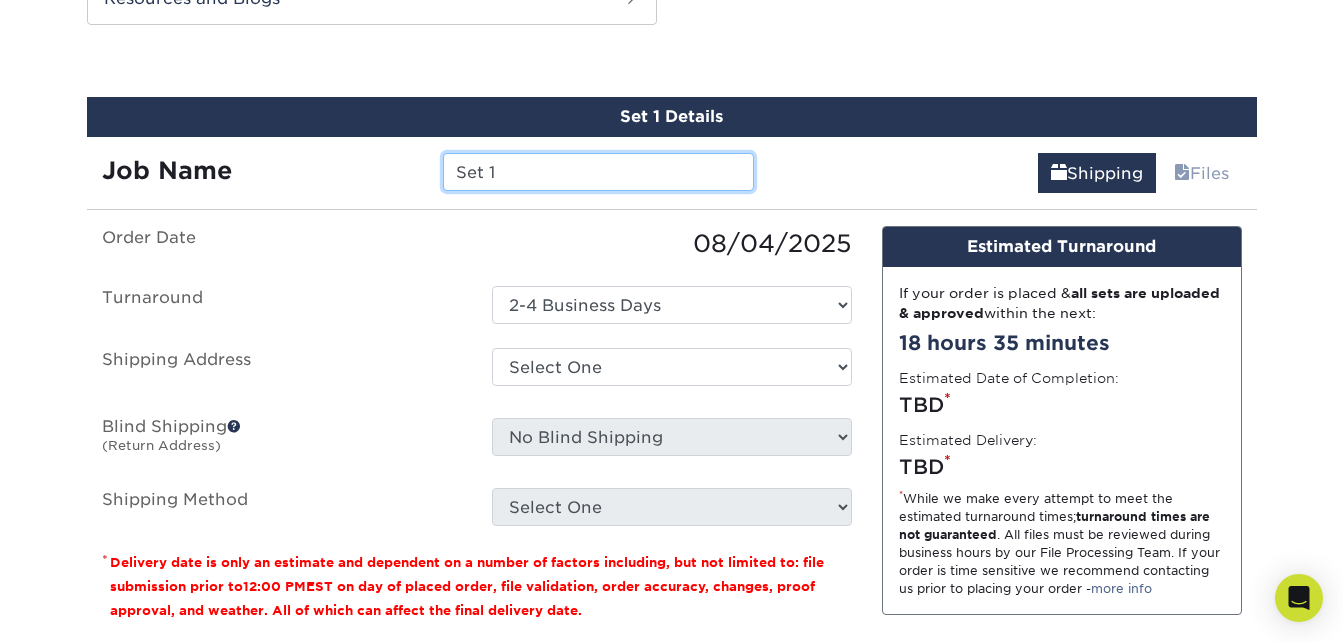click on "Set 1" at bounding box center (598, 172) 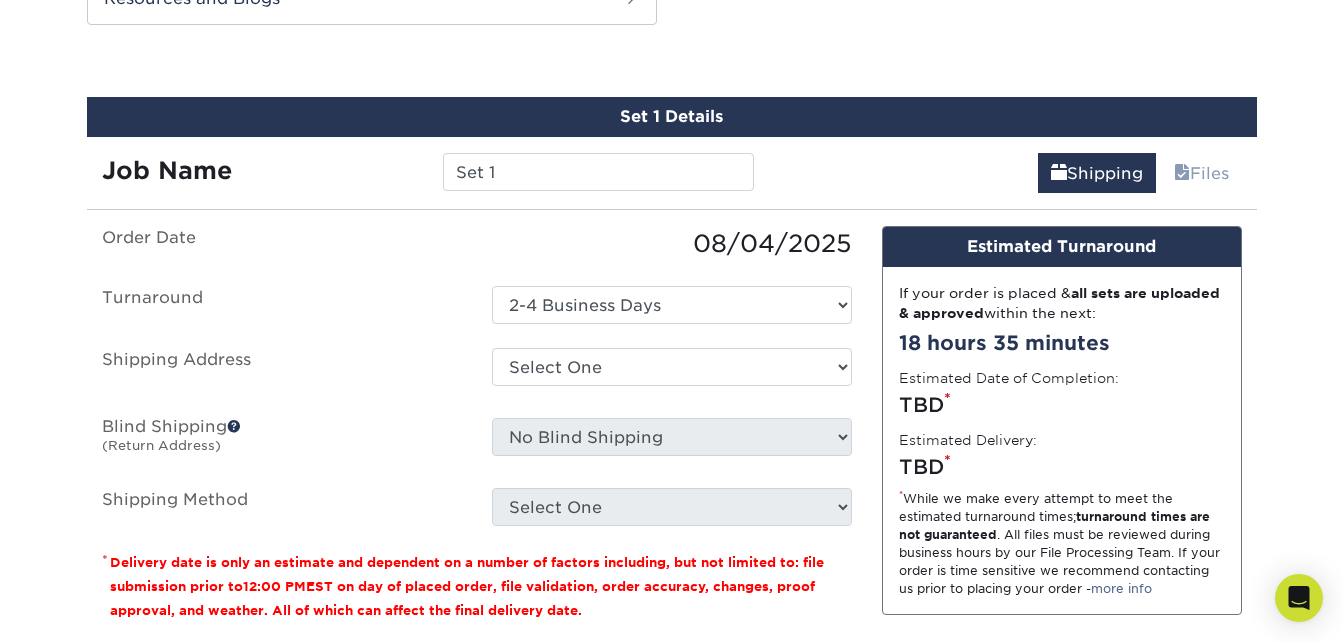 click on "08/04/2025" at bounding box center [672, 244] 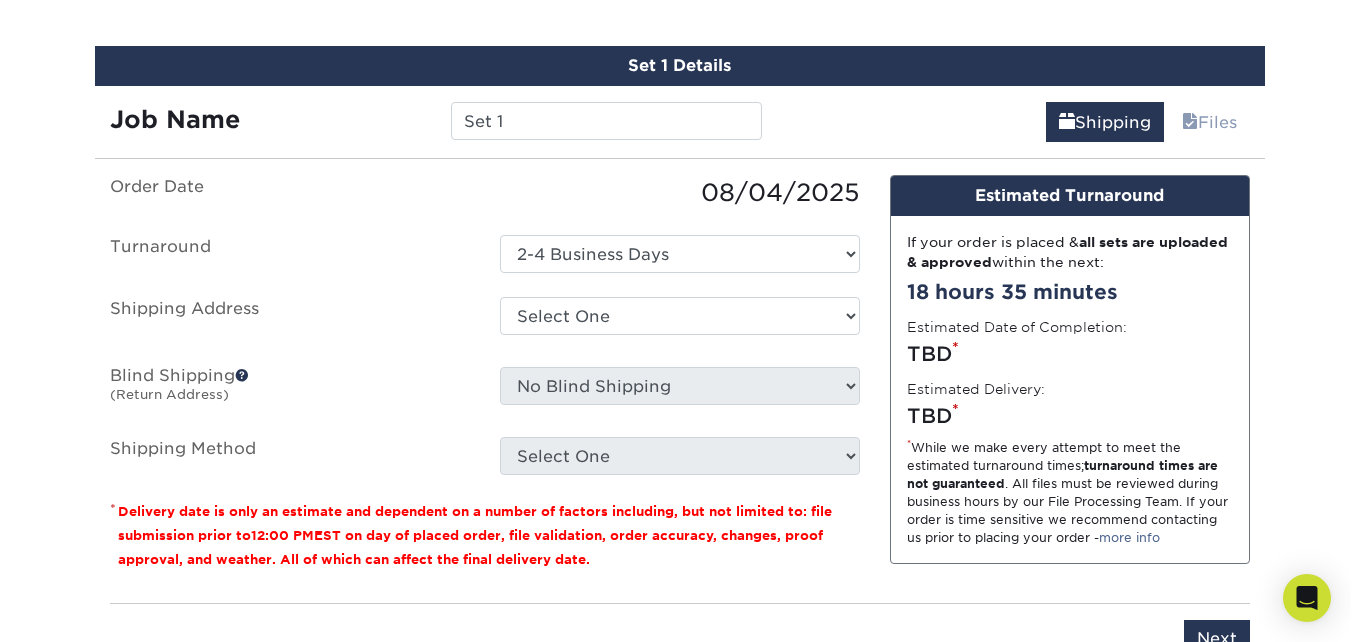 scroll, scrollTop: 1488, scrollLeft: 0, axis: vertical 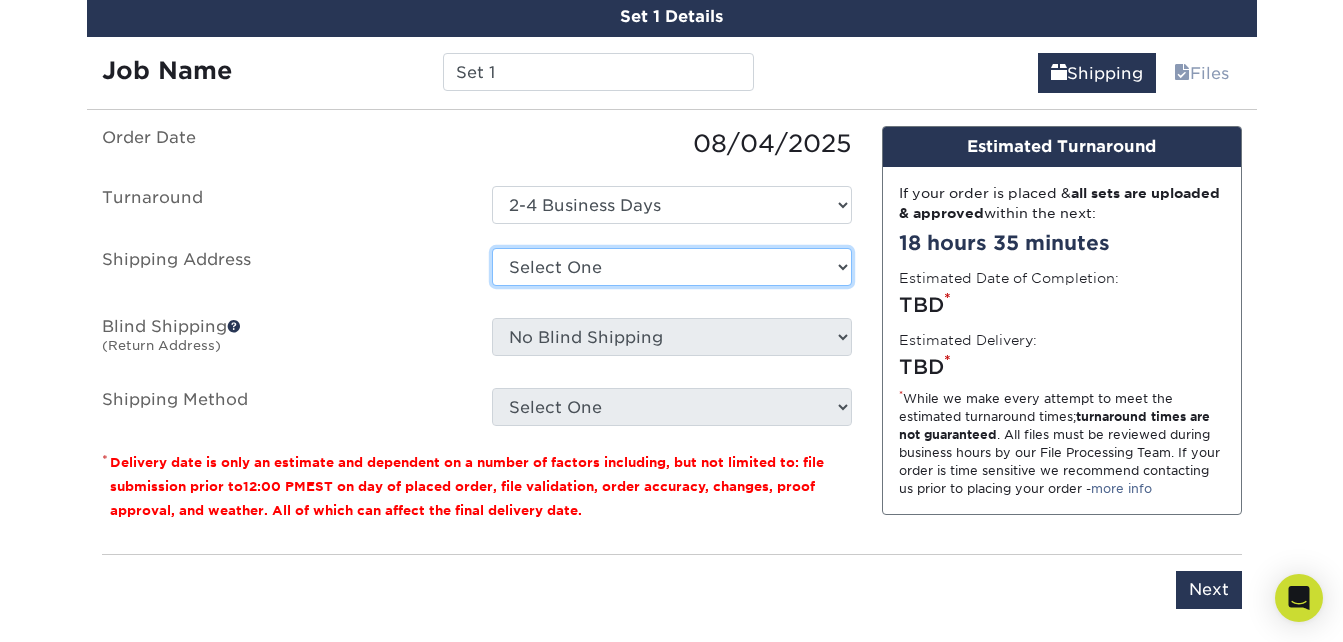 click on "Select One
+ Add New Address
- Login" at bounding box center (672, 267) 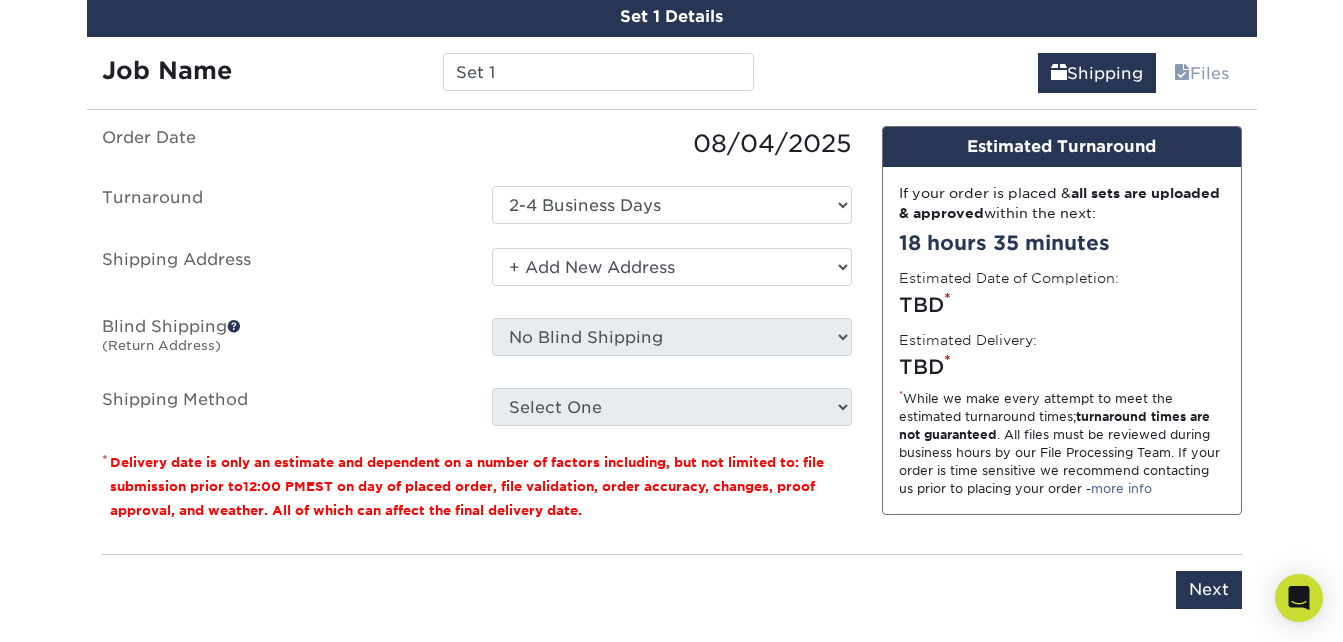 click on "Select One
+ Add New Address
- Login" at bounding box center (672, 267) 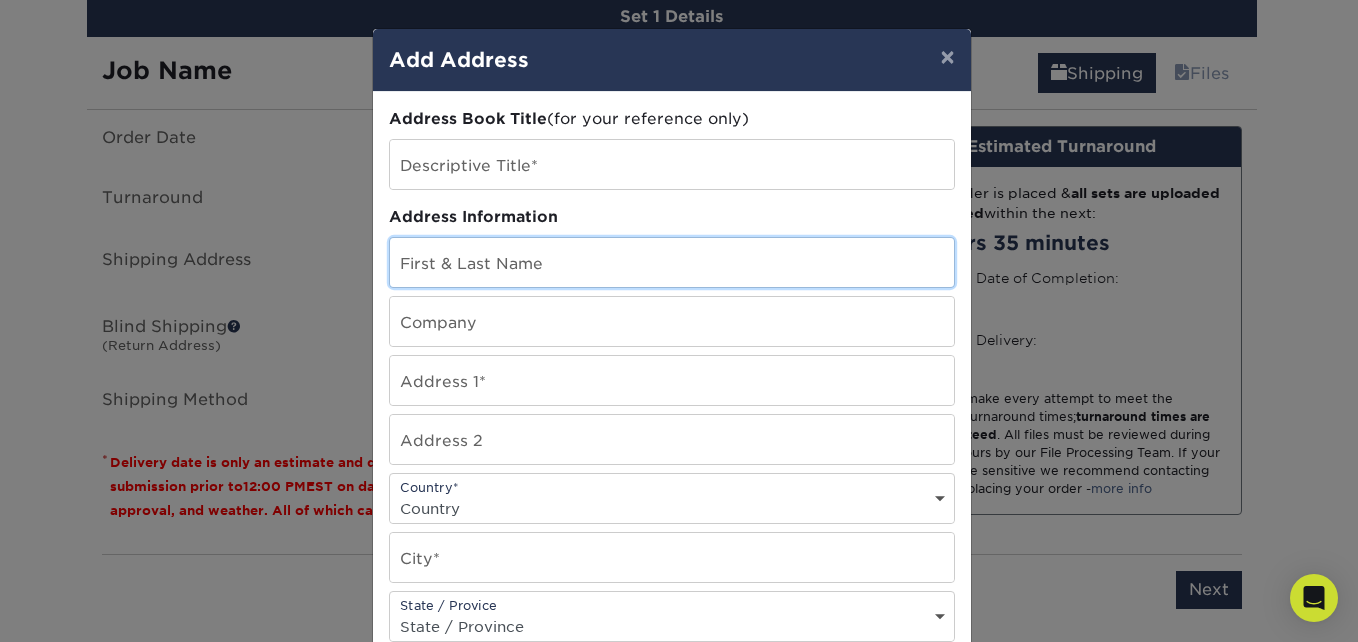 click at bounding box center [672, 262] 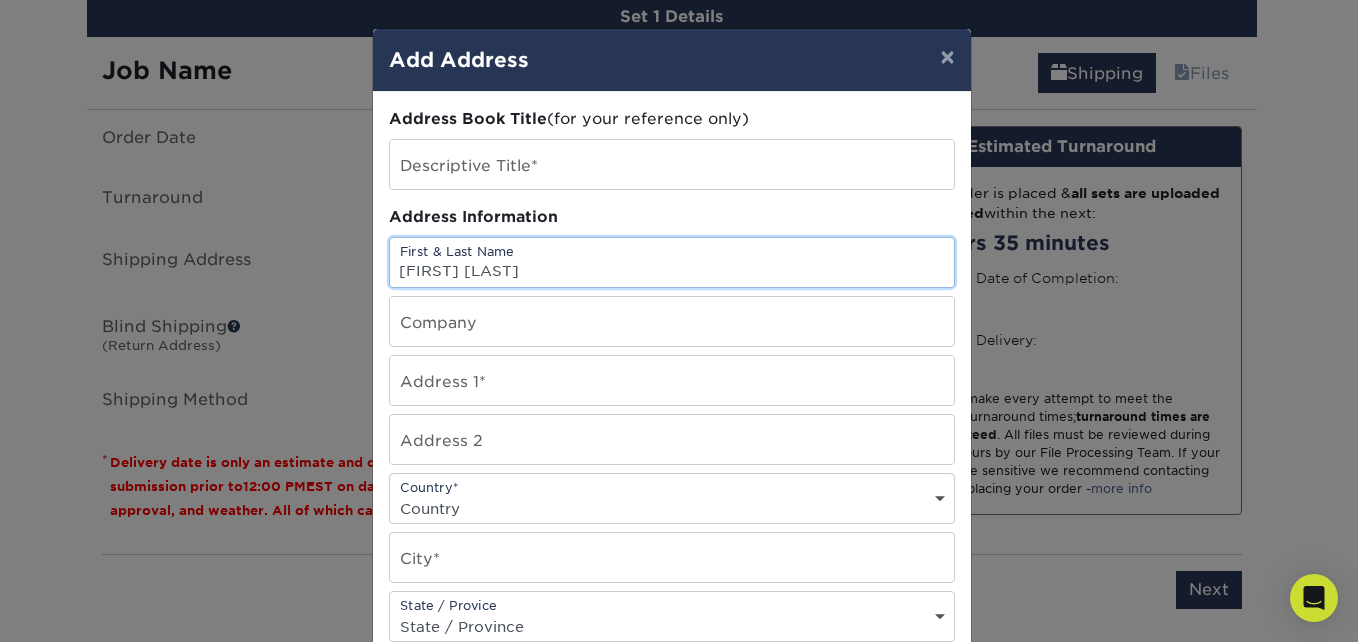type on "[FIRST] [LAST]" 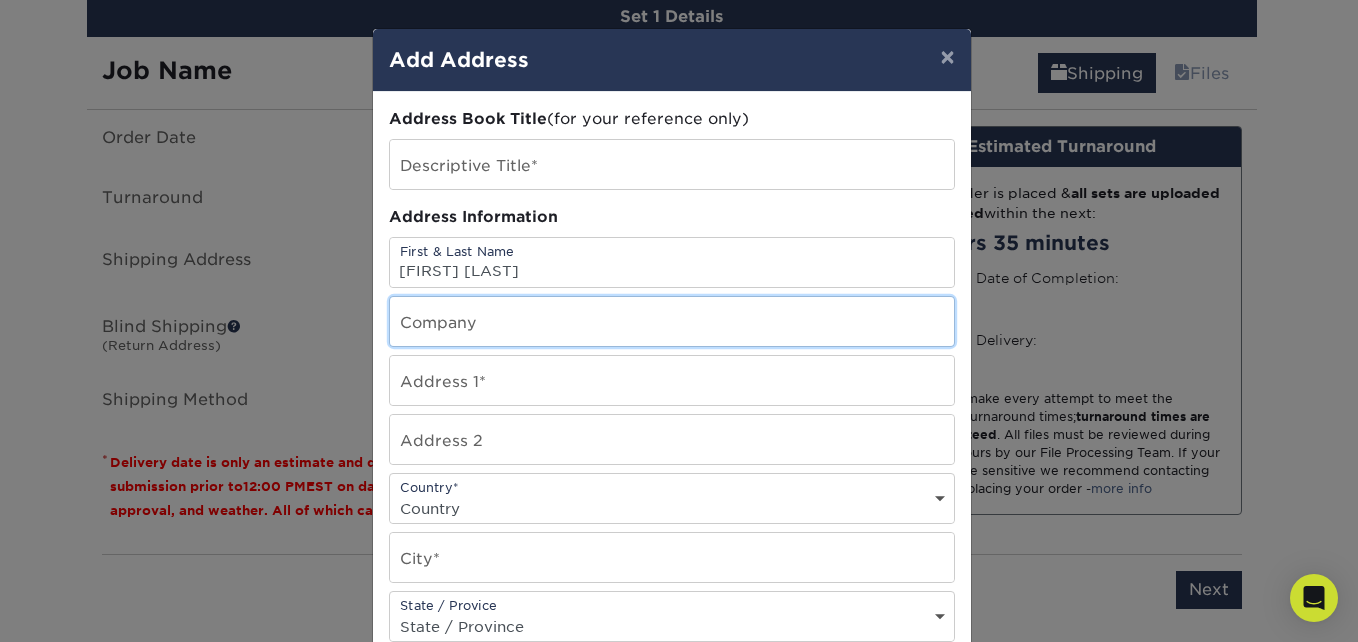 click at bounding box center [672, 321] 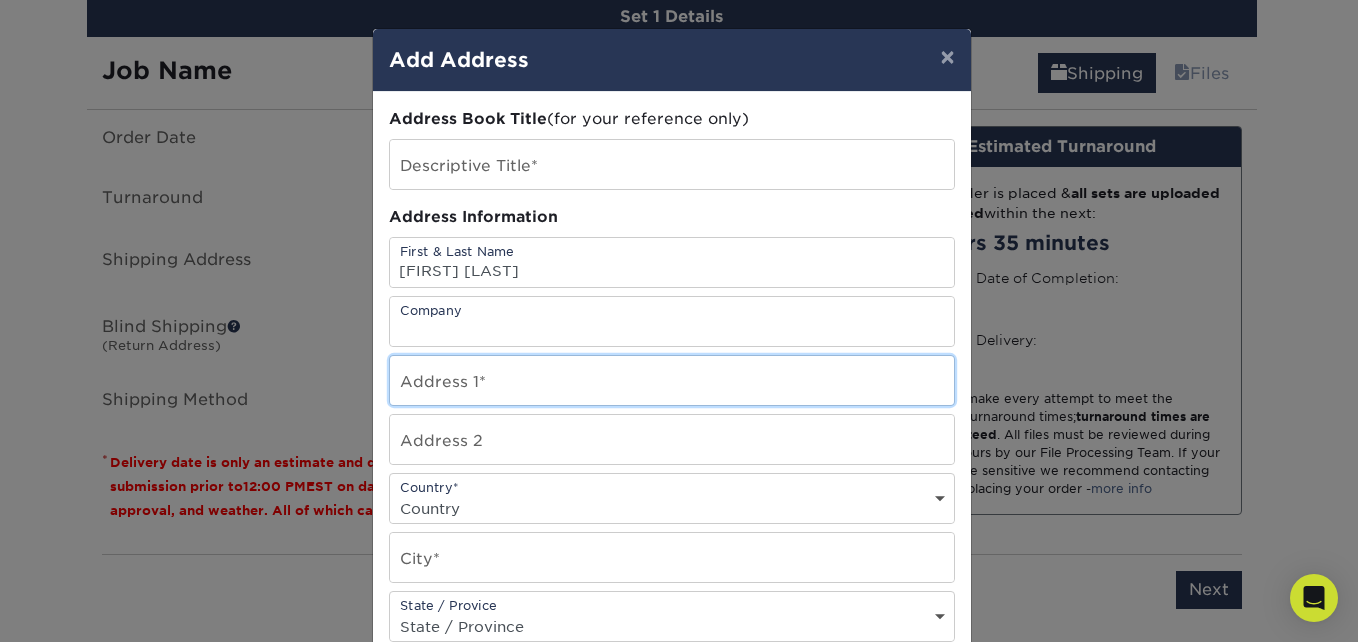 click at bounding box center (672, 380) 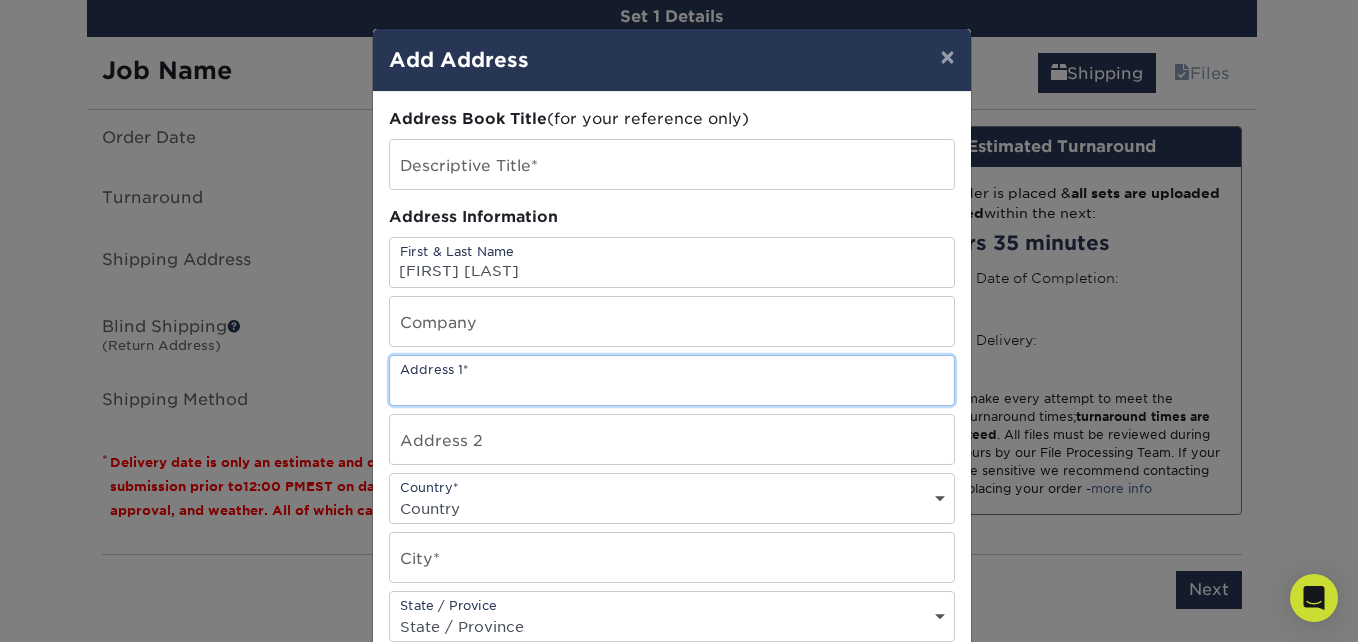 type on "[NUMBER] [STREET]" 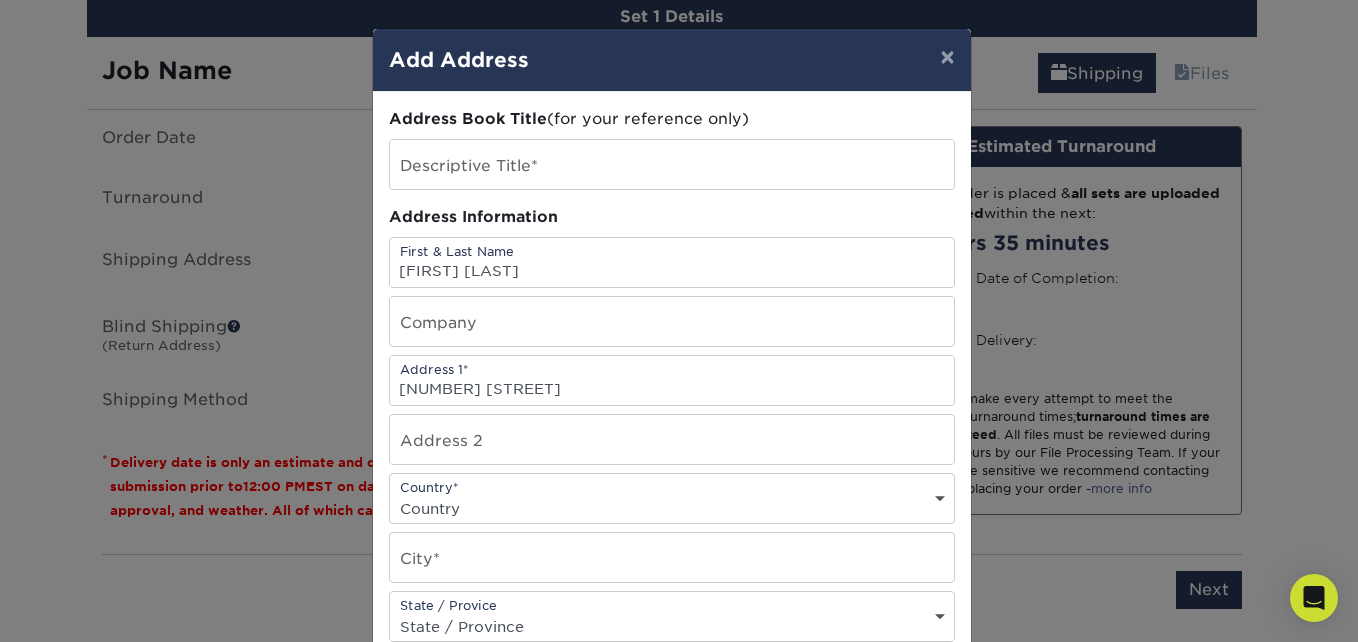 select on "US" 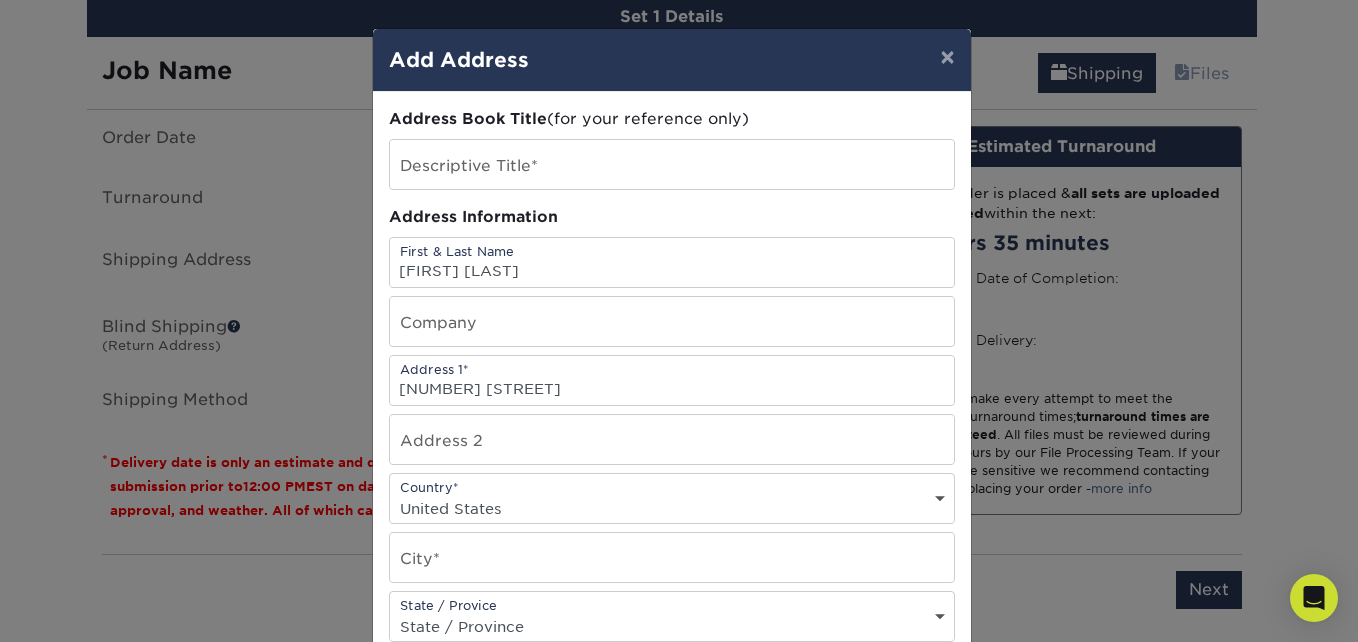 type on "Bethlehem" 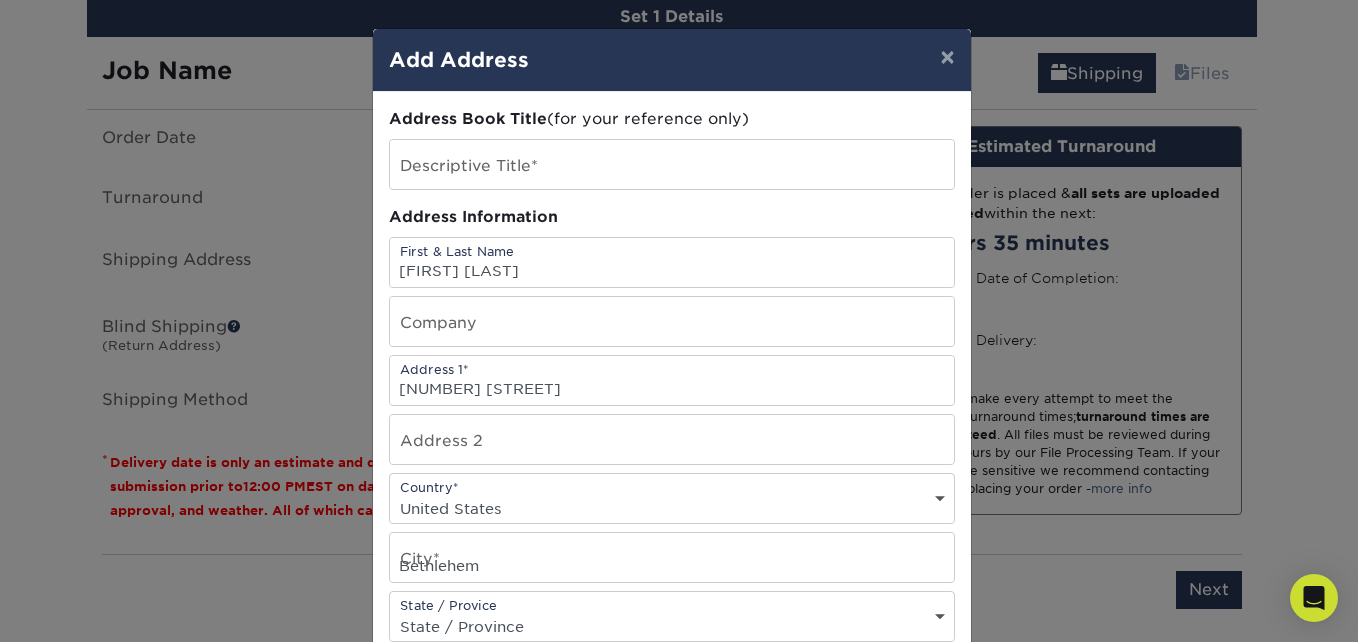 select on "GA" 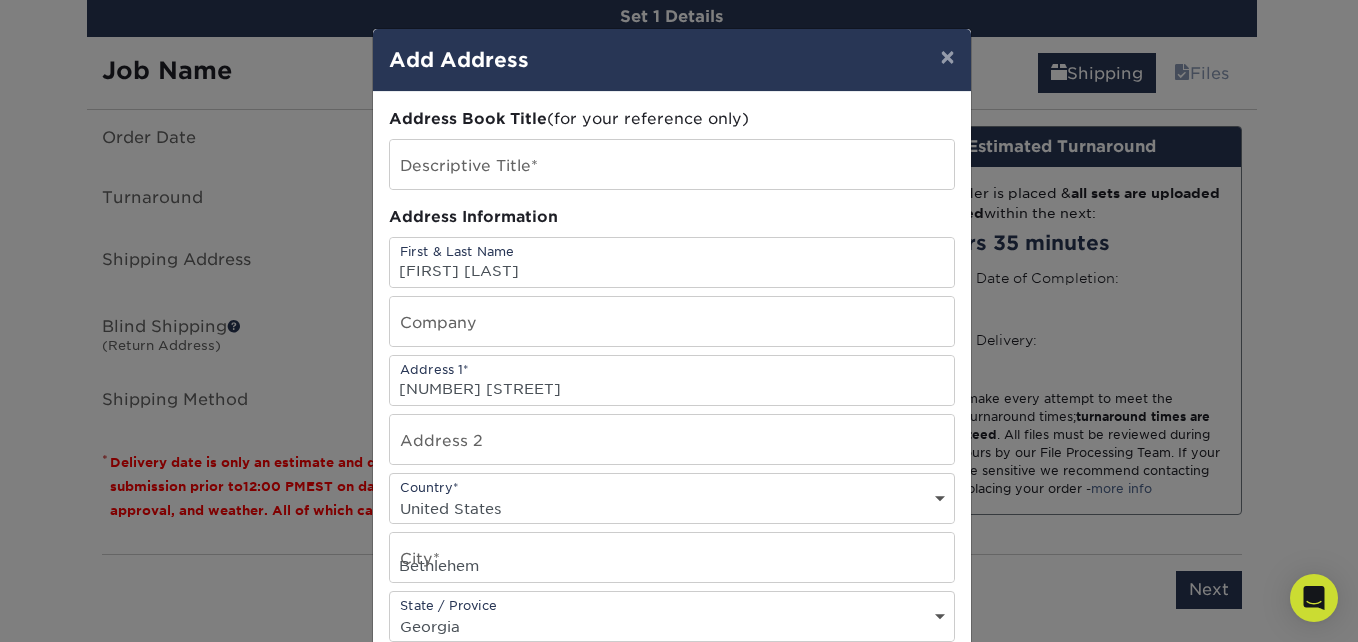 type on "[PHONE]" 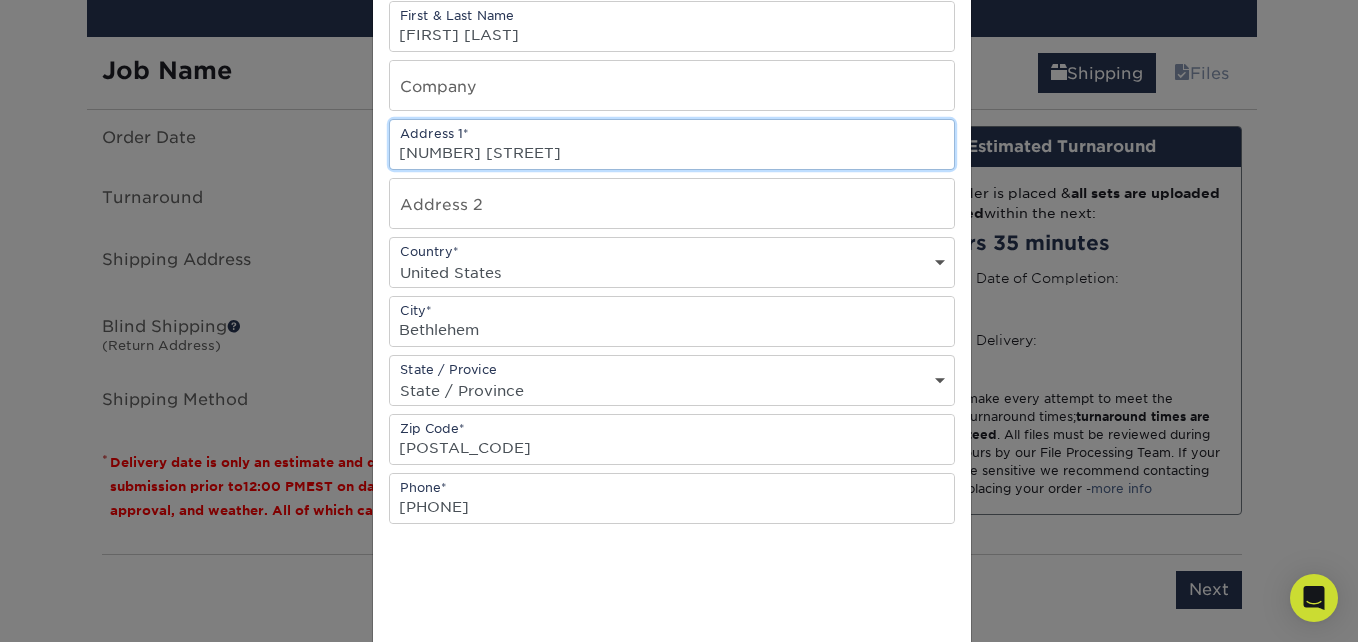 scroll, scrollTop: 200, scrollLeft: 0, axis: vertical 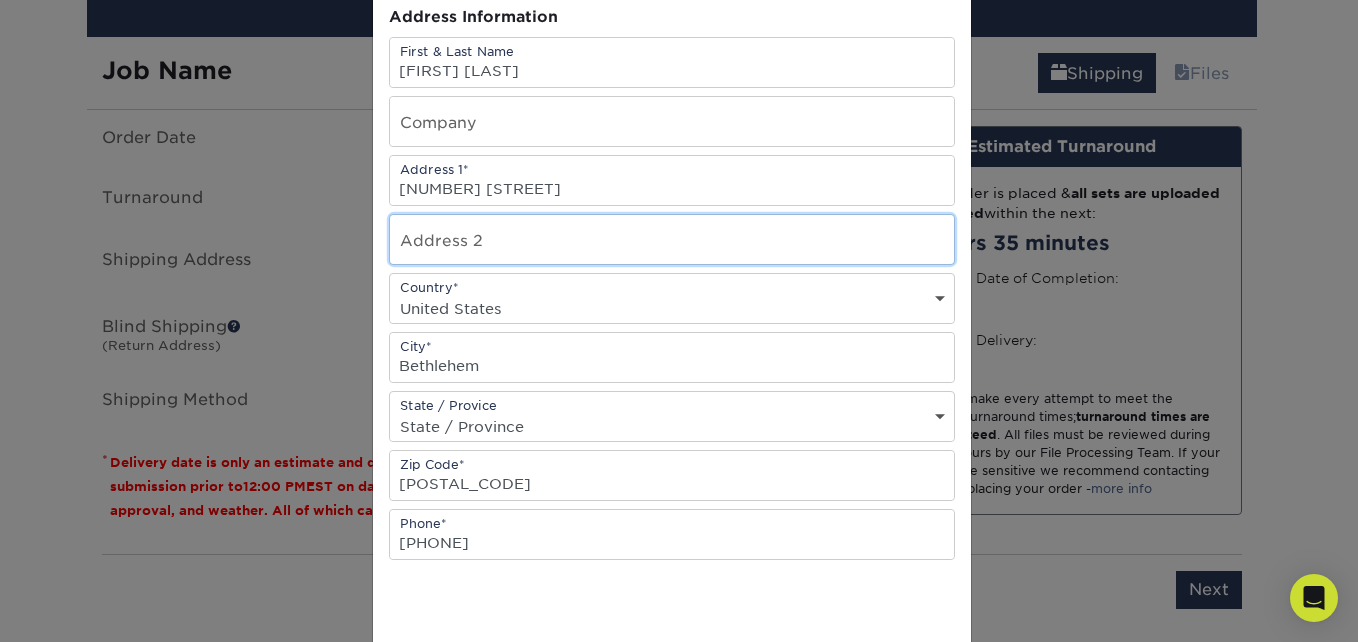 click at bounding box center [672, 239] 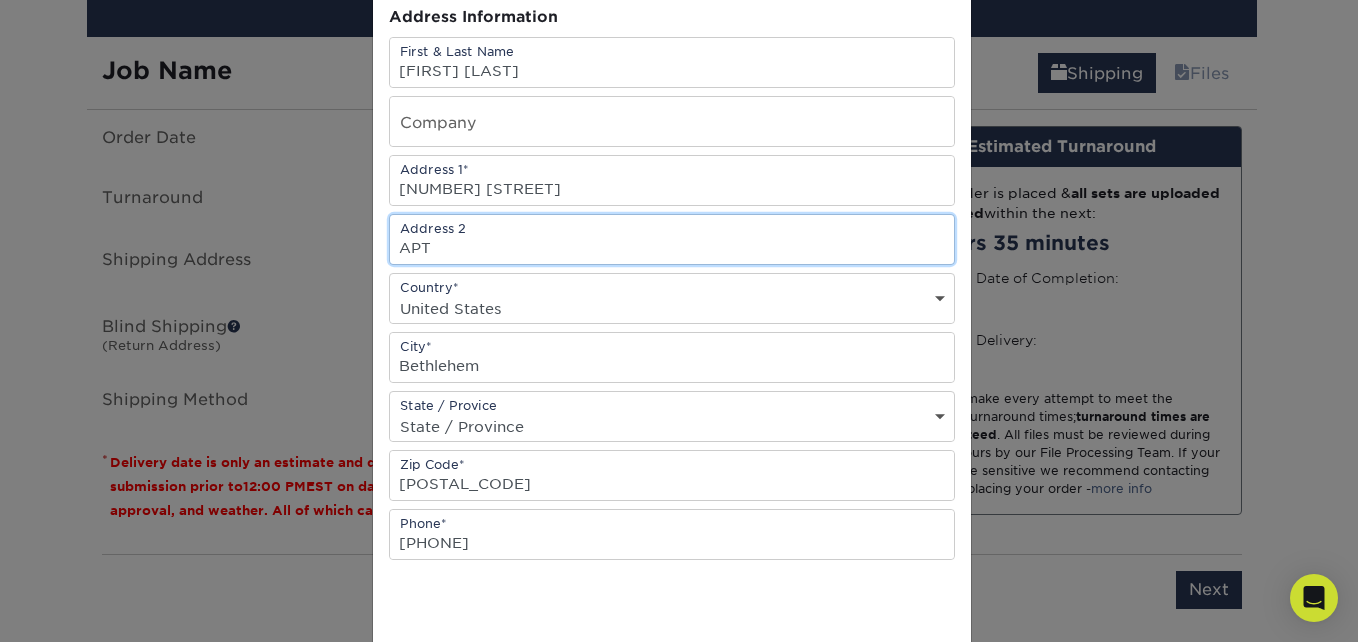 type on "APT [NUMBER]" 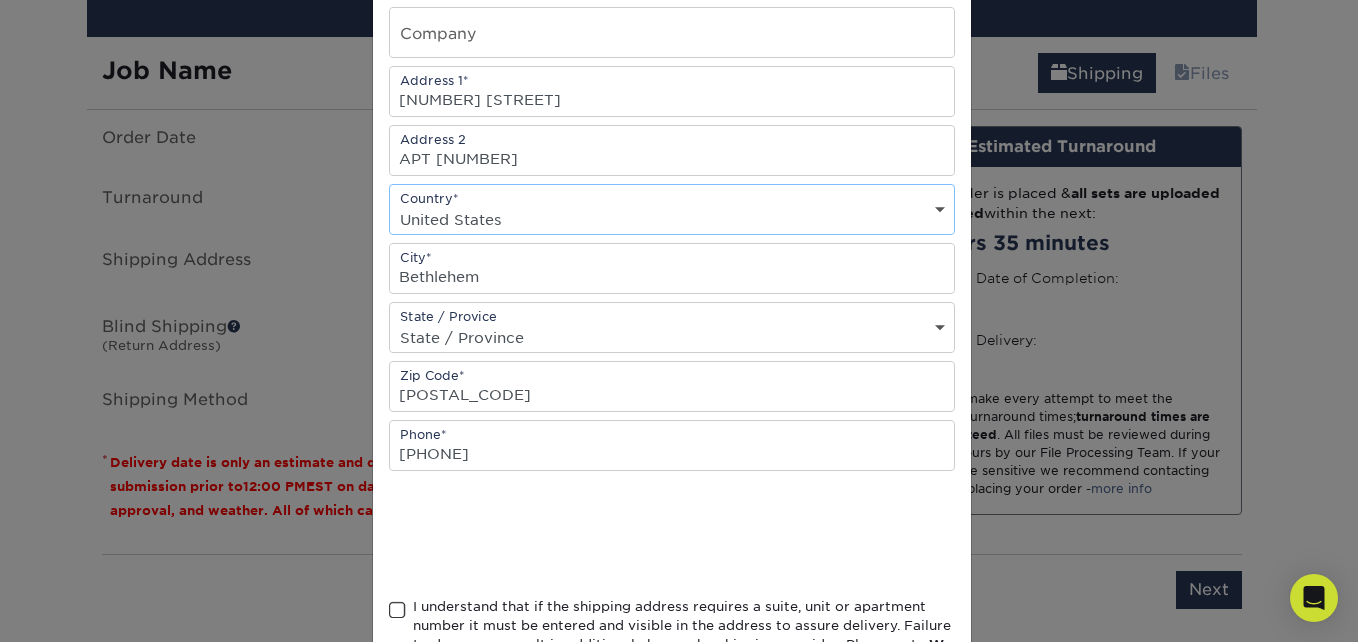 scroll, scrollTop: 400, scrollLeft: 0, axis: vertical 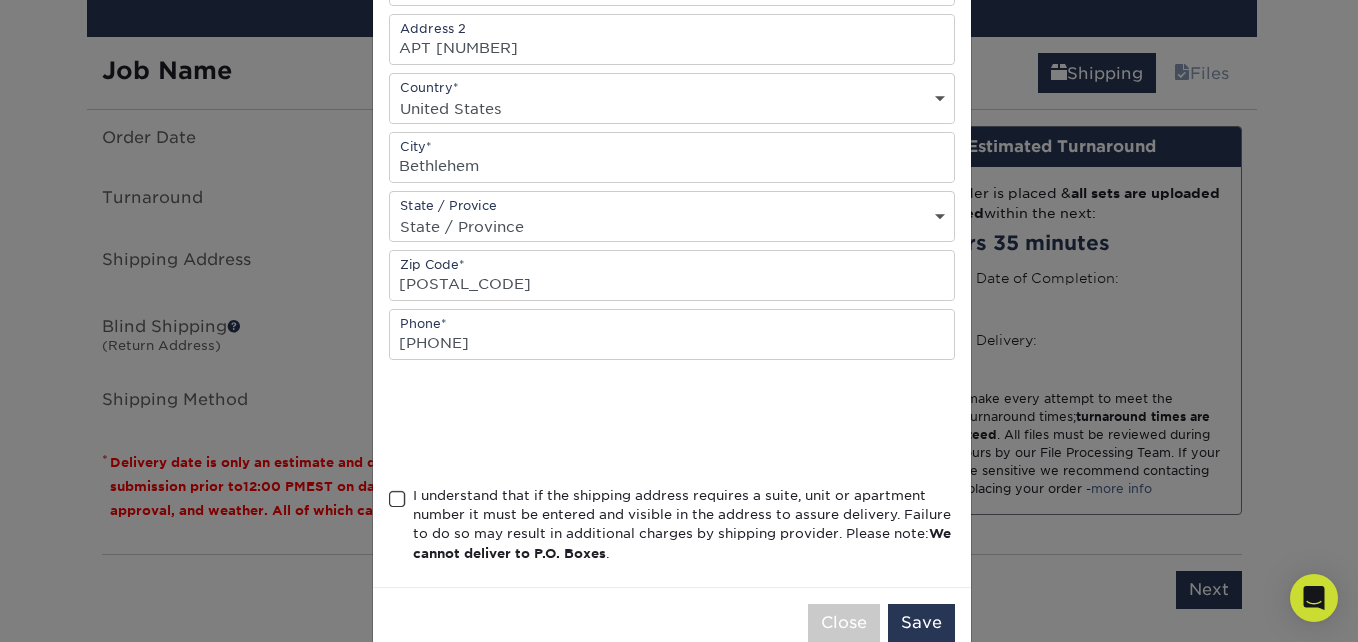 click at bounding box center (397, 499) 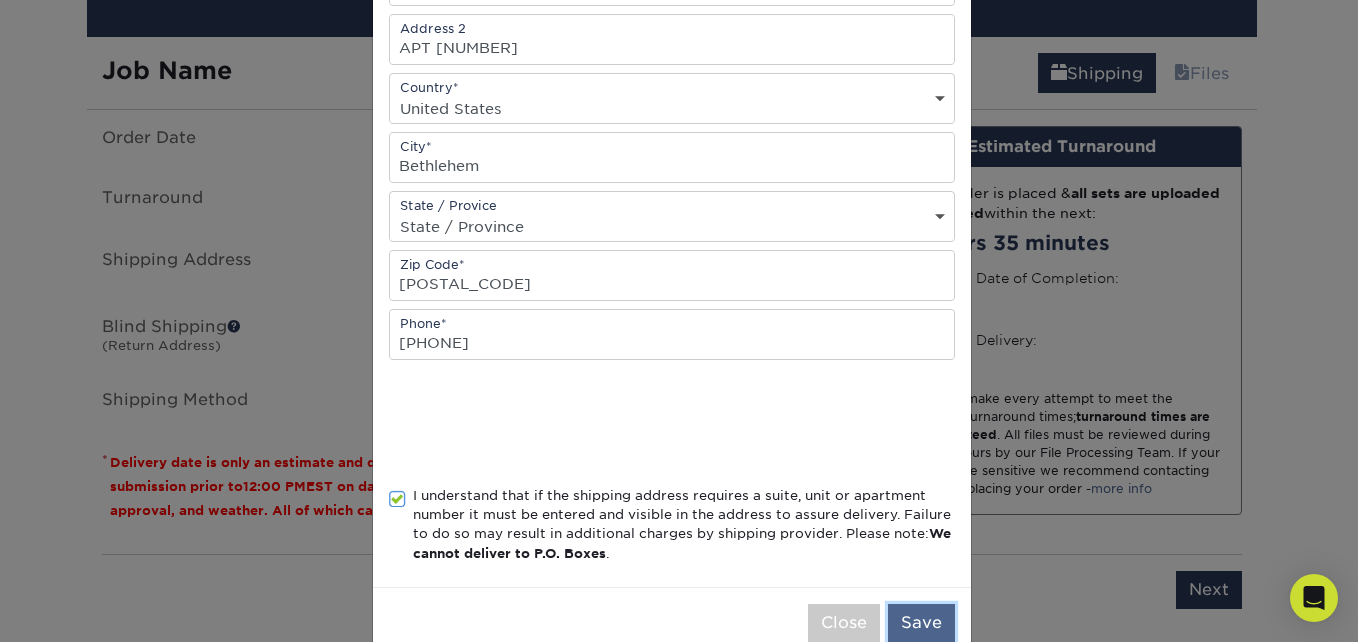 click on "Save" at bounding box center (921, 623) 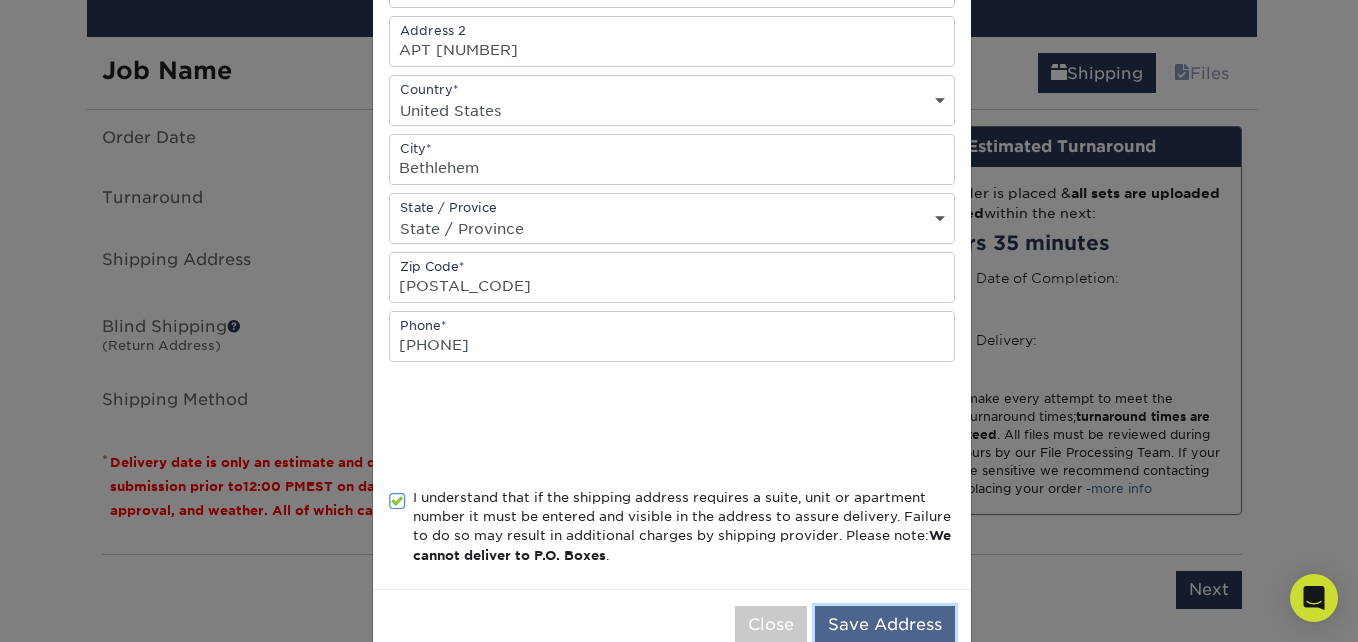 scroll, scrollTop: 402, scrollLeft: 0, axis: vertical 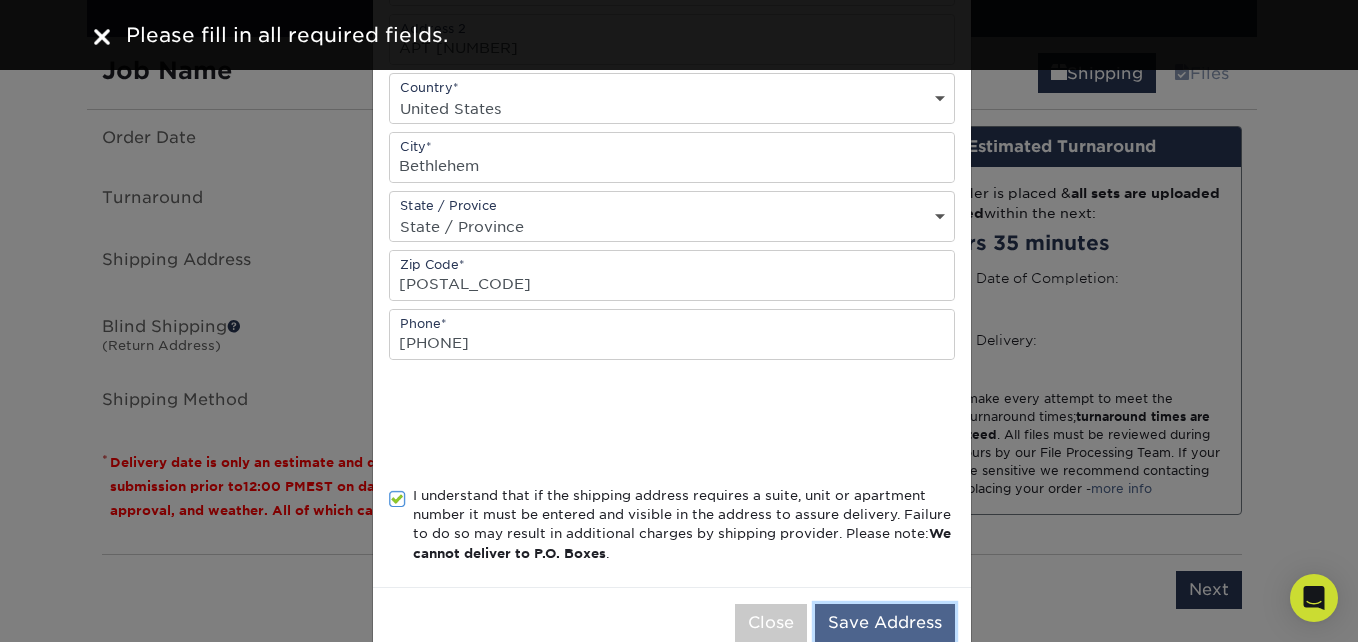 click on "Save Address" at bounding box center [885, 623] 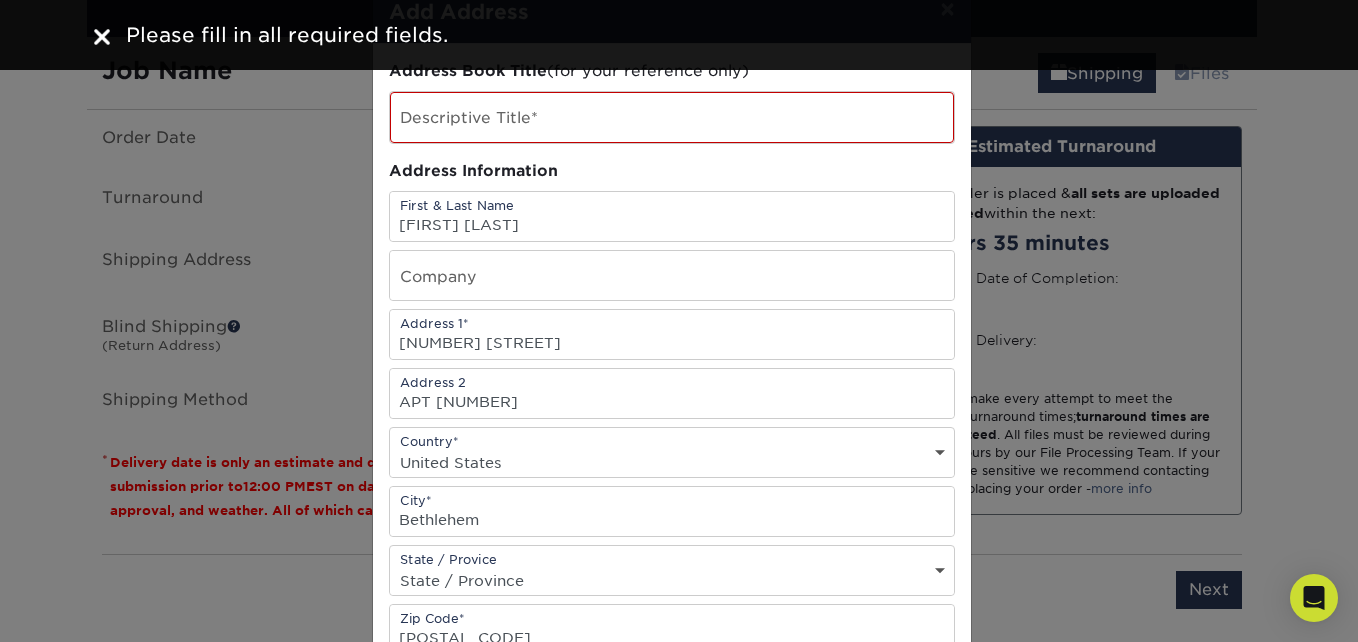 scroll, scrollTop: 0, scrollLeft: 0, axis: both 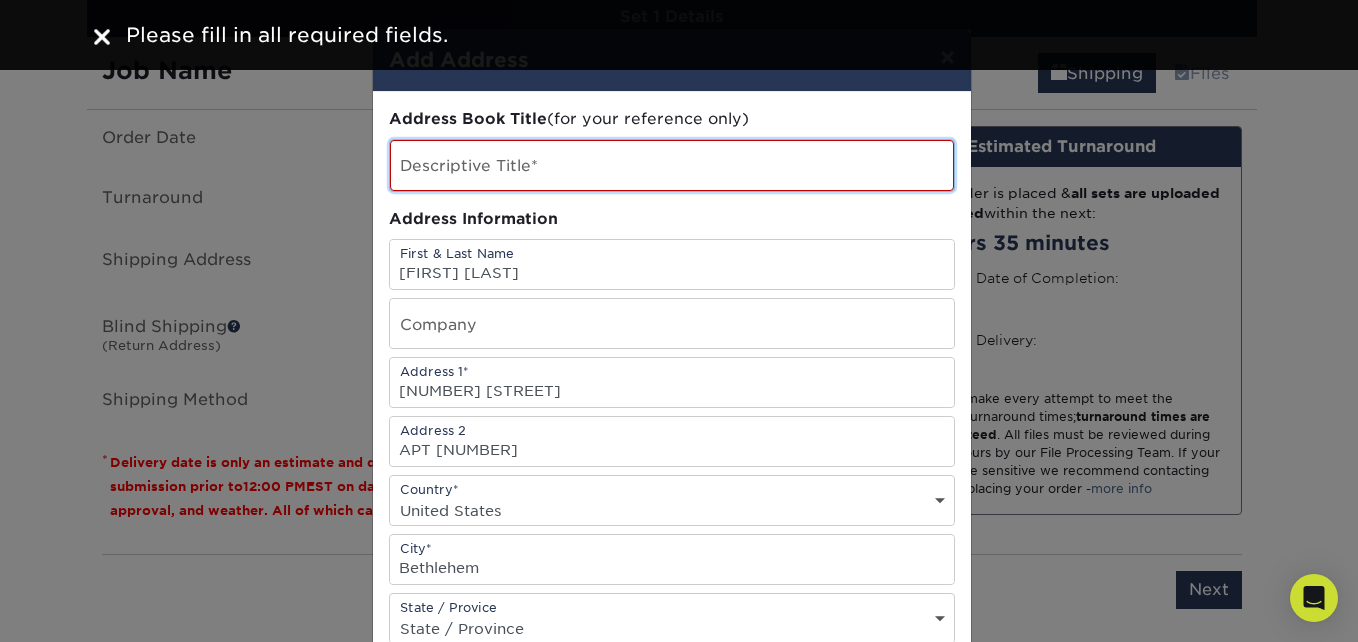 click at bounding box center [672, 165] 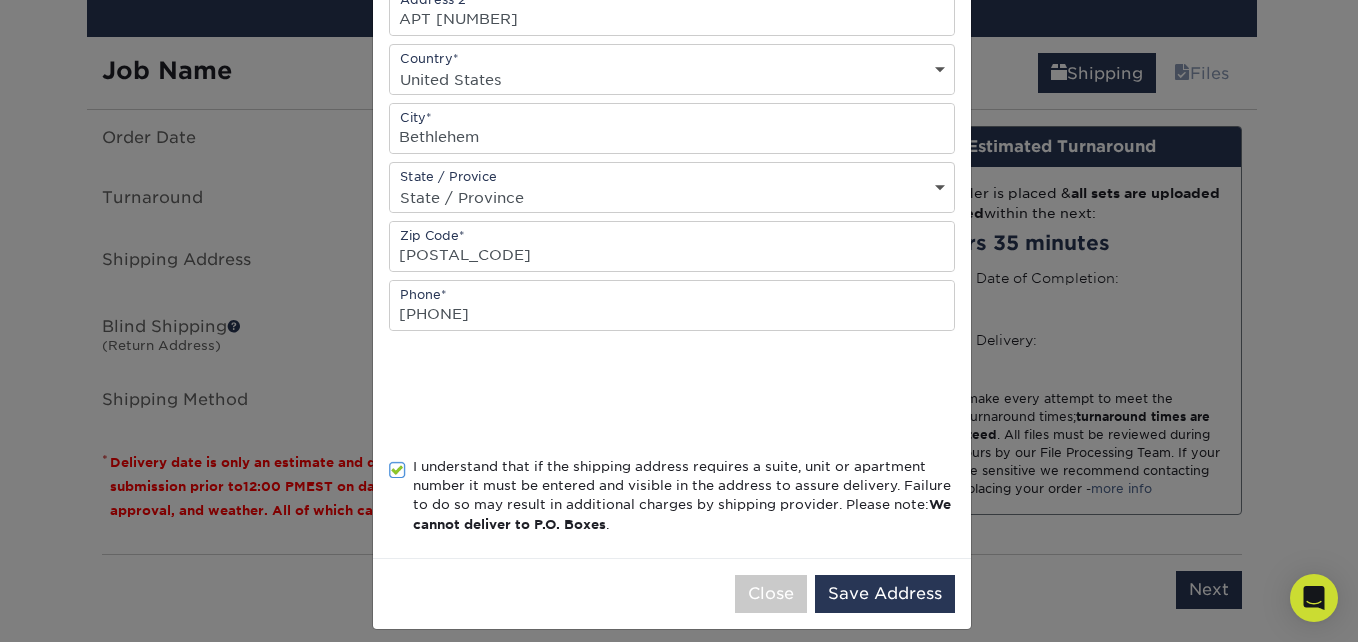 scroll, scrollTop: 447, scrollLeft: 0, axis: vertical 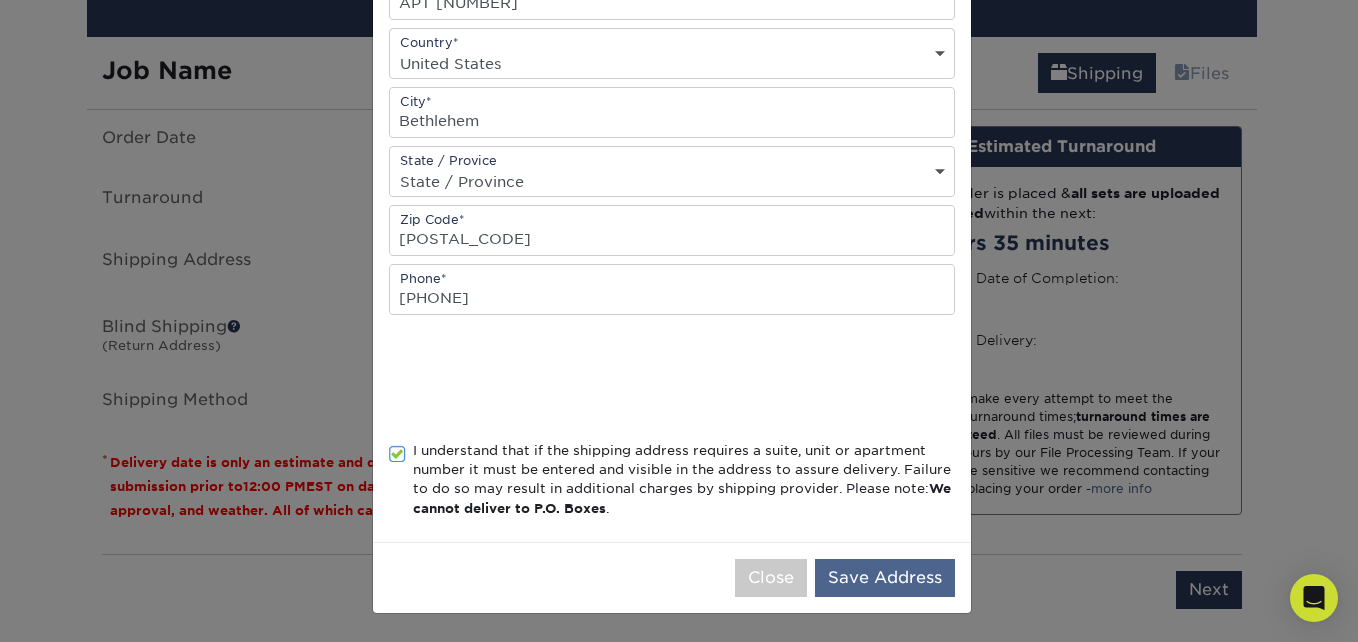 type on "EO Home" 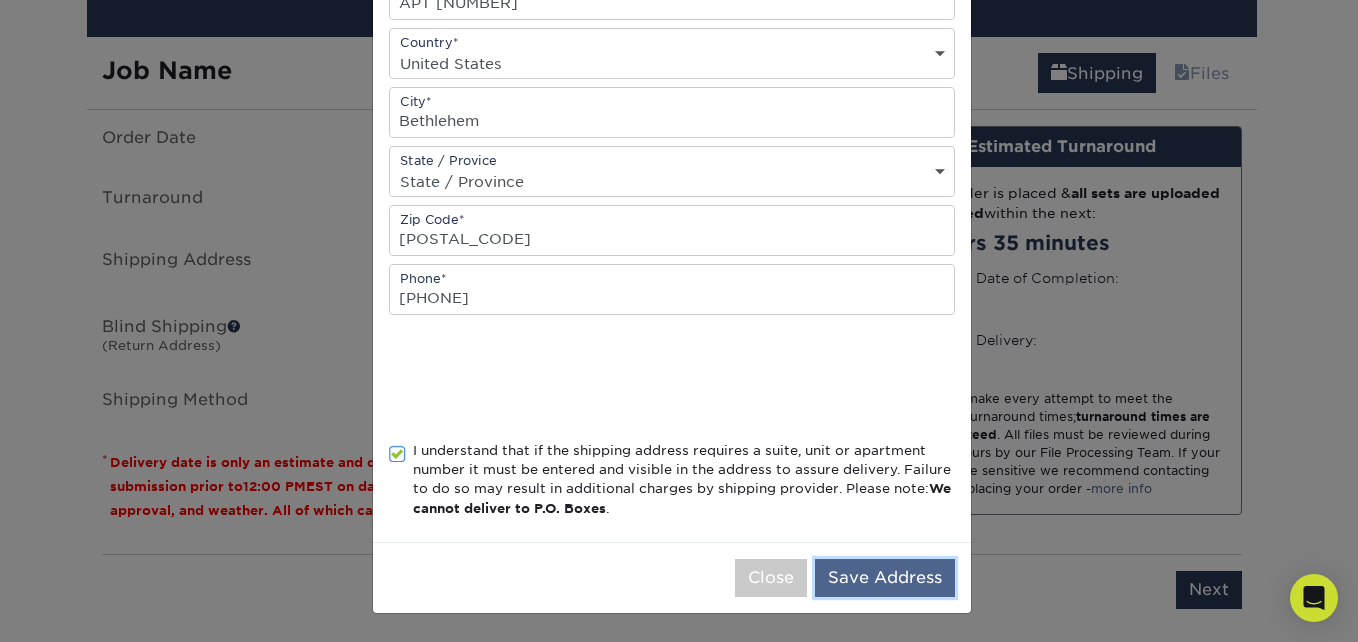 click on "Save Address" at bounding box center (885, 578) 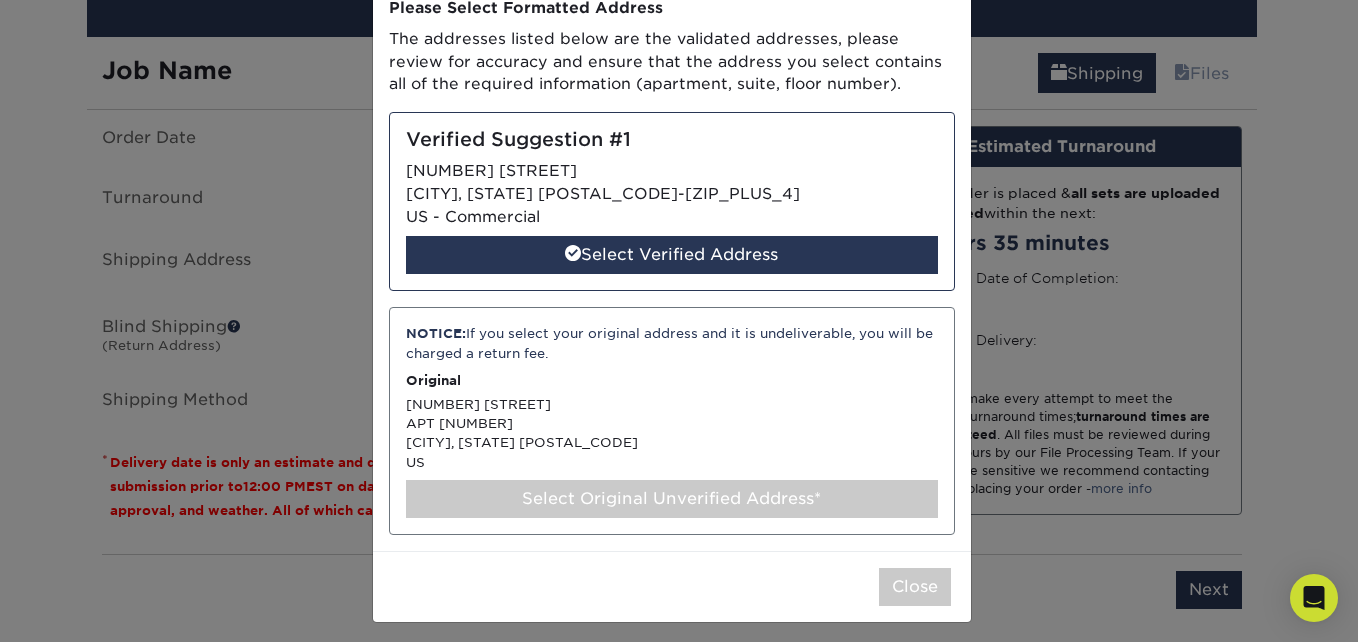 scroll, scrollTop: 120, scrollLeft: 0, axis: vertical 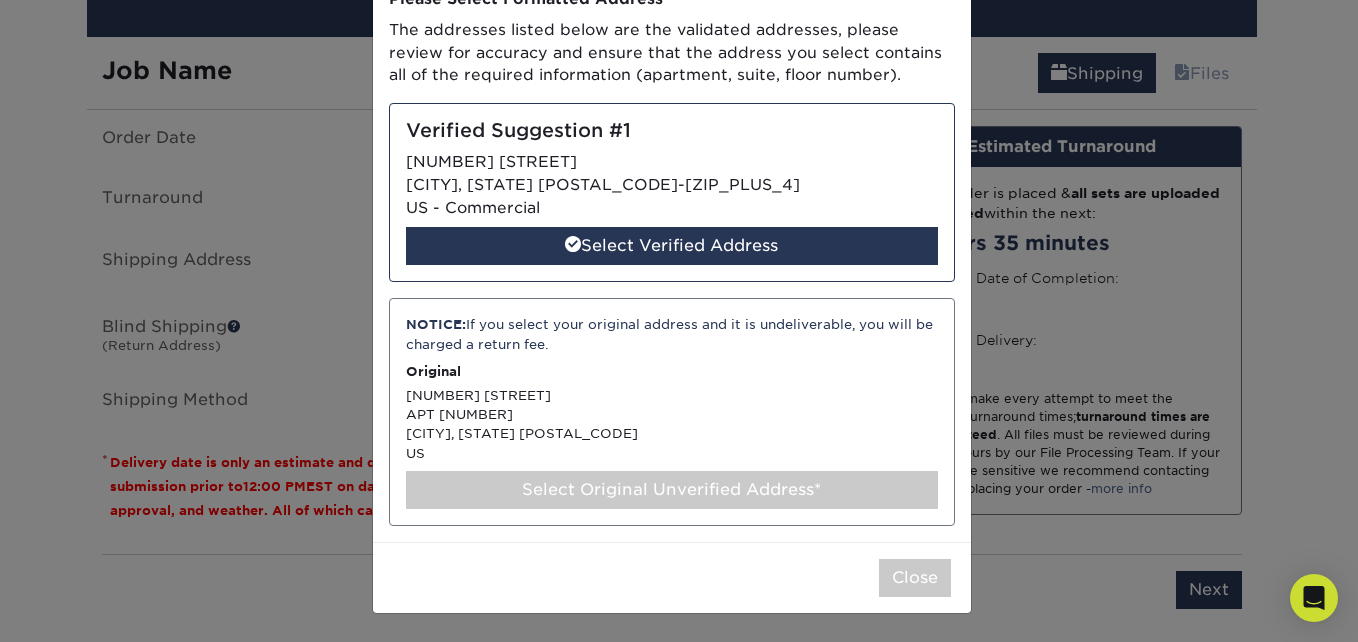click on "NOTICE:  If you select your original address and it is undeliverable, you will be charged a return fee. Original [NUMBER] [STREET] APT 635 [CITY], [STATE] [POSTAL_CODE] US Select Original Unverified Address*" at bounding box center [672, 412] 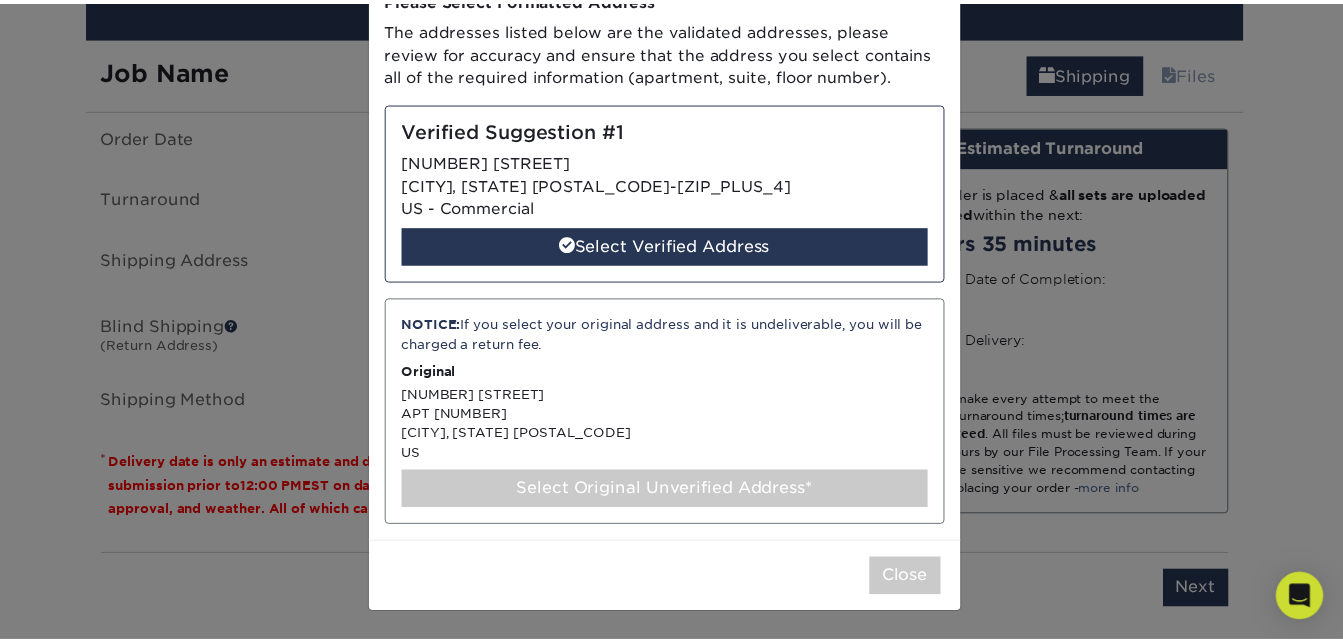 scroll, scrollTop: 0, scrollLeft: 0, axis: both 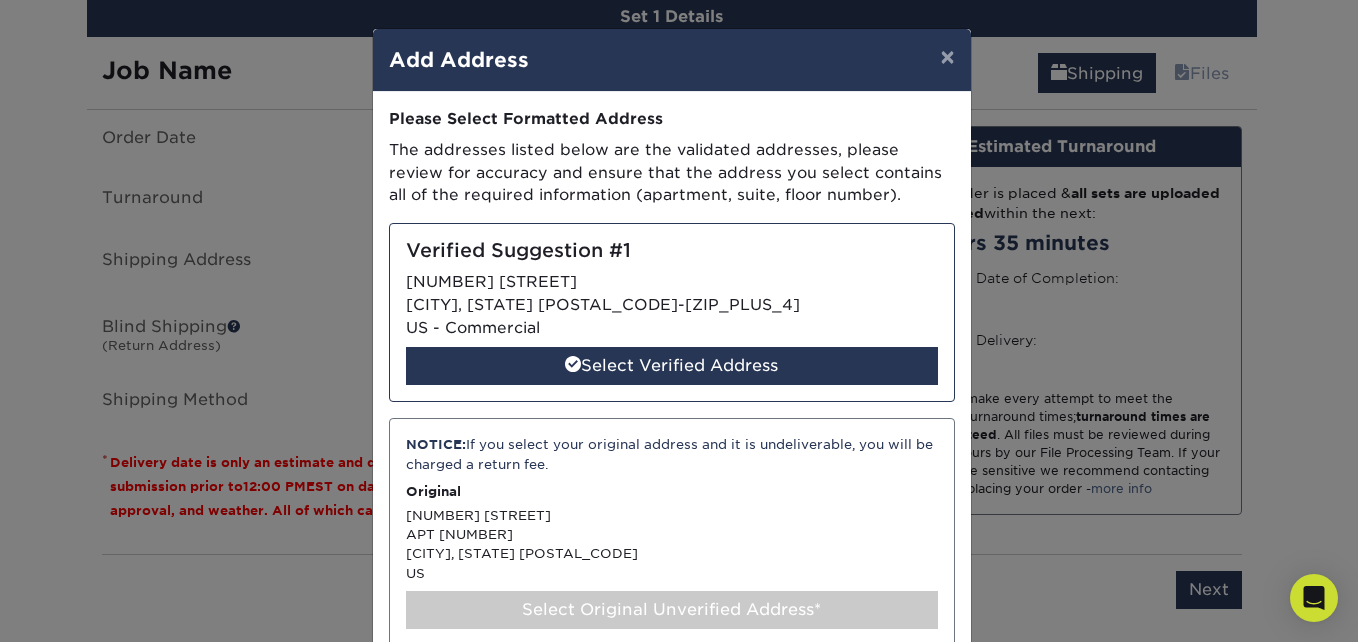 select on "284707" 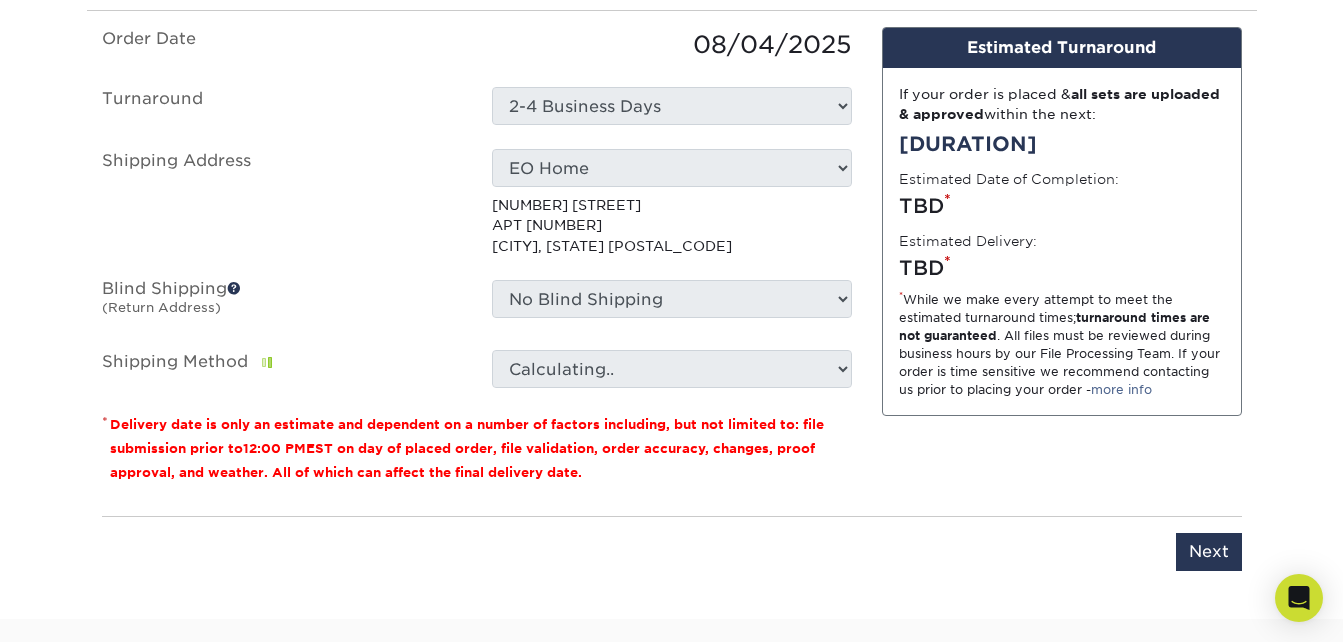 scroll, scrollTop: 1588, scrollLeft: 0, axis: vertical 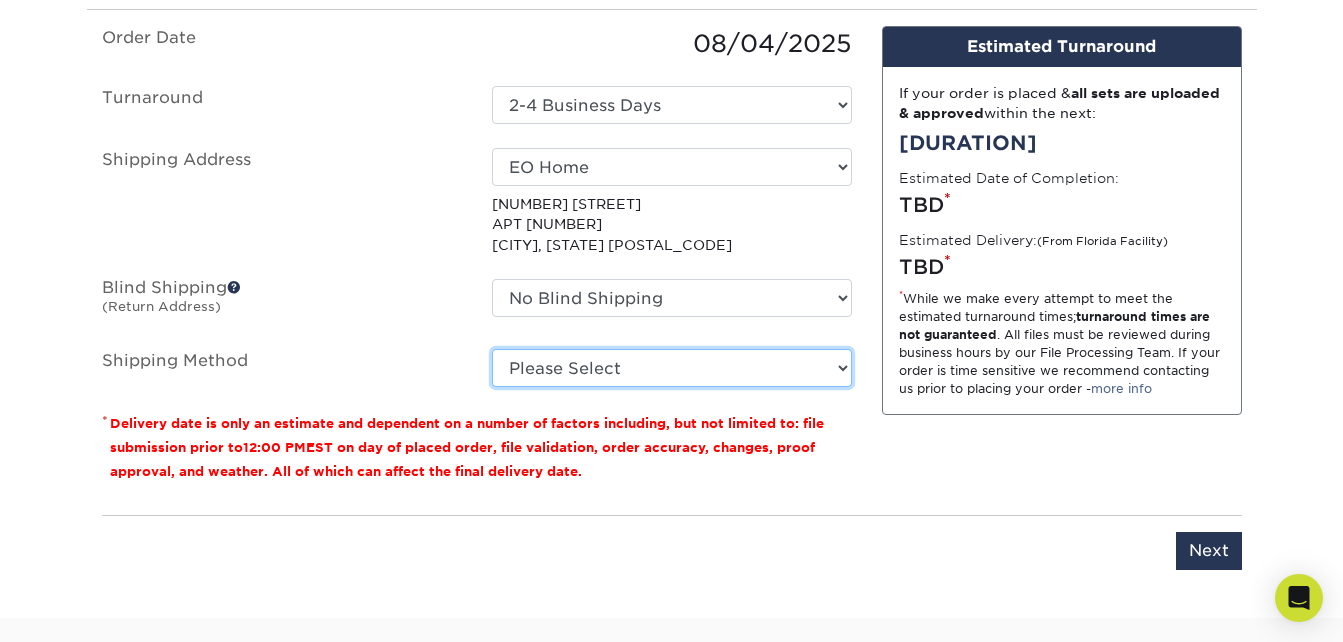 click on "Please Select Ground Shipping (+$21.67) 3 Day Shipping Service (+$24.38) 2 Day Air Shipping (+$25.17) Next Day Shipping by 5pm (+$33.68) Next Day Shipping by 12 noon (+$38.37) Next Day Air Early A.M. (+$214.57)" at bounding box center [672, 368] 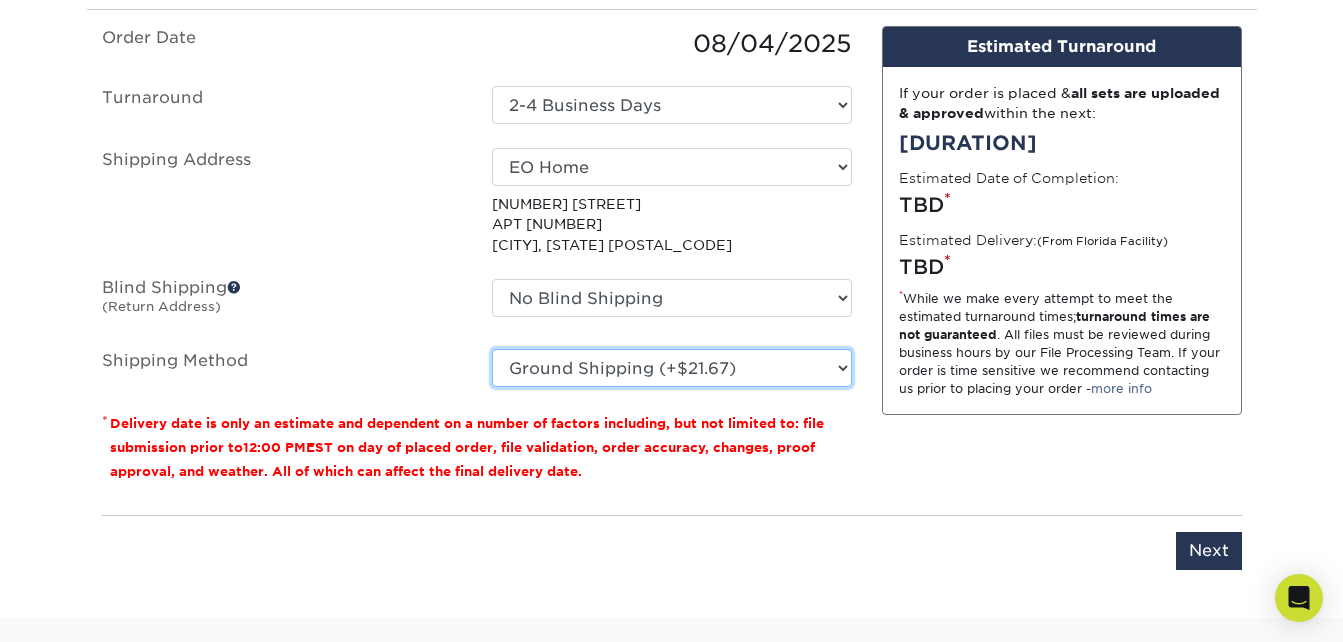 click on "Please Select Ground Shipping (+$21.67) 3 Day Shipping Service (+$24.38) 2 Day Air Shipping (+$25.17) Next Day Shipping by 5pm (+$33.68) Next Day Shipping by 12 noon (+$38.37) Next Day Air Early A.M. (+$214.57)" at bounding box center (672, 368) 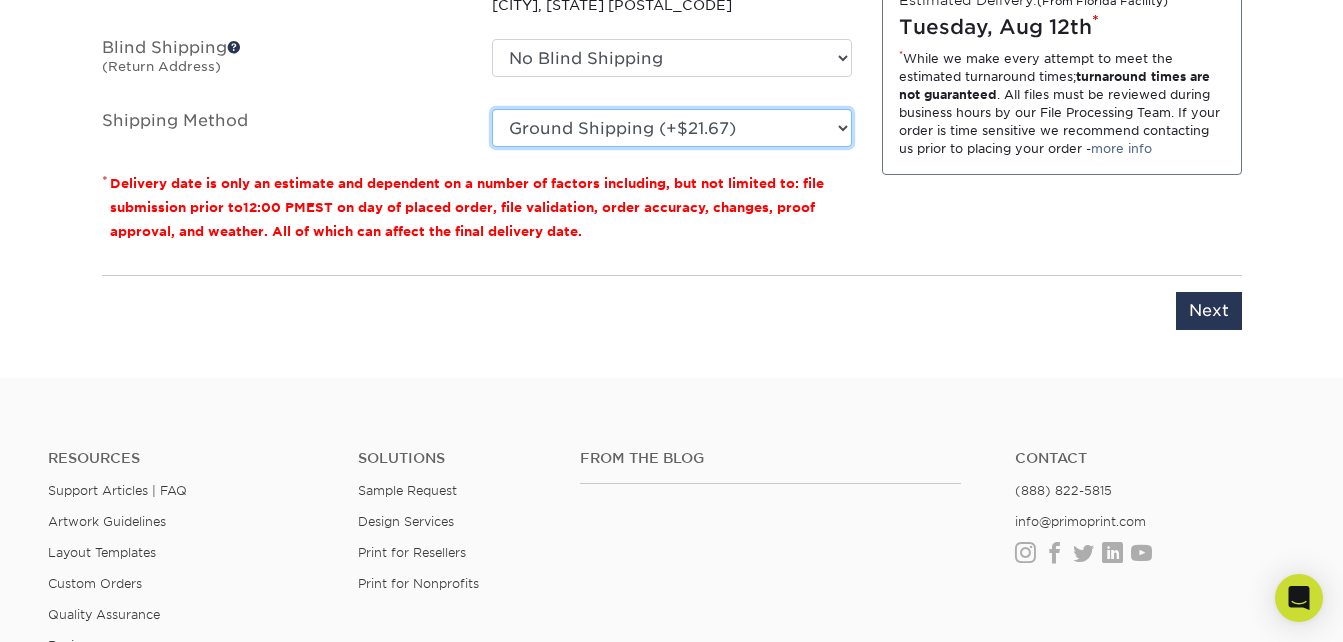 scroll, scrollTop: 1800, scrollLeft: 0, axis: vertical 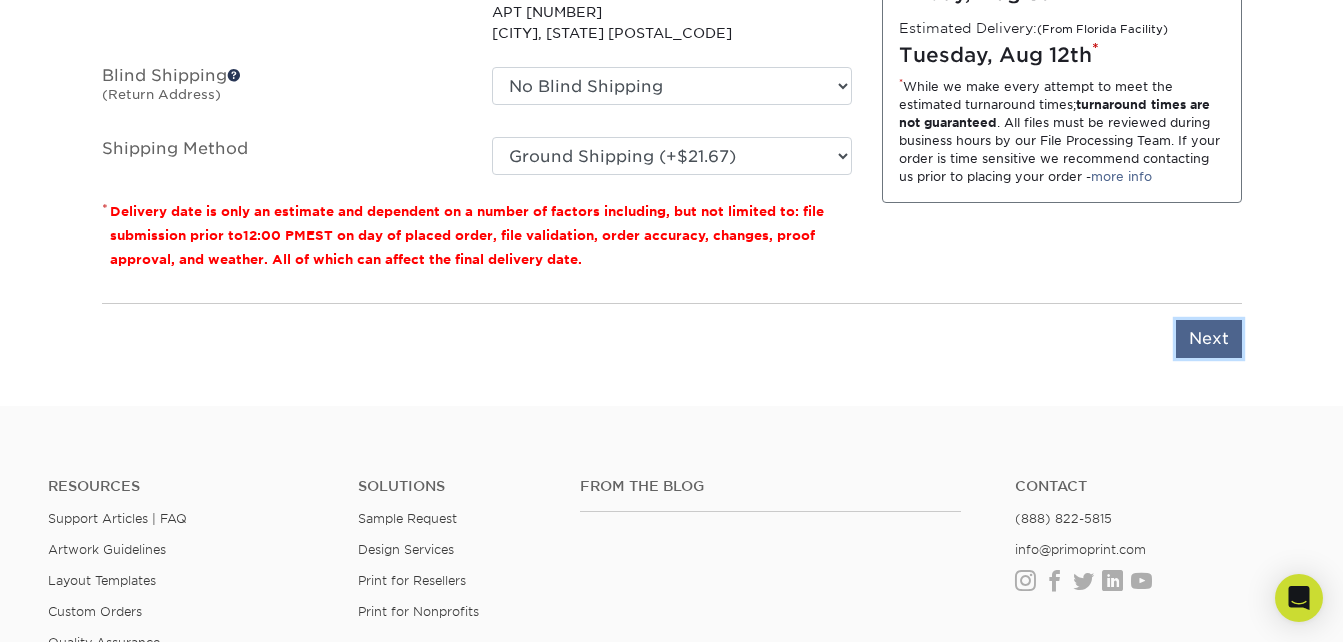 click on "Next" at bounding box center [1209, 339] 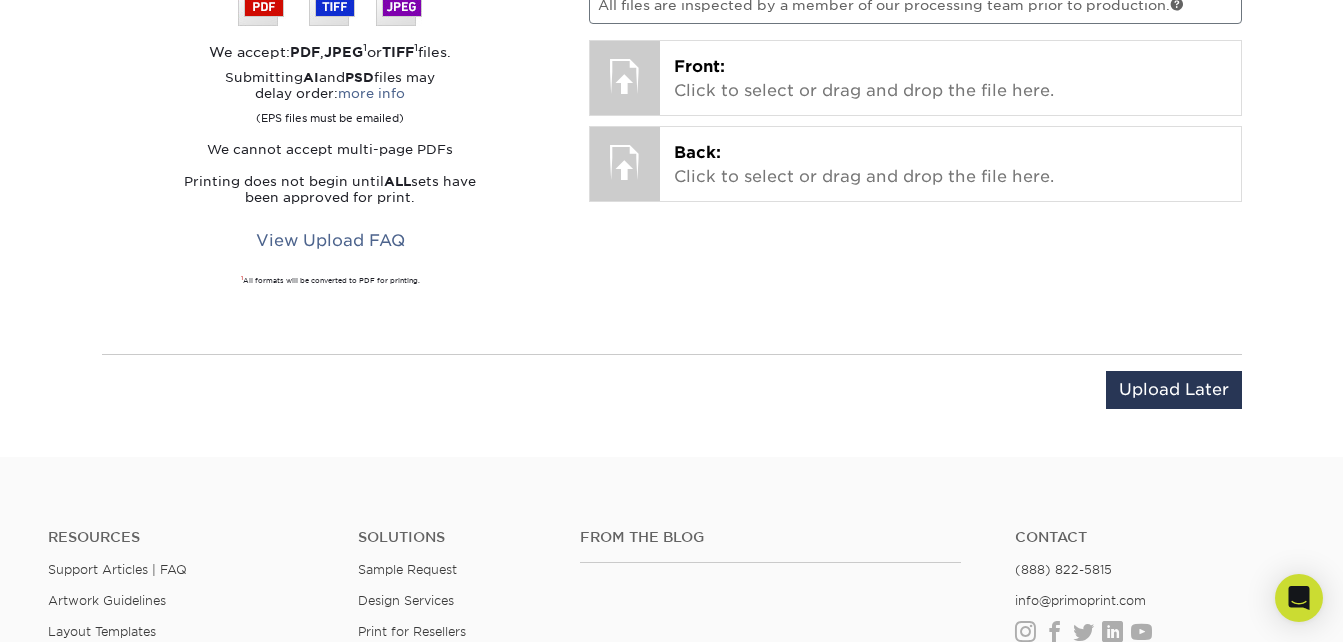 scroll, scrollTop: 1500, scrollLeft: 0, axis: vertical 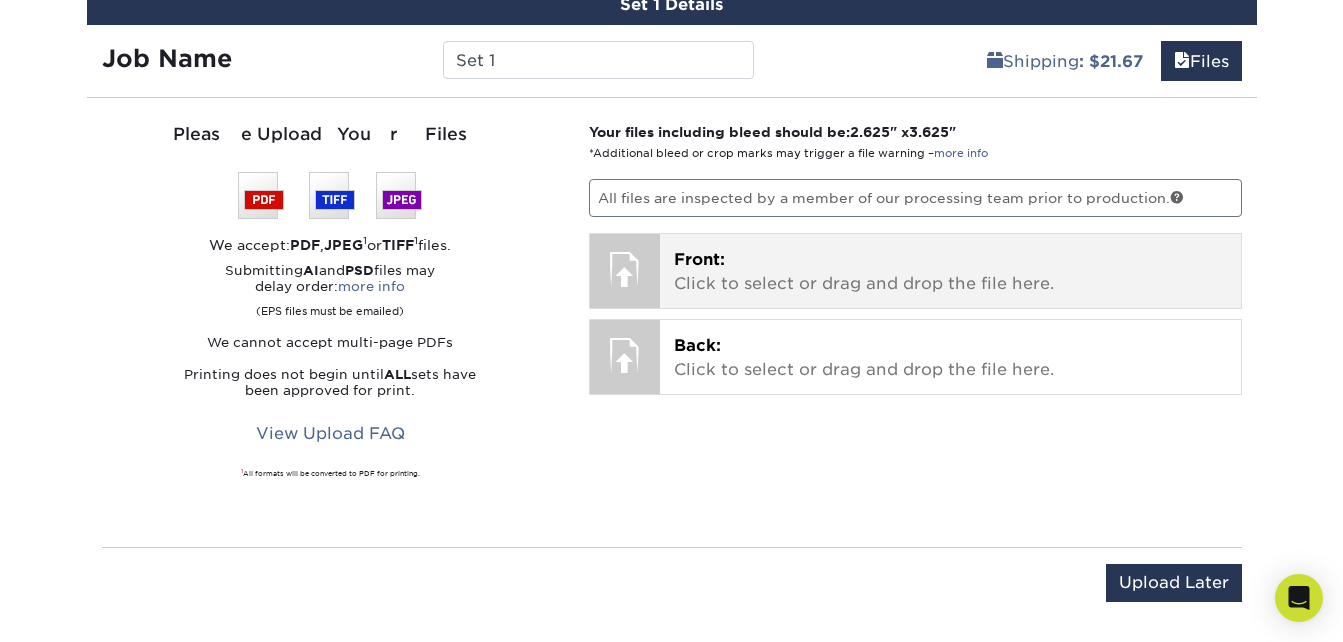 click on "Front: Click to select or drag and drop the file here." at bounding box center [950, 272] 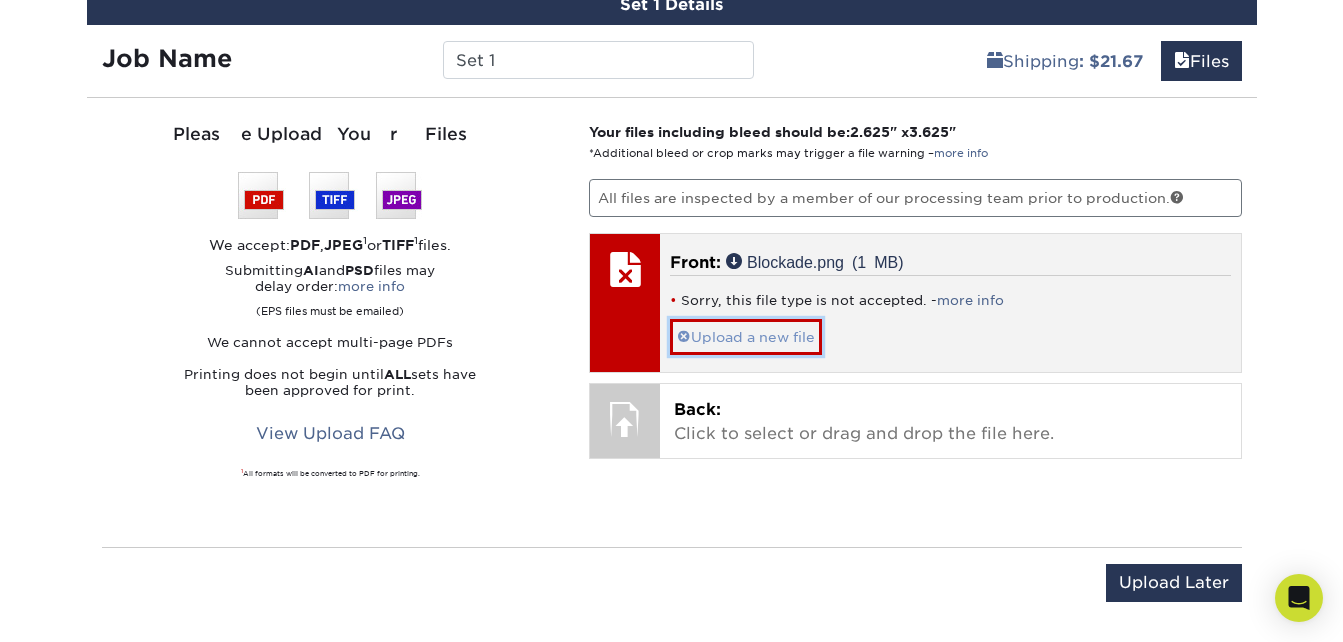 click on "Upload a new file" at bounding box center [746, 336] 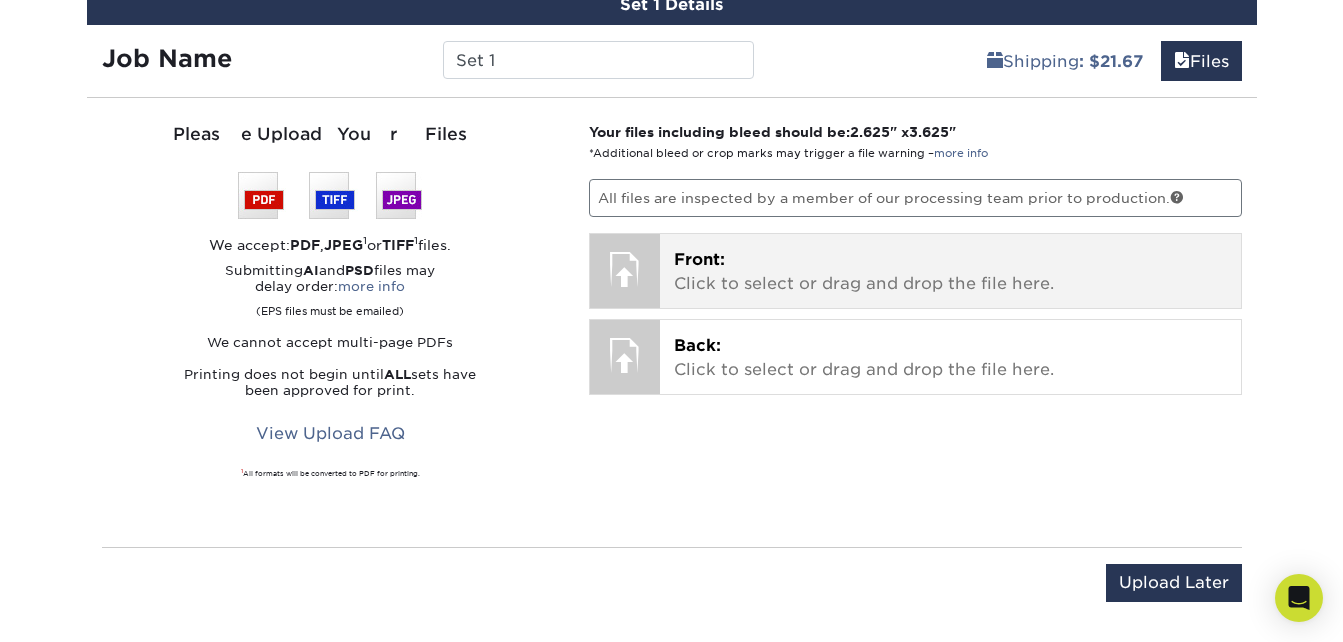 click on "Front: Click to select or drag and drop the file here." at bounding box center (950, 272) 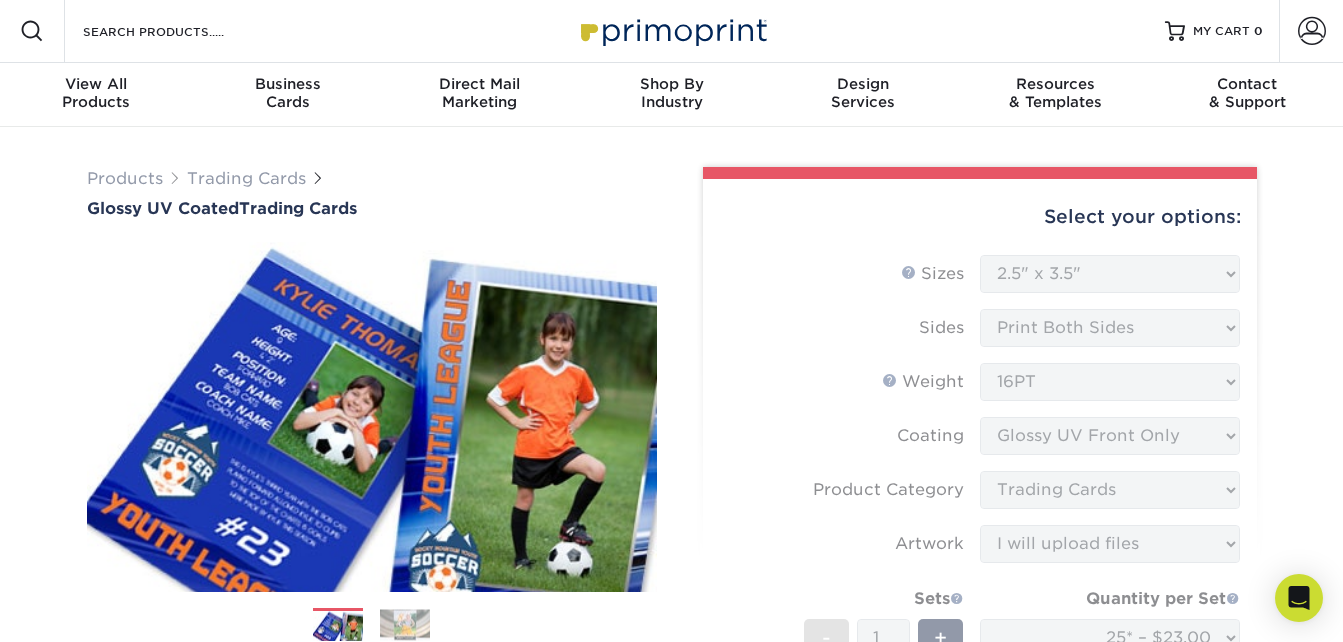 scroll, scrollTop: 0, scrollLeft: 0, axis: both 